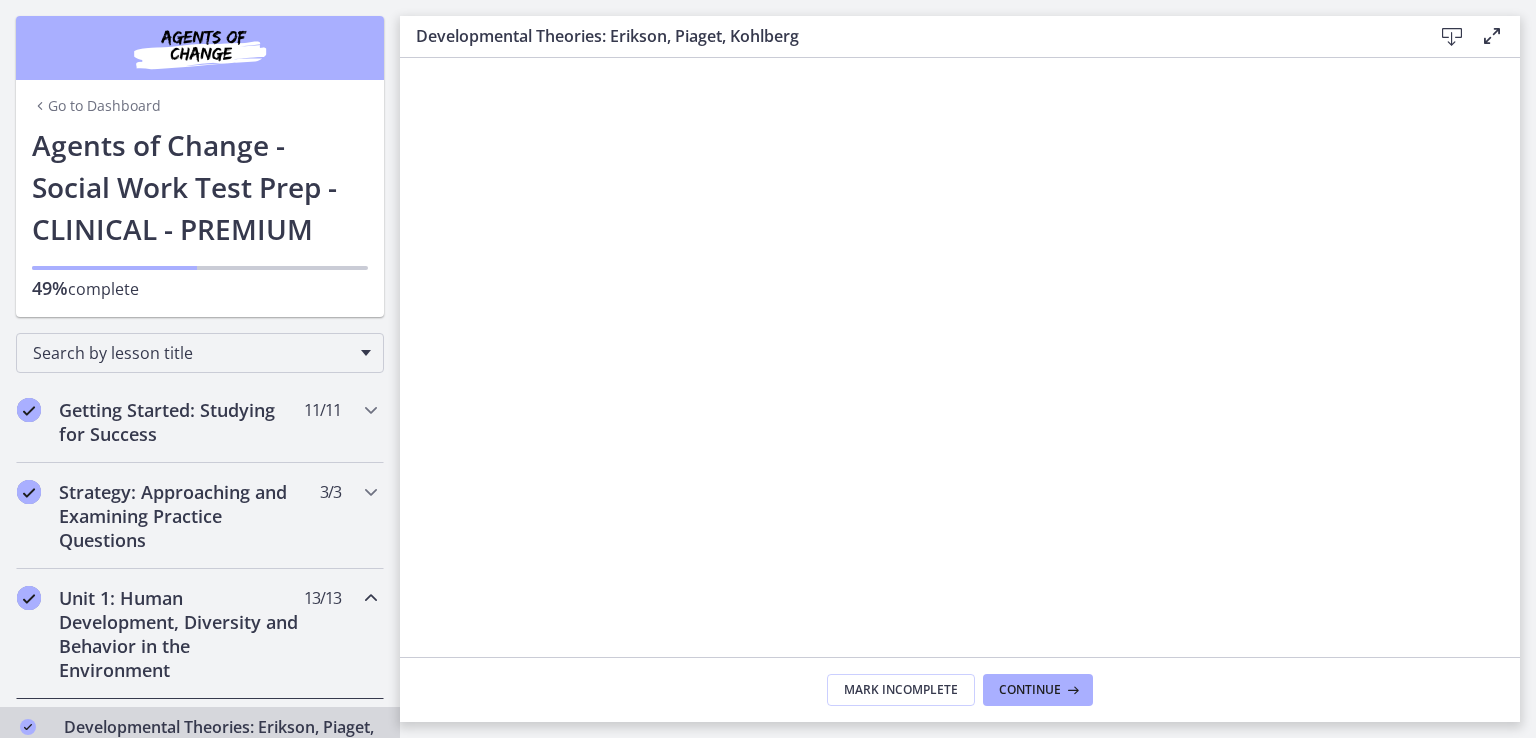 scroll, scrollTop: 0, scrollLeft: 0, axis: both 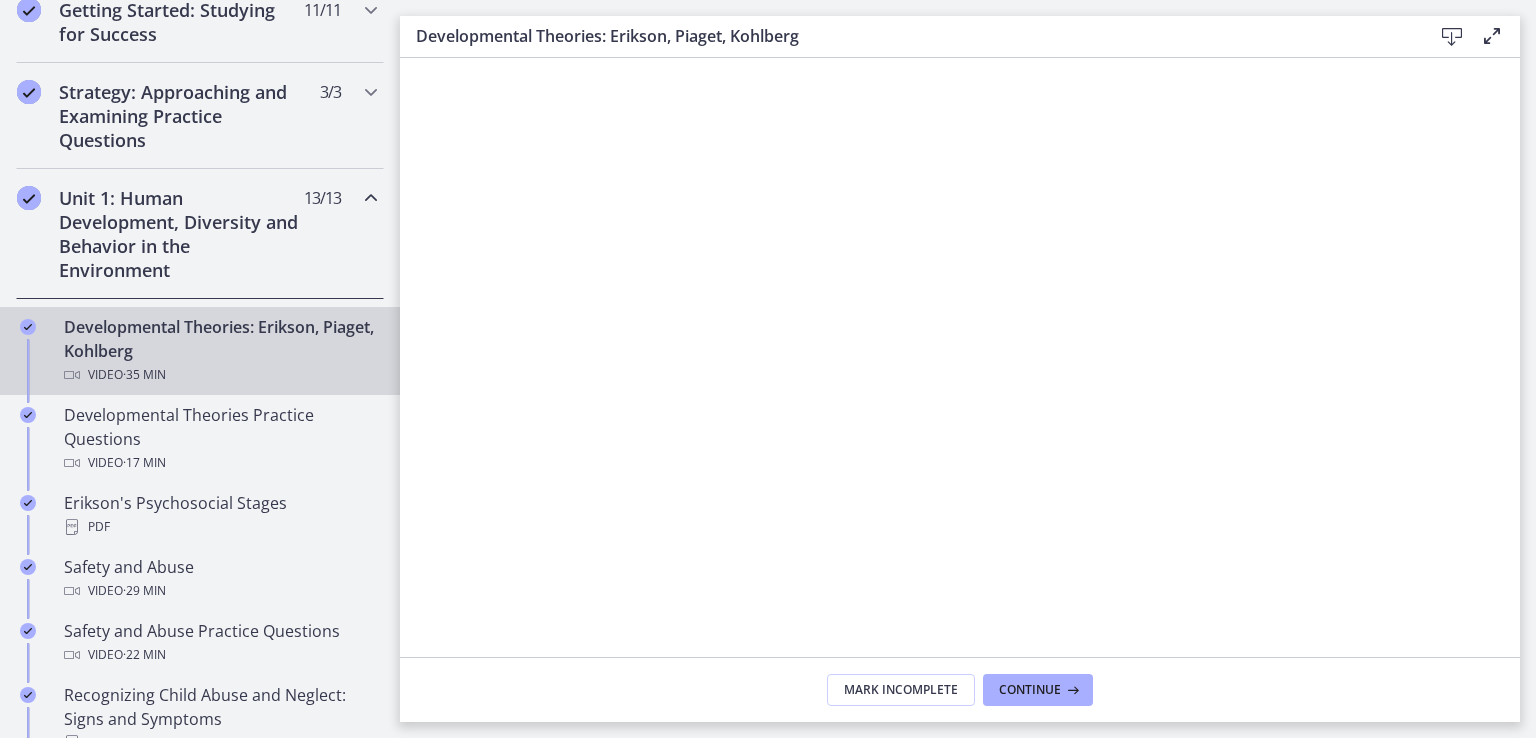 click on "Unit 1: Human Development, Diversity and Behavior in the Environment" at bounding box center (181, 234) 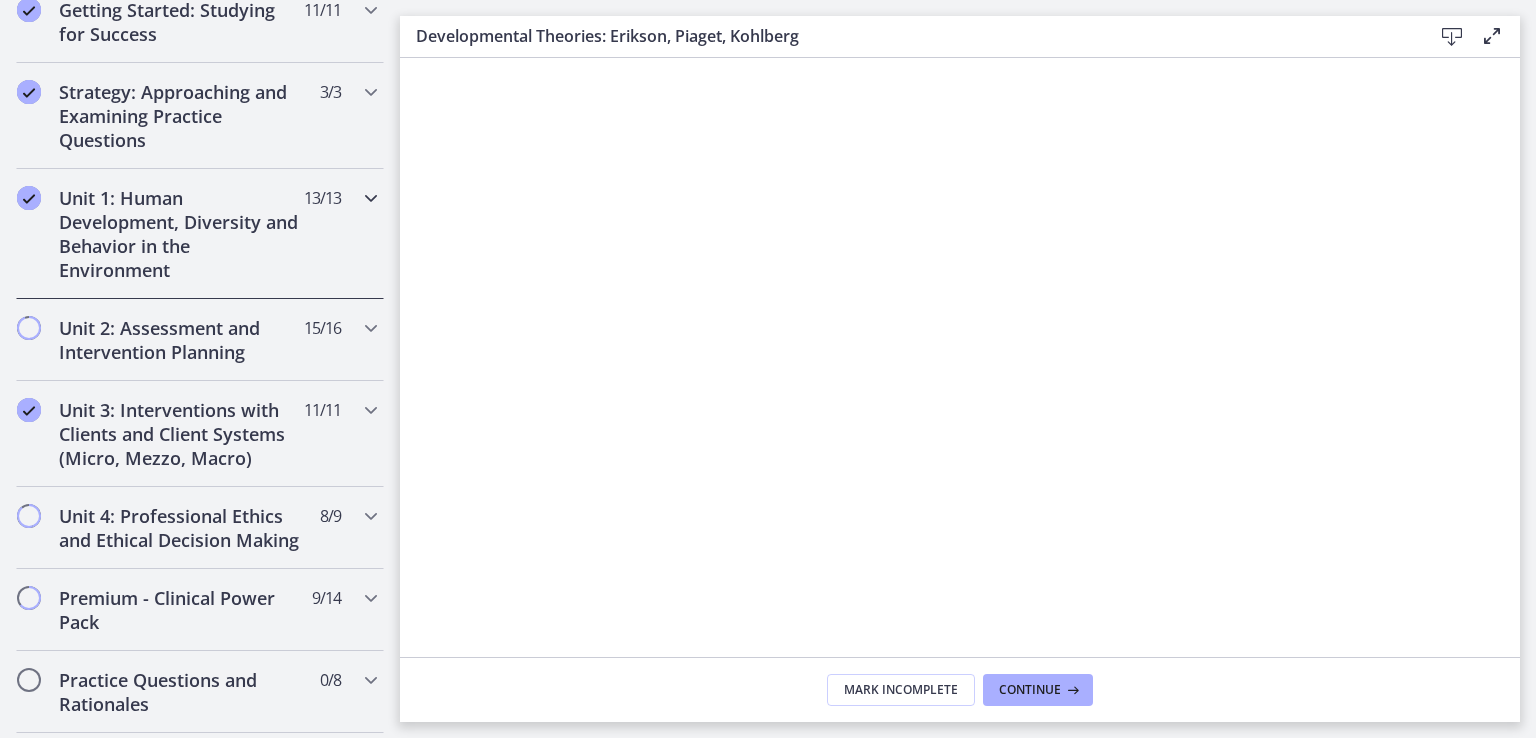 click on "Unit 1: Human Development, Diversity and Behavior in the Environment" at bounding box center [181, 234] 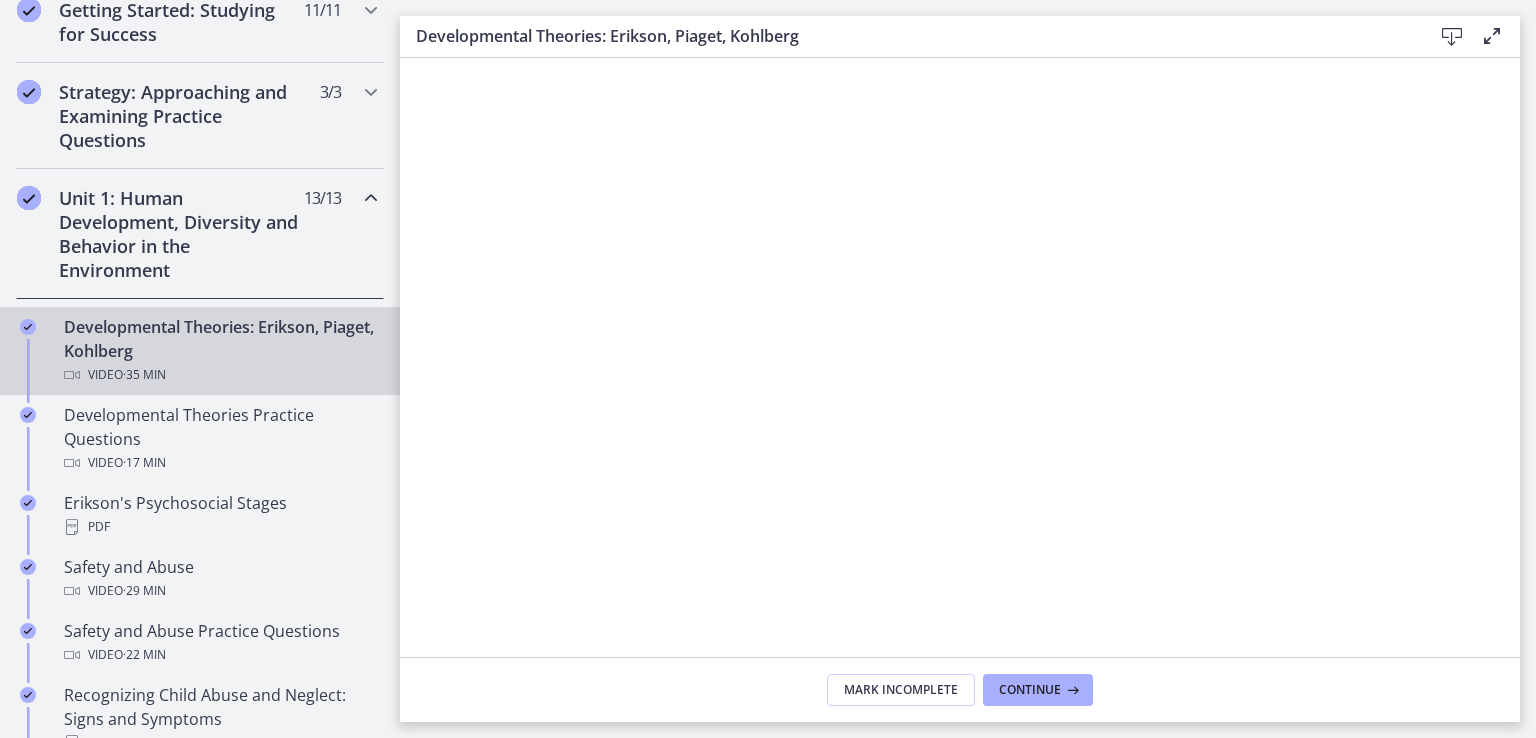 click on "Developmental Theories: Erikson, Piaget, Kohlberg
Video
·  35 min" at bounding box center (220, 351) 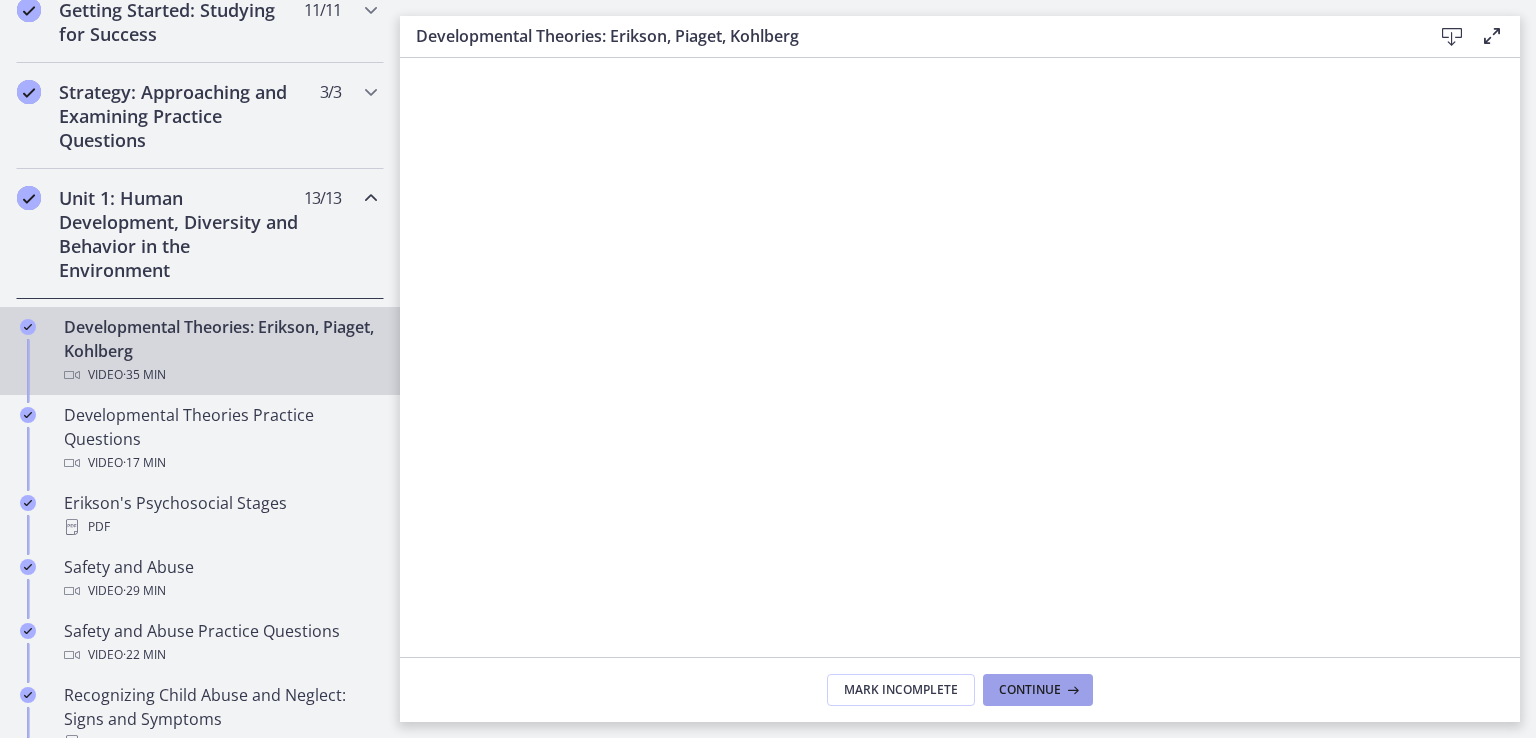 click at bounding box center (1071, 690) 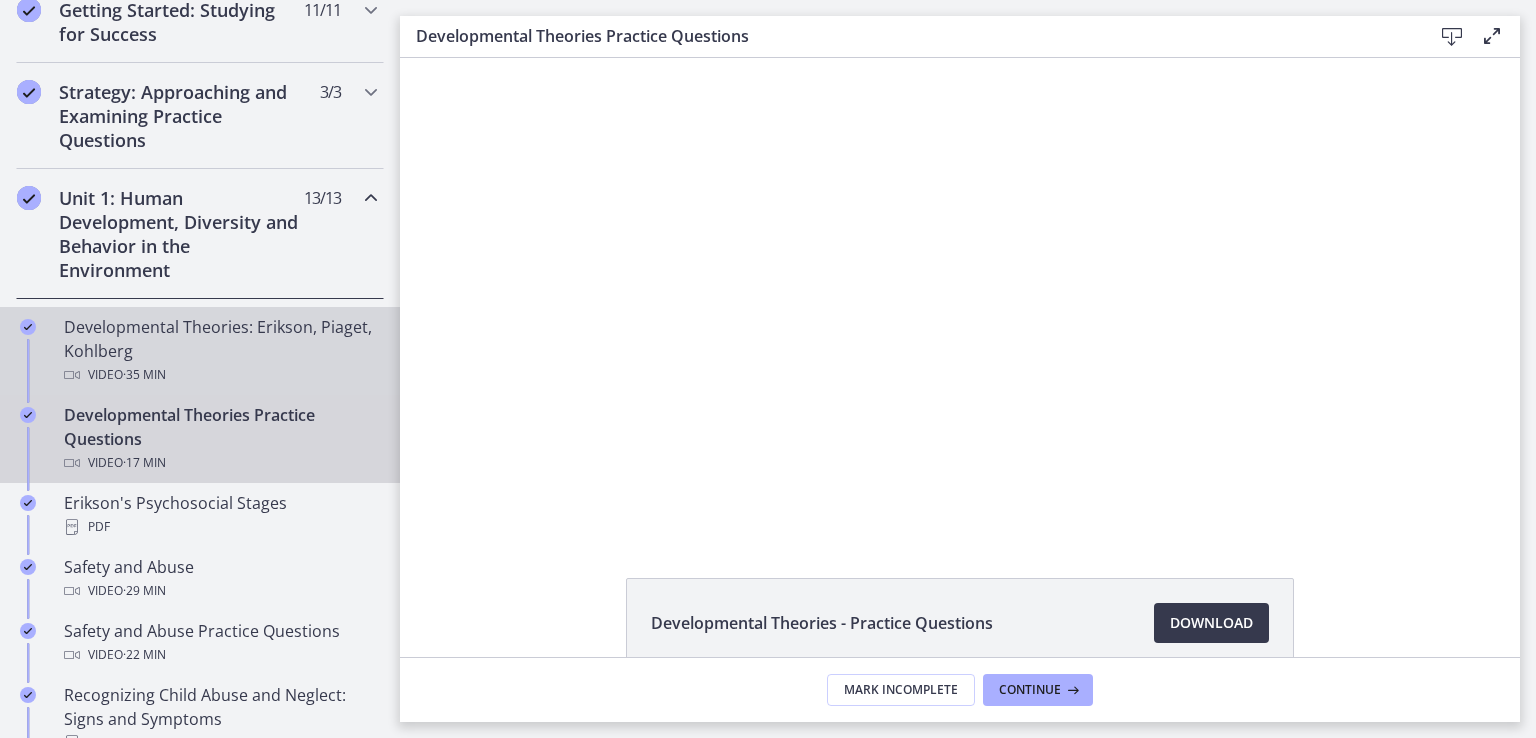 scroll, scrollTop: 0, scrollLeft: 0, axis: both 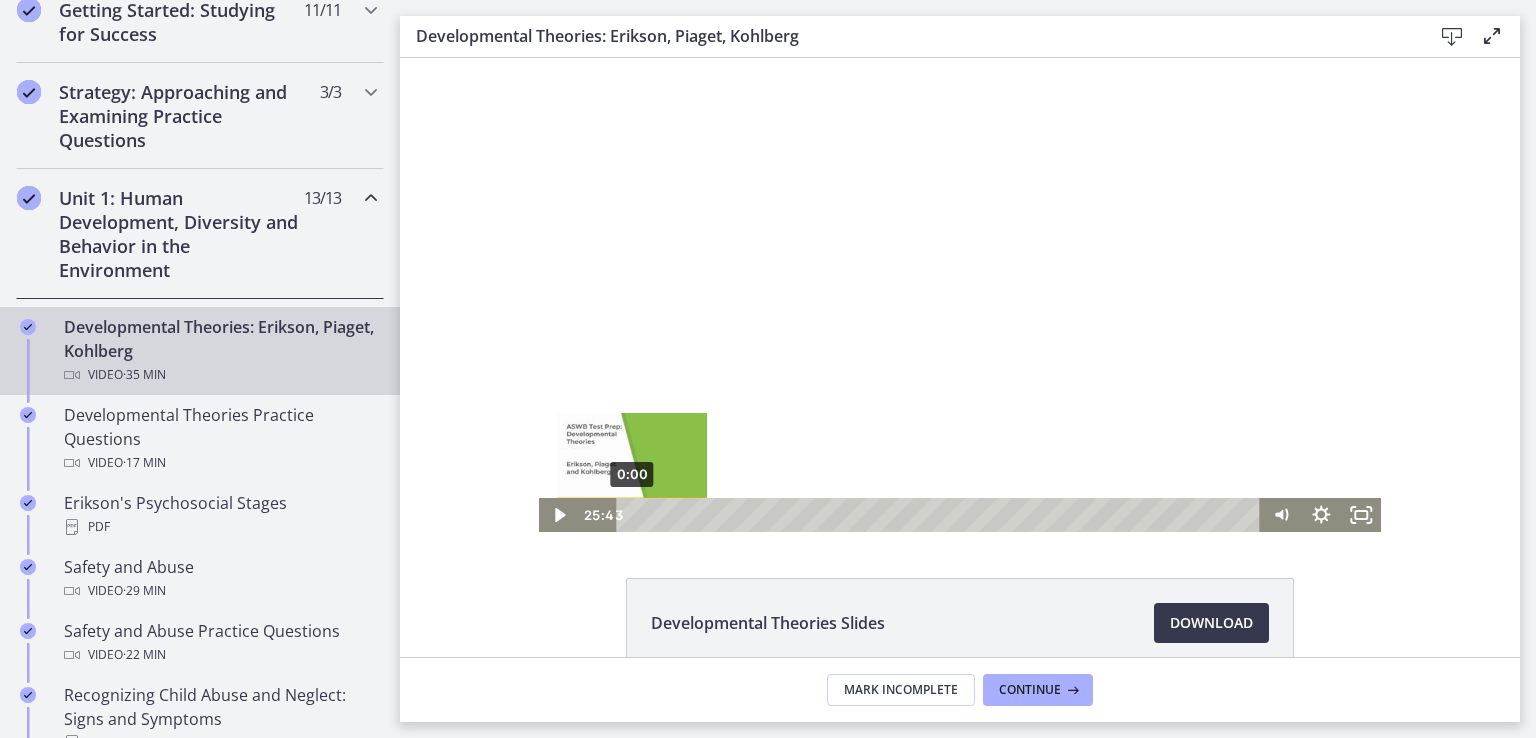 click on "0:00" at bounding box center [942, 515] 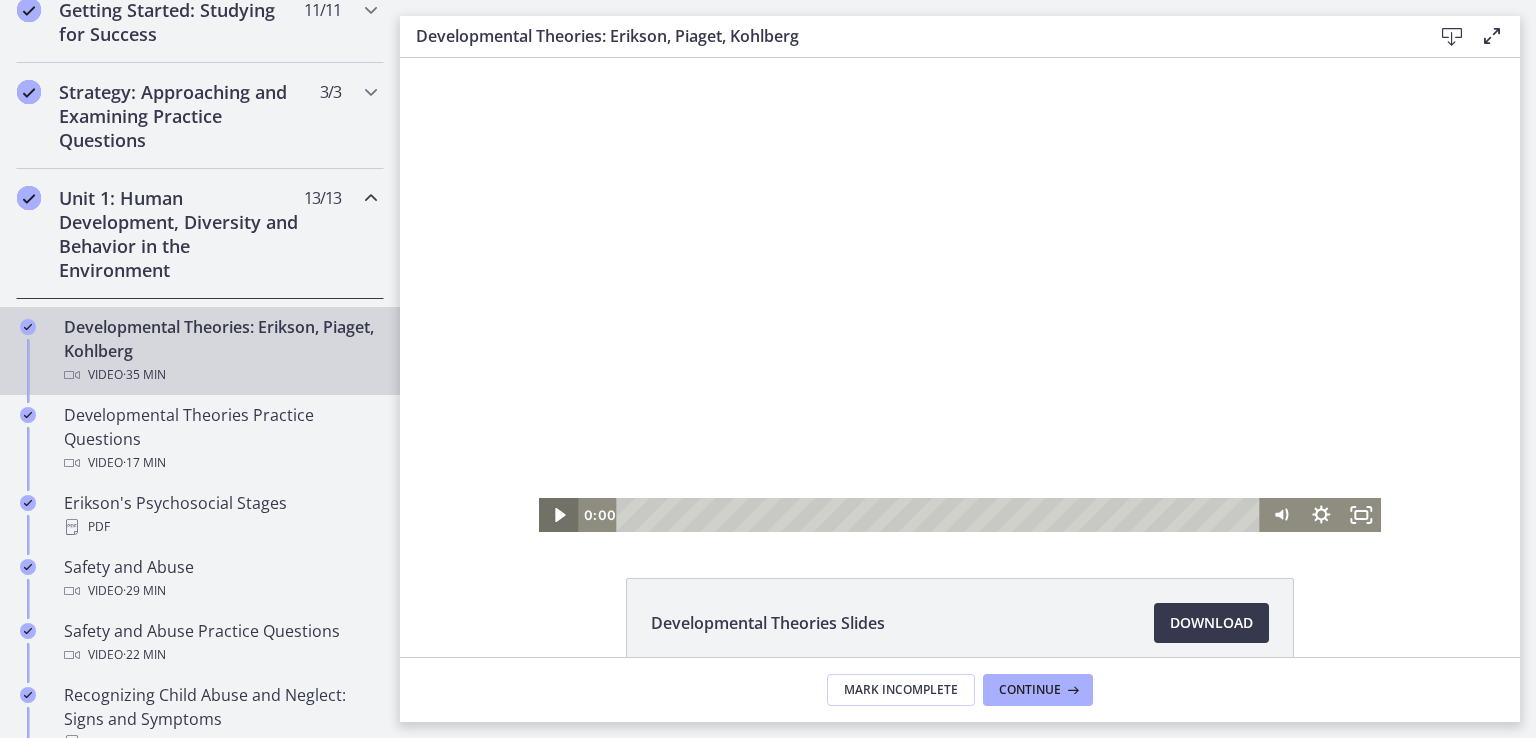 click 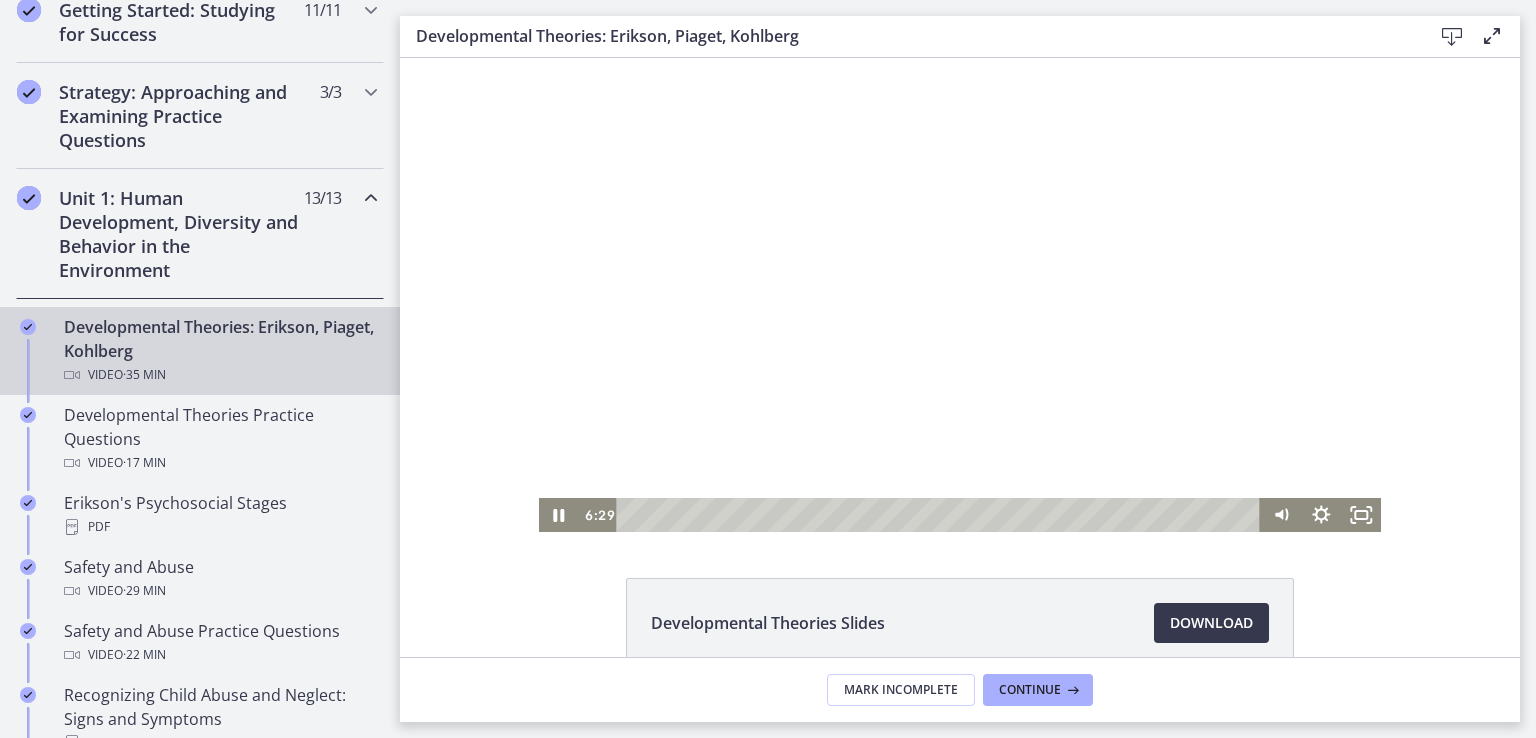 click at bounding box center (960, 295) 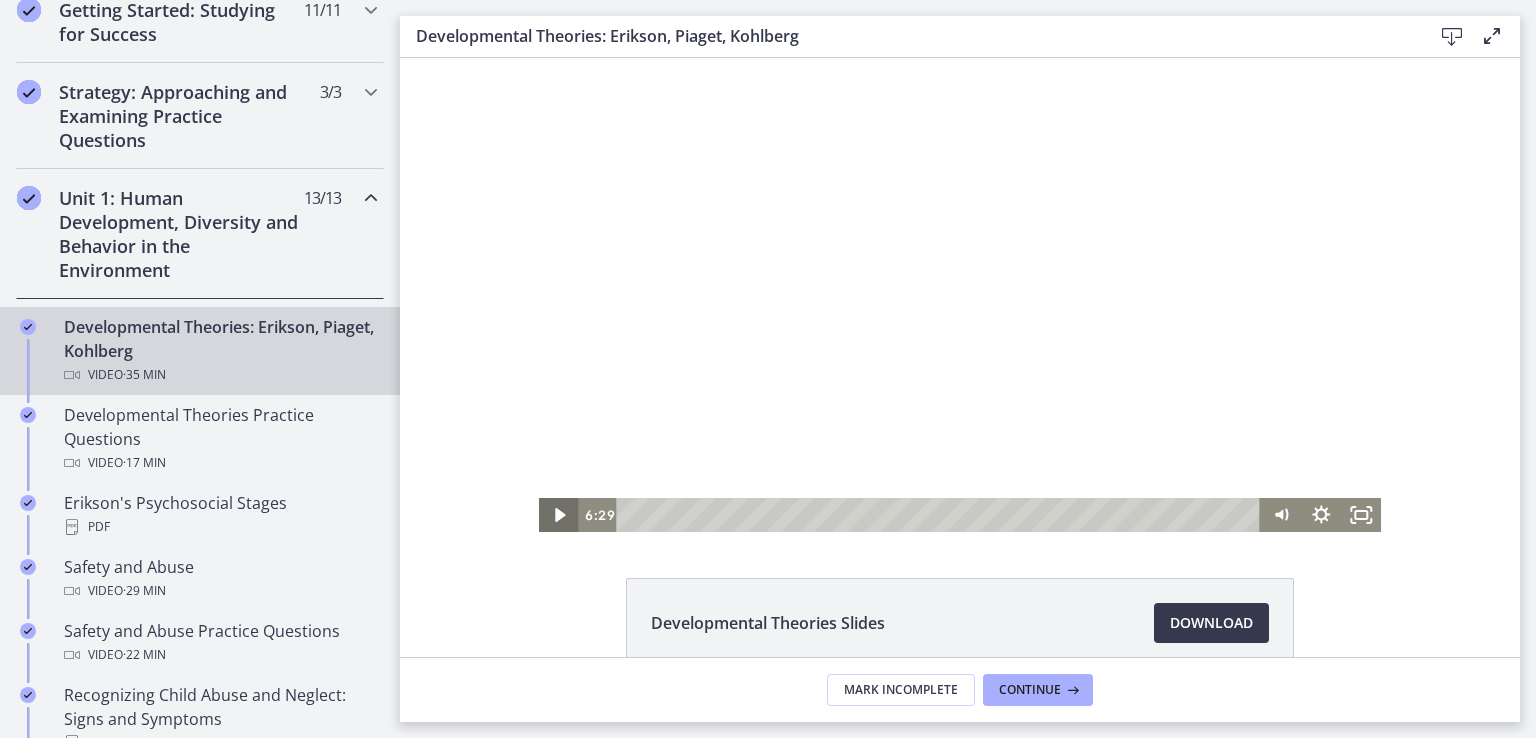 click 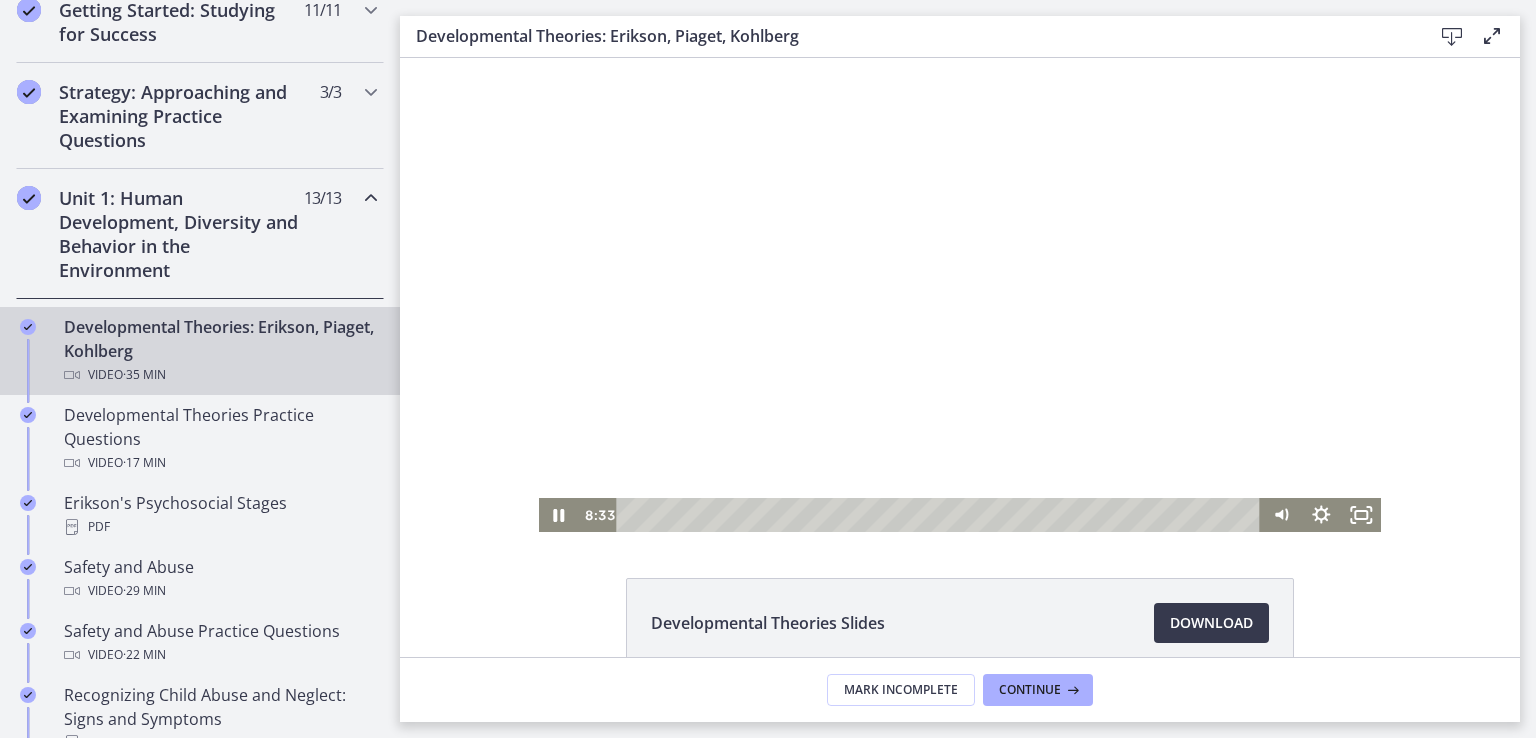 click at bounding box center [960, 295] 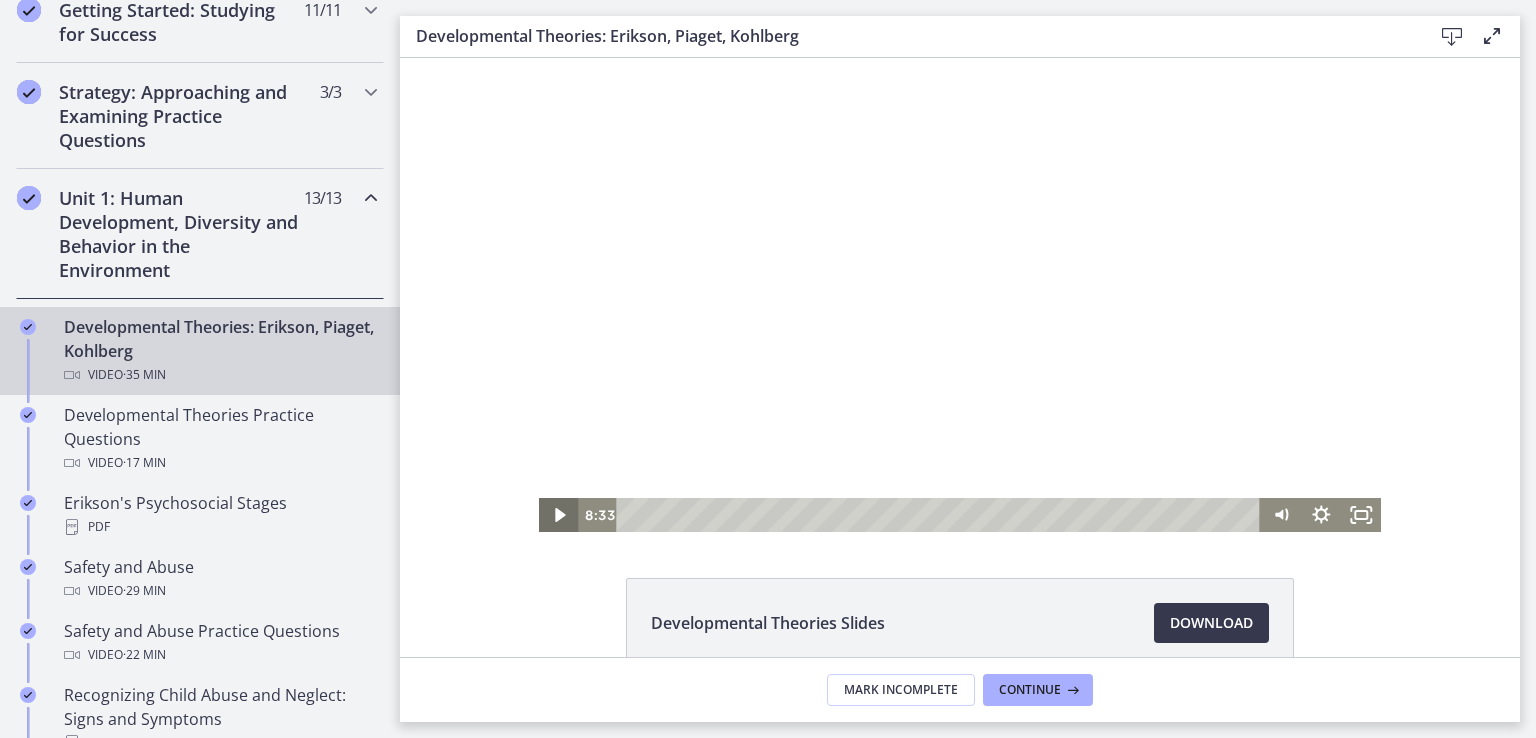 click 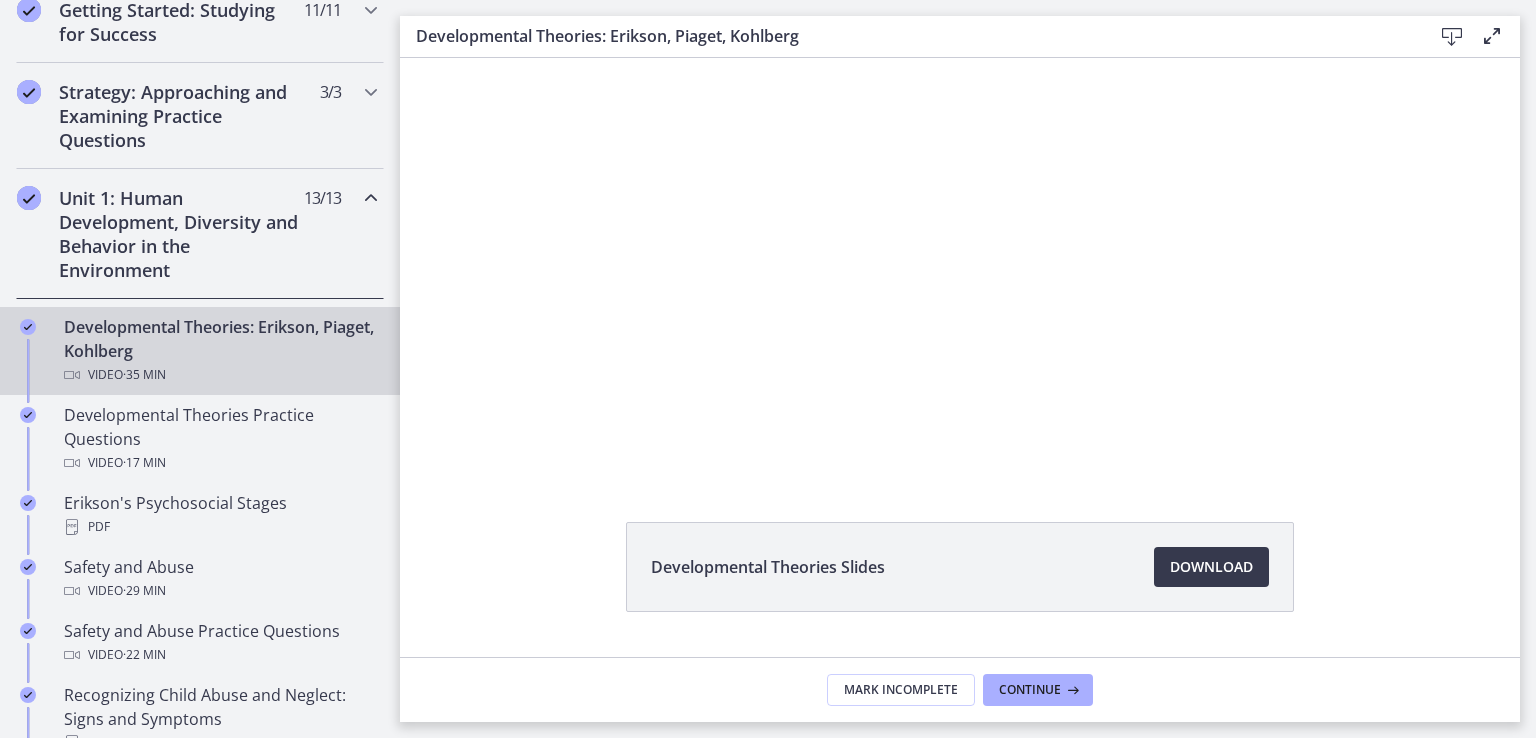 scroll, scrollTop: 0, scrollLeft: 0, axis: both 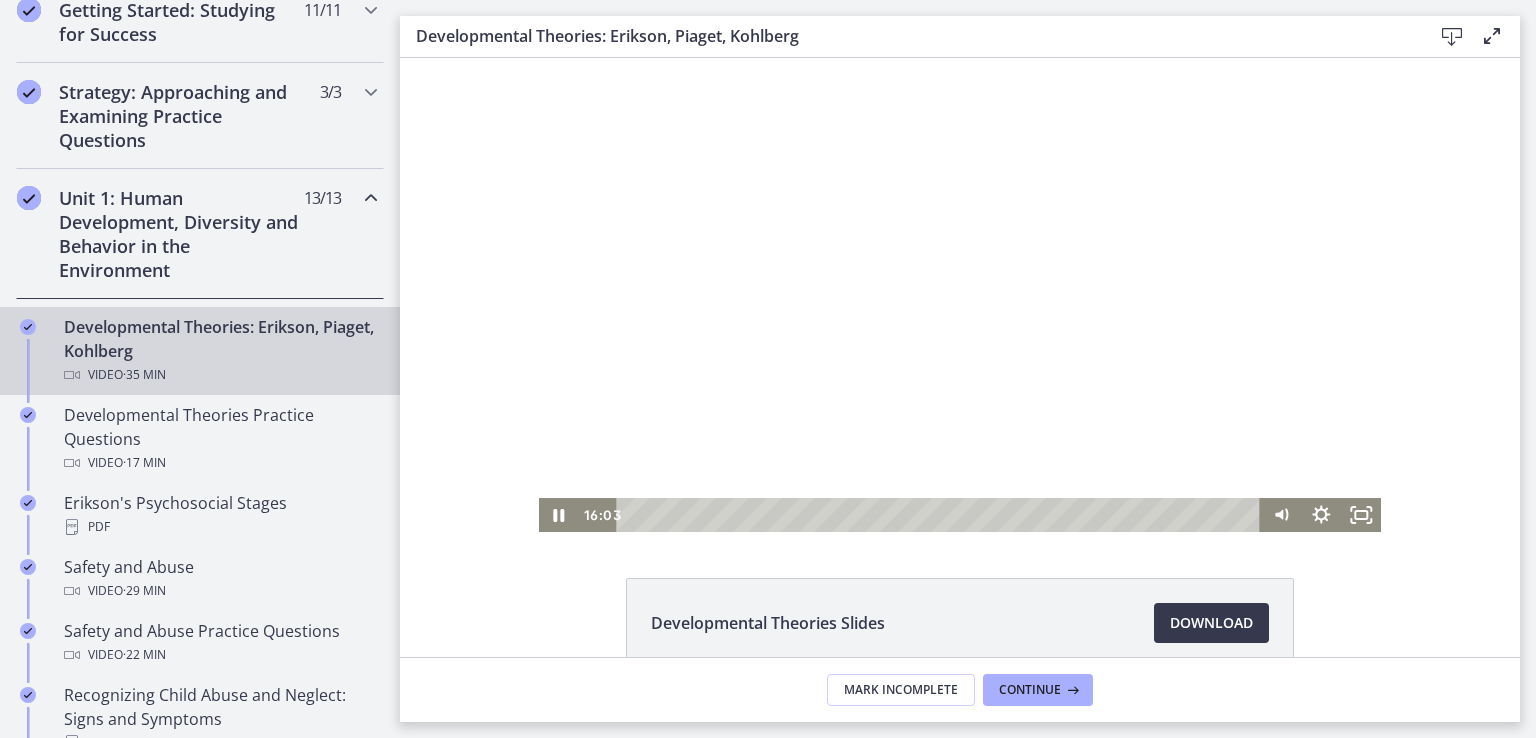 click at bounding box center (960, 295) 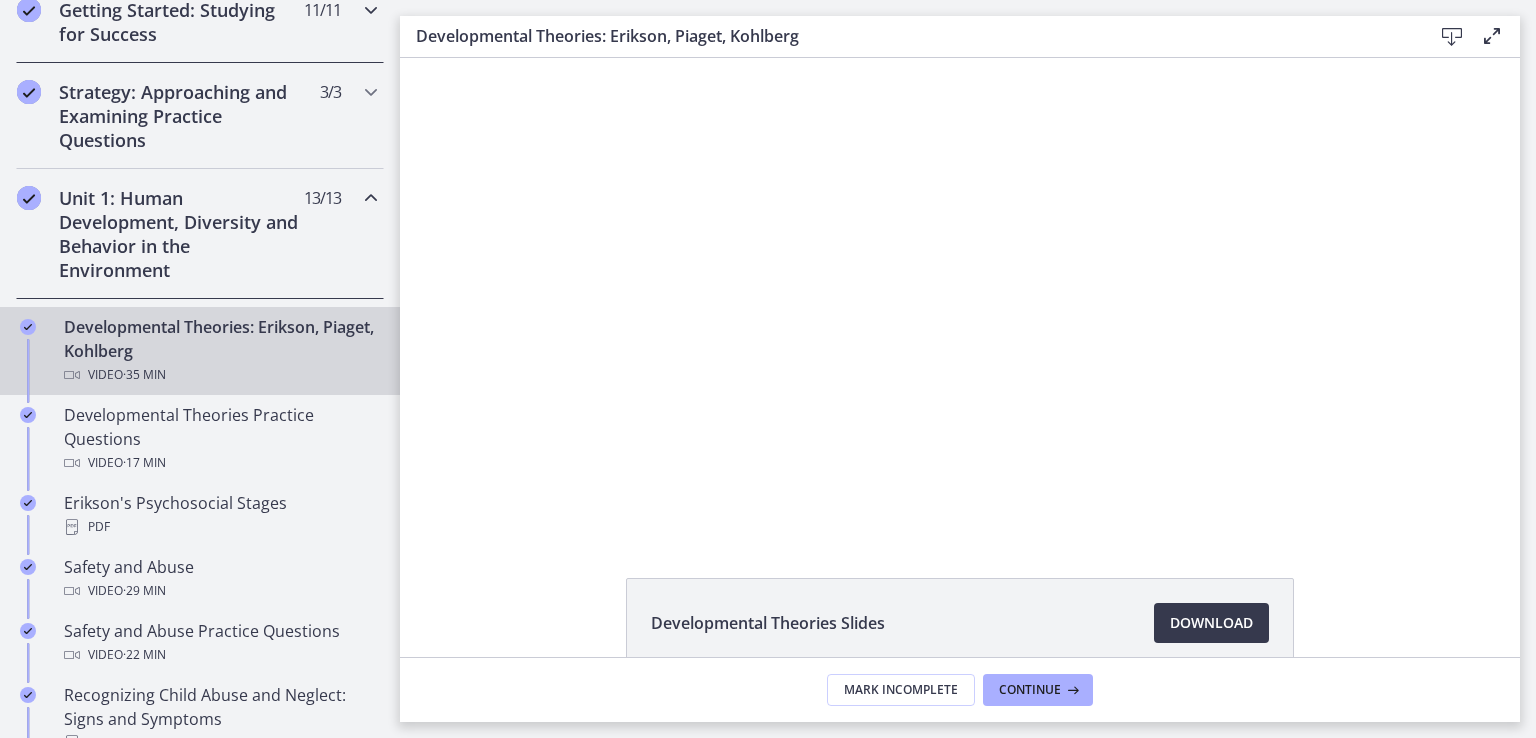 scroll, scrollTop: 0, scrollLeft: 0, axis: both 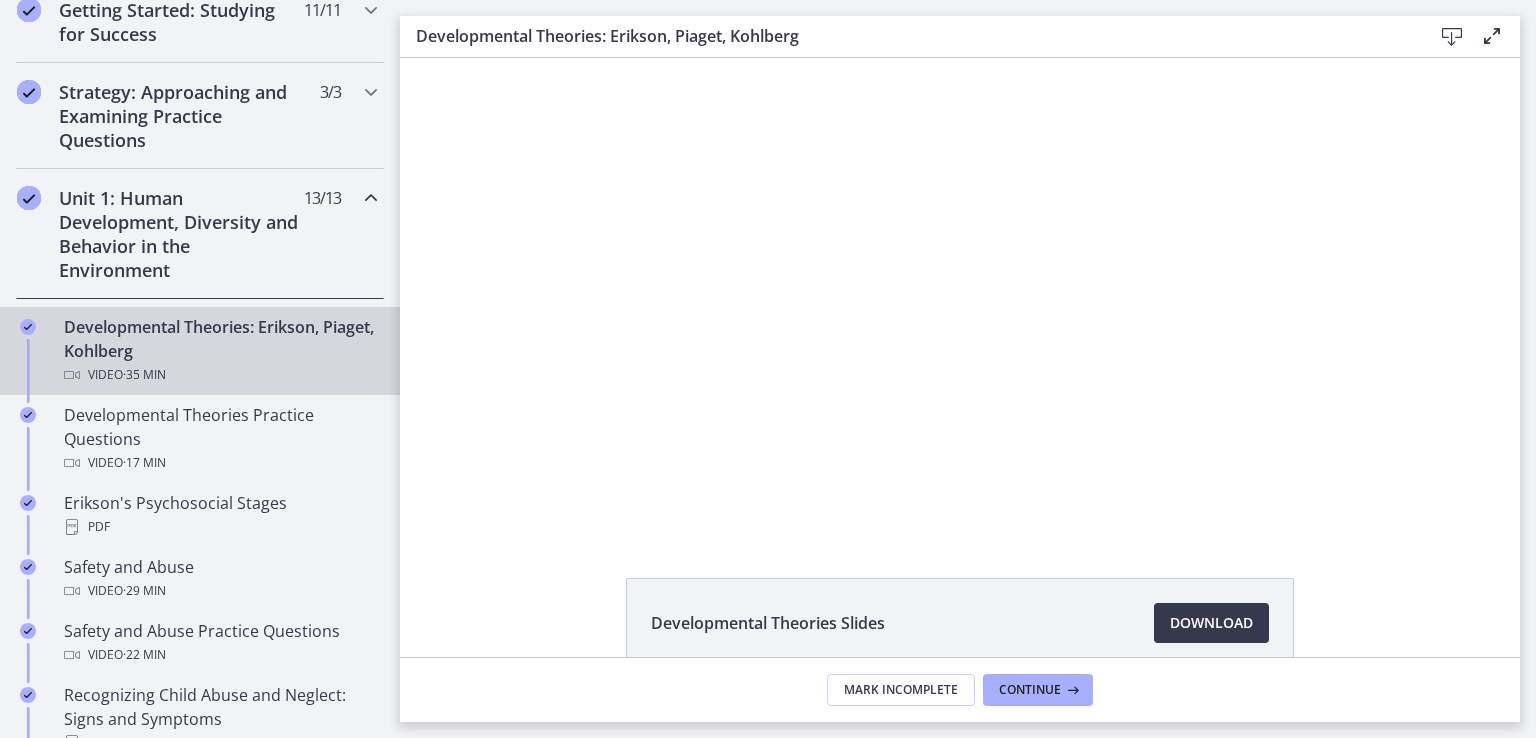 click on "Developmental Theories: Erikson, Piaget, Kohlberg
Video
·  35 min" at bounding box center [220, 351] 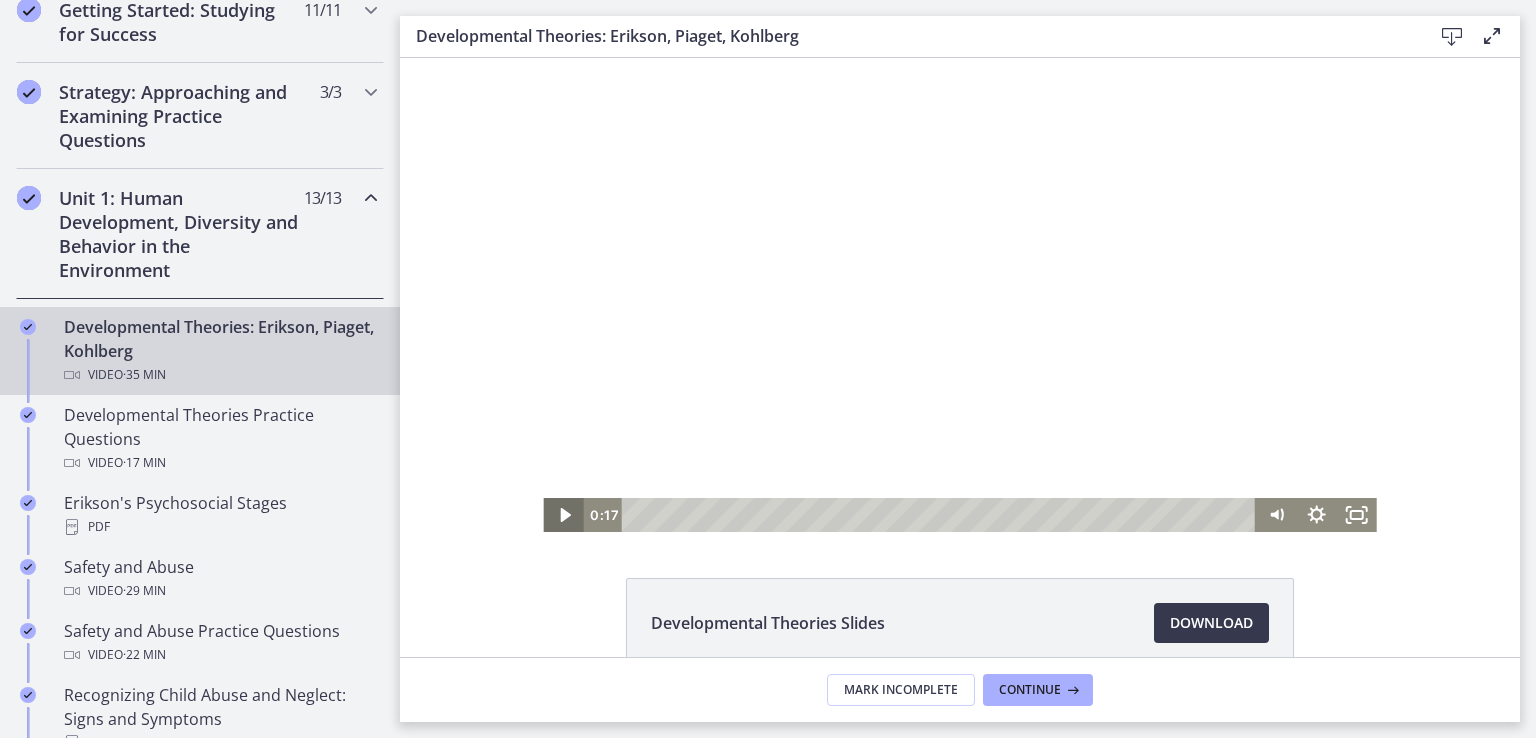 click 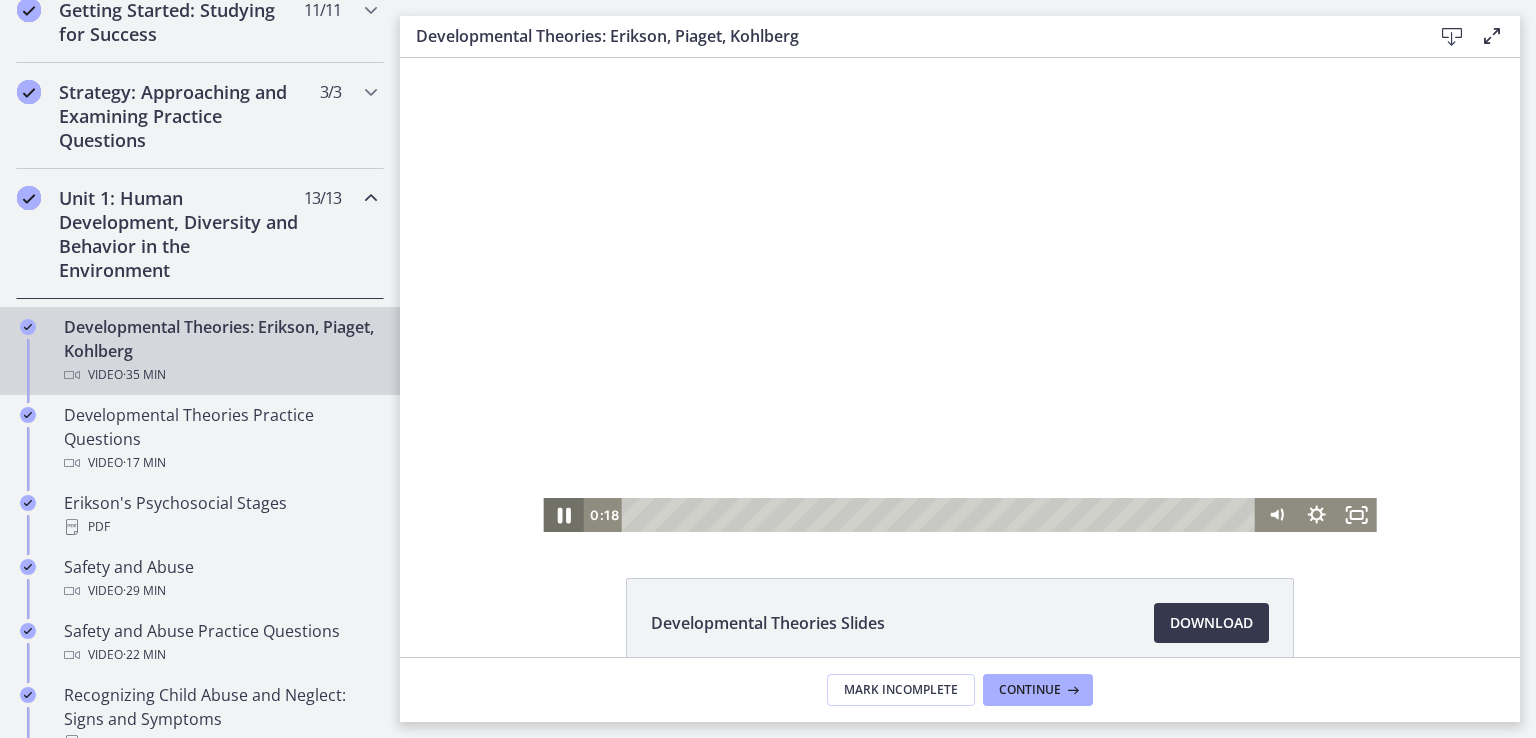 click 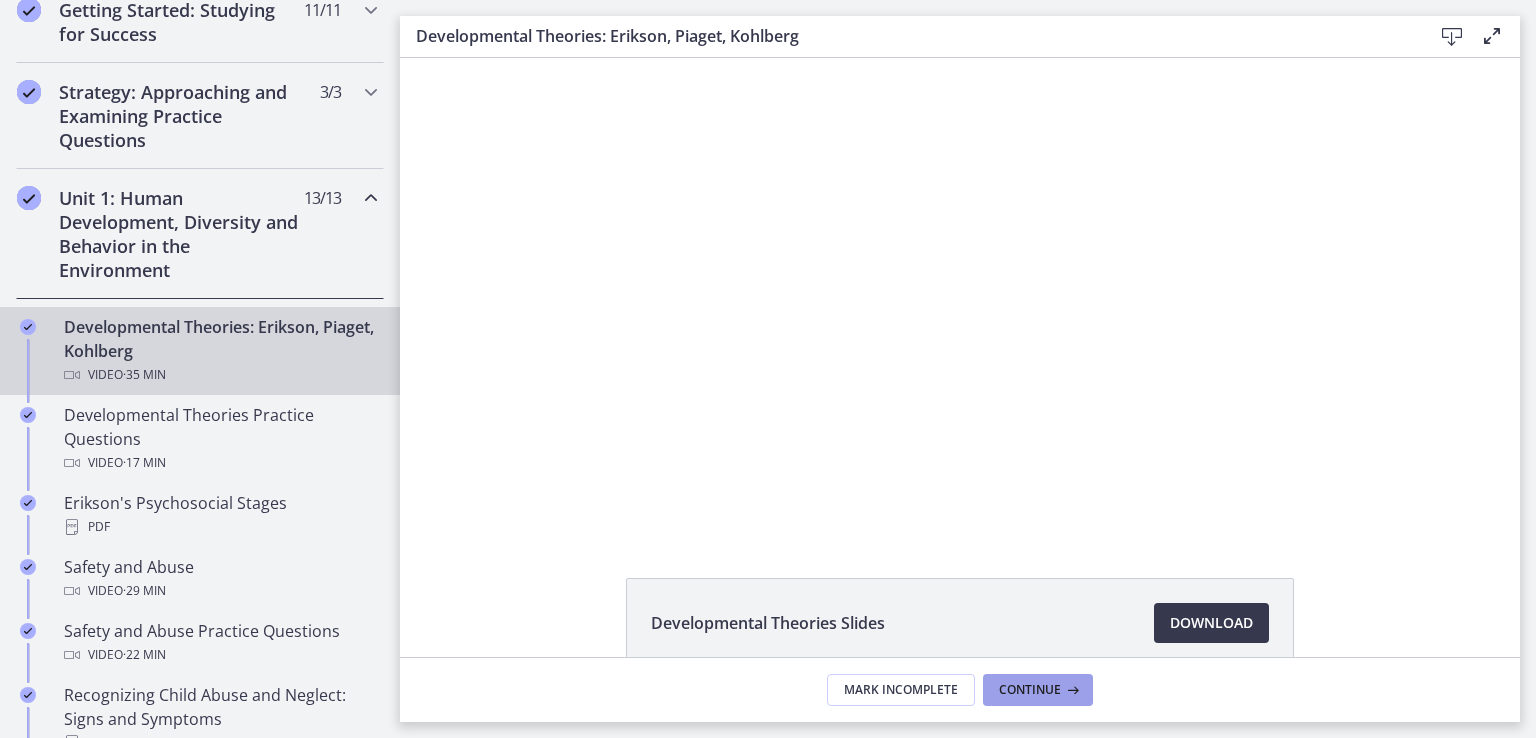 click at bounding box center [1071, 690] 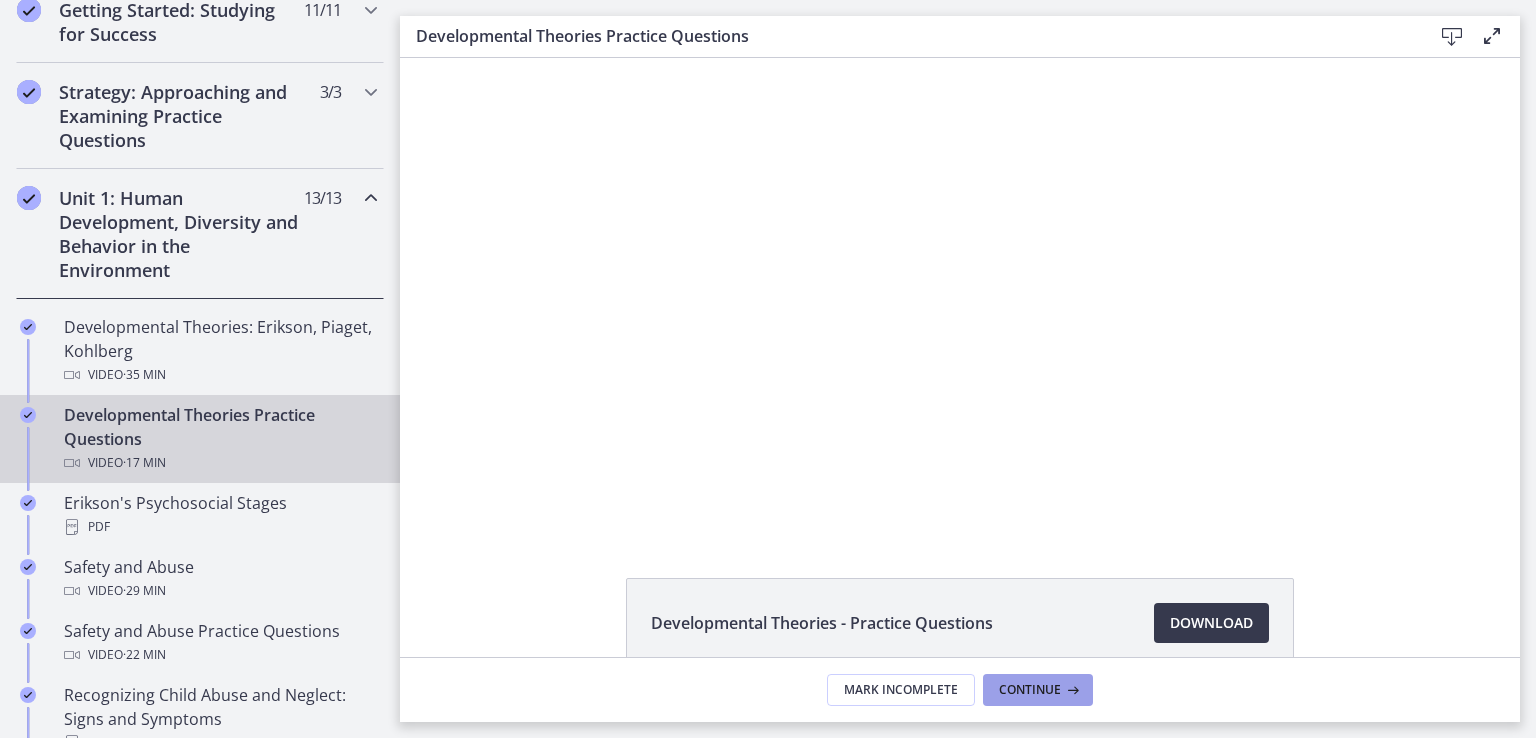 scroll, scrollTop: 0, scrollLeft: 0, axis: both 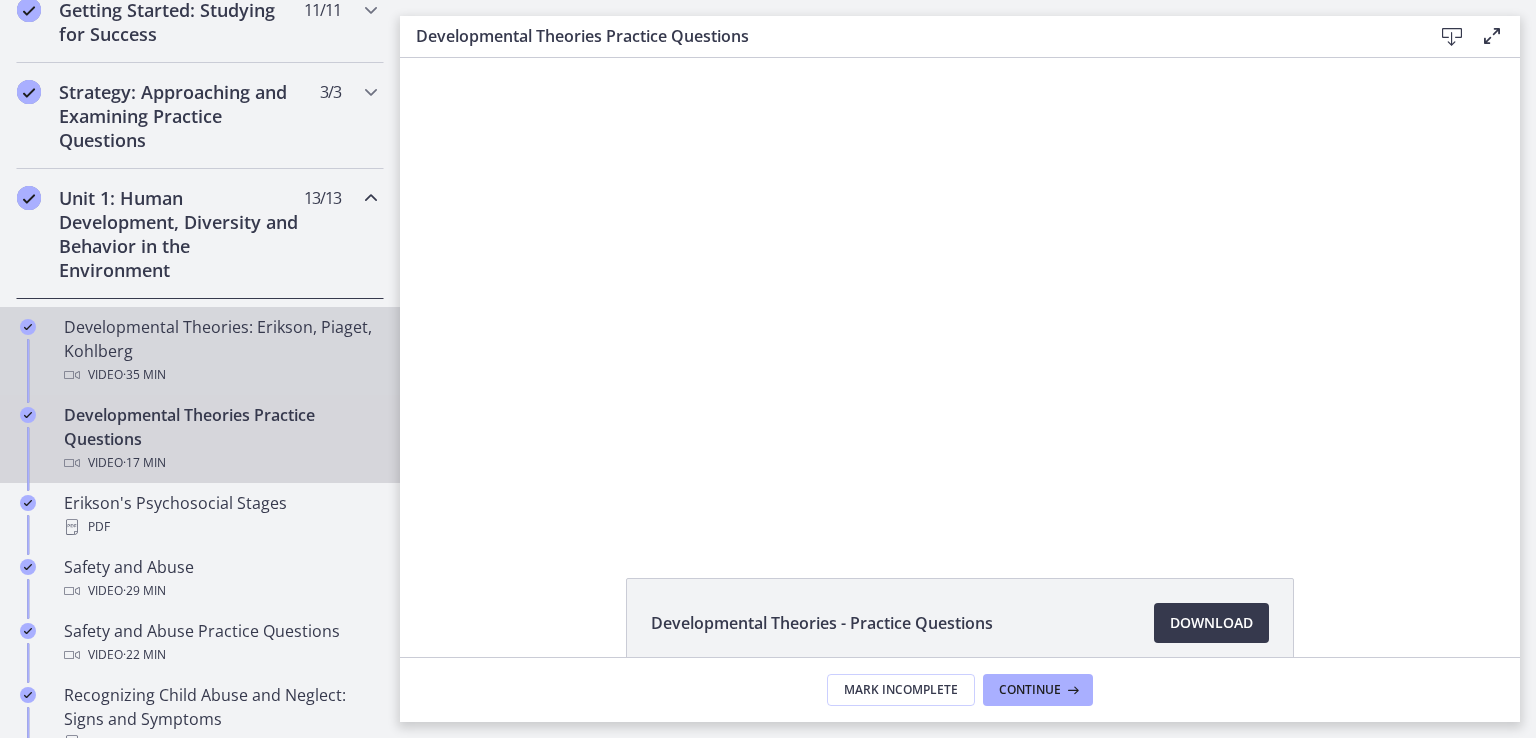 click on "Video
·  35 min" at bounding box center (220, 375) 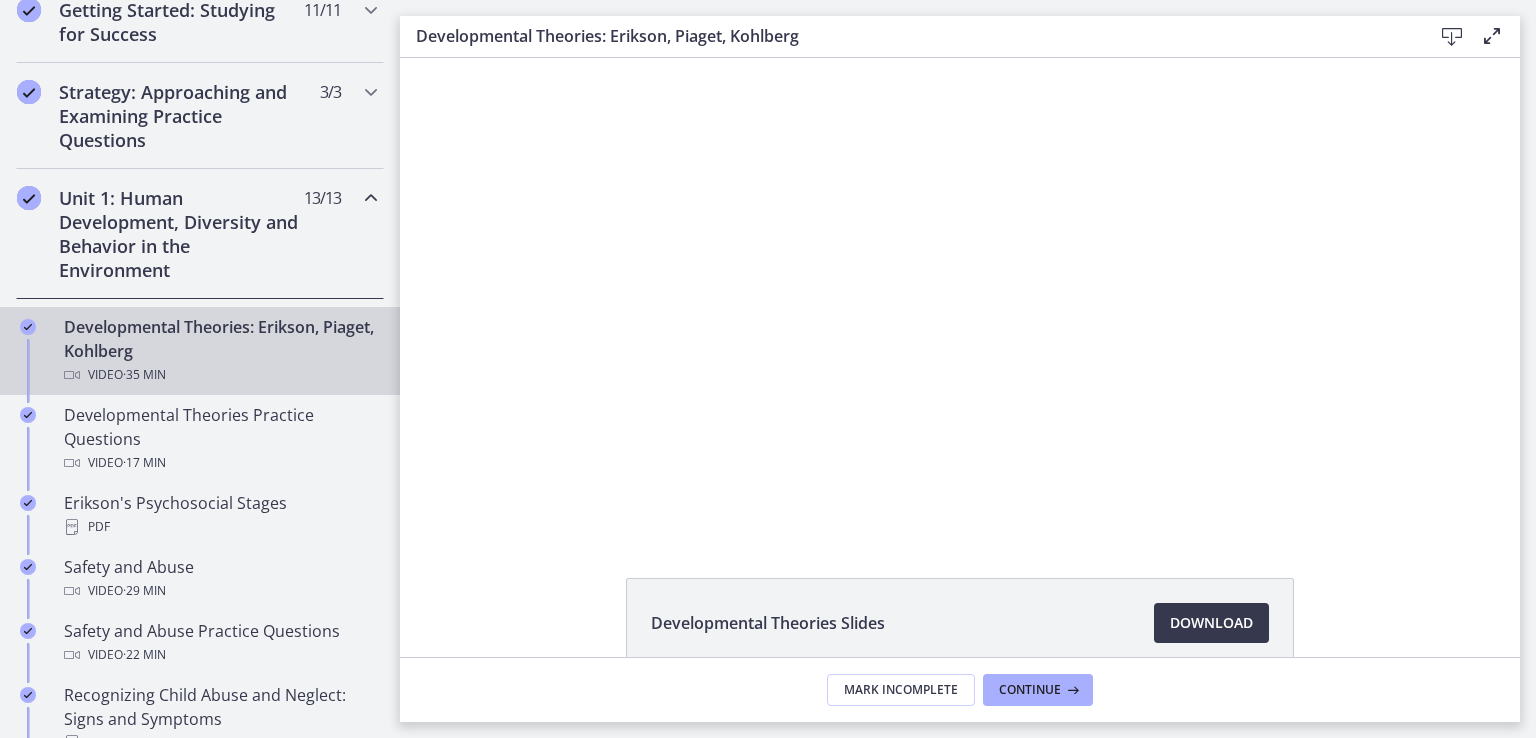 scroll, scrollTop: 0, scrollLeft: 0, axis: both 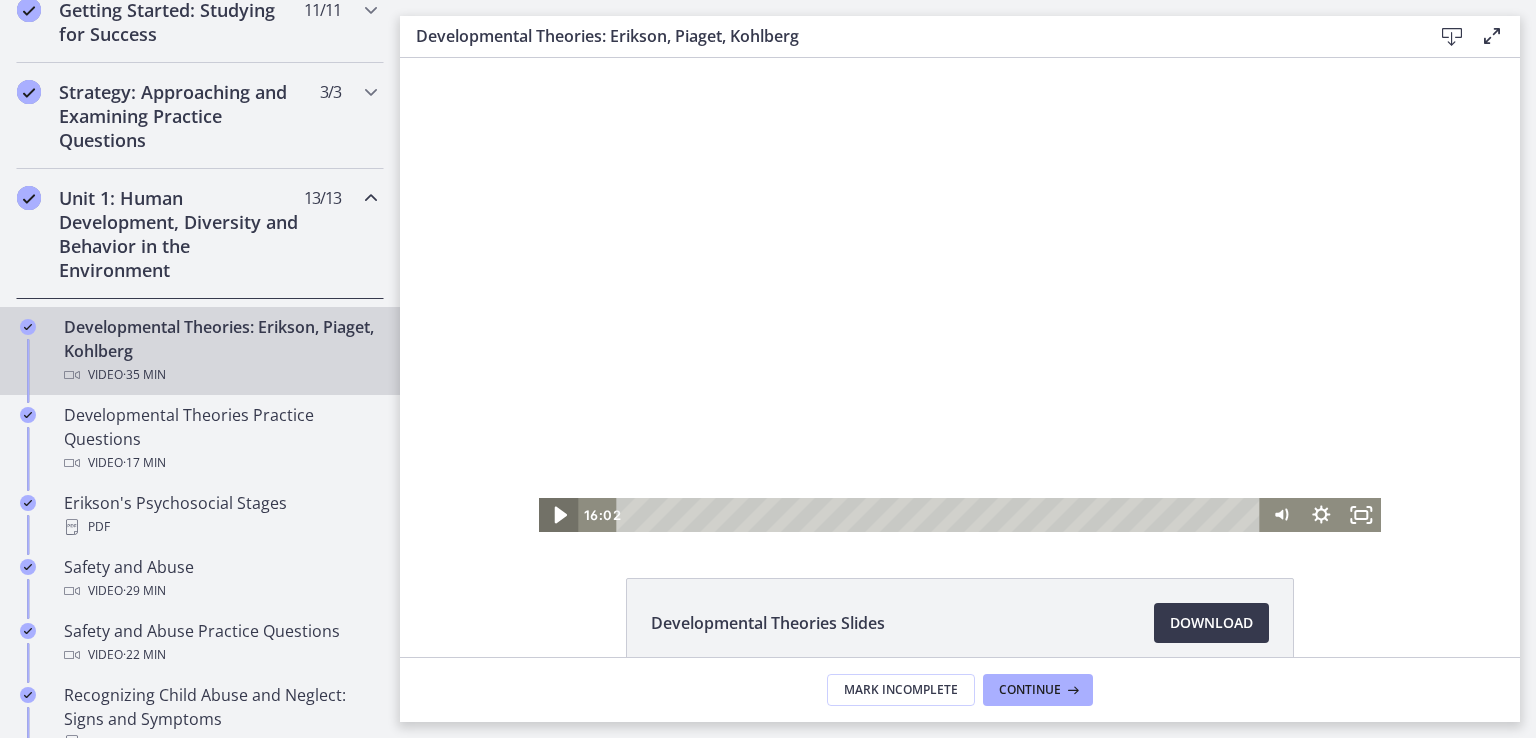 click 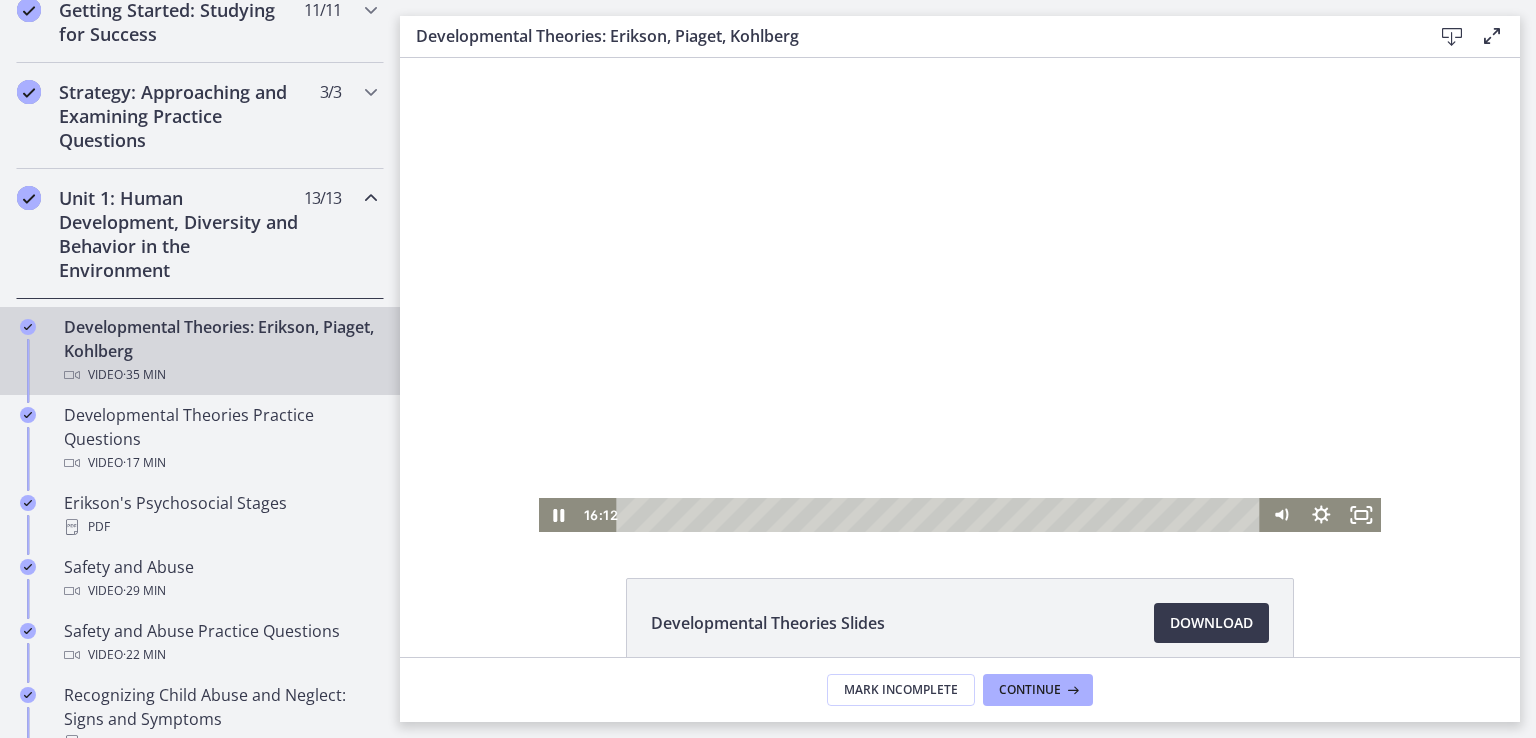 click at bounding box center [960, 295] 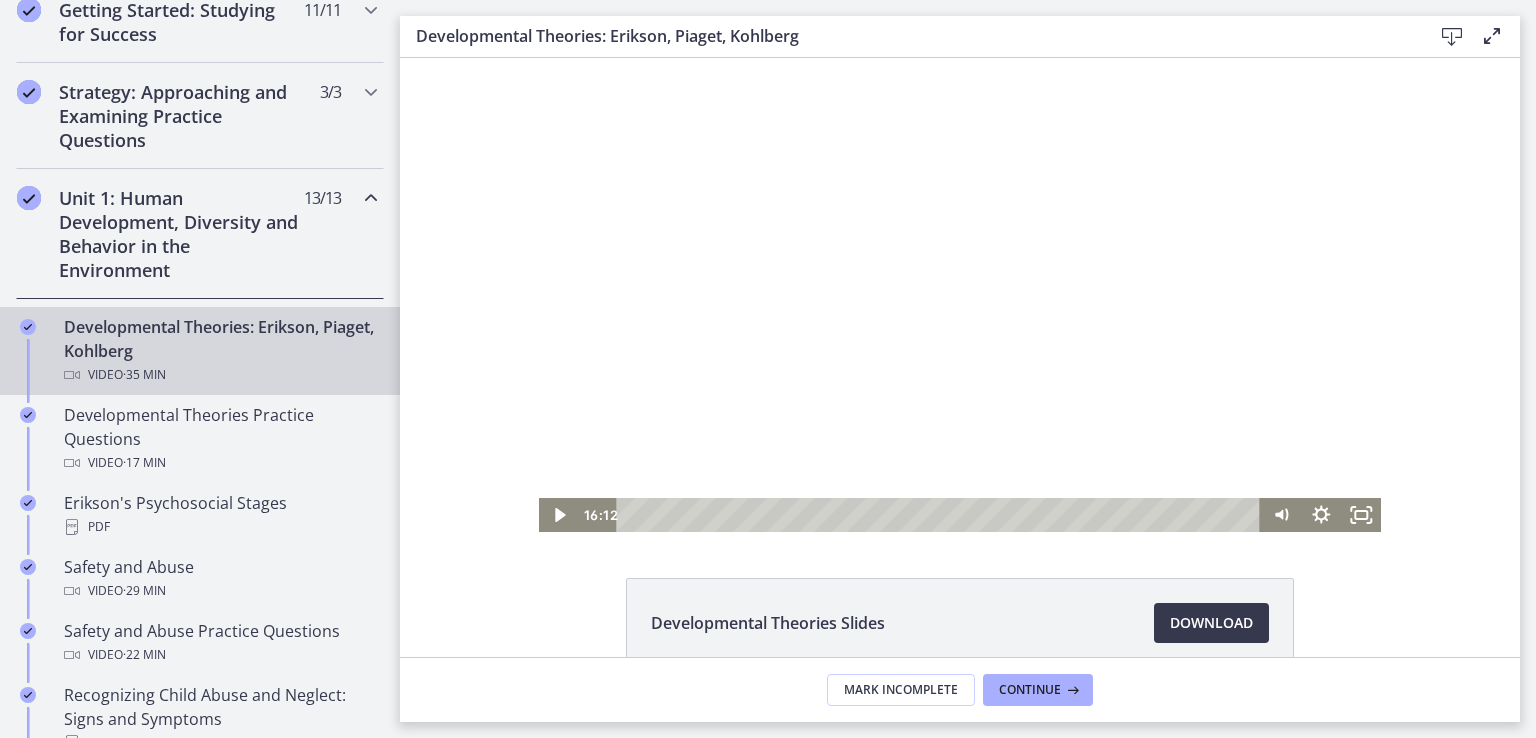 click at bounding box center (960, 295) 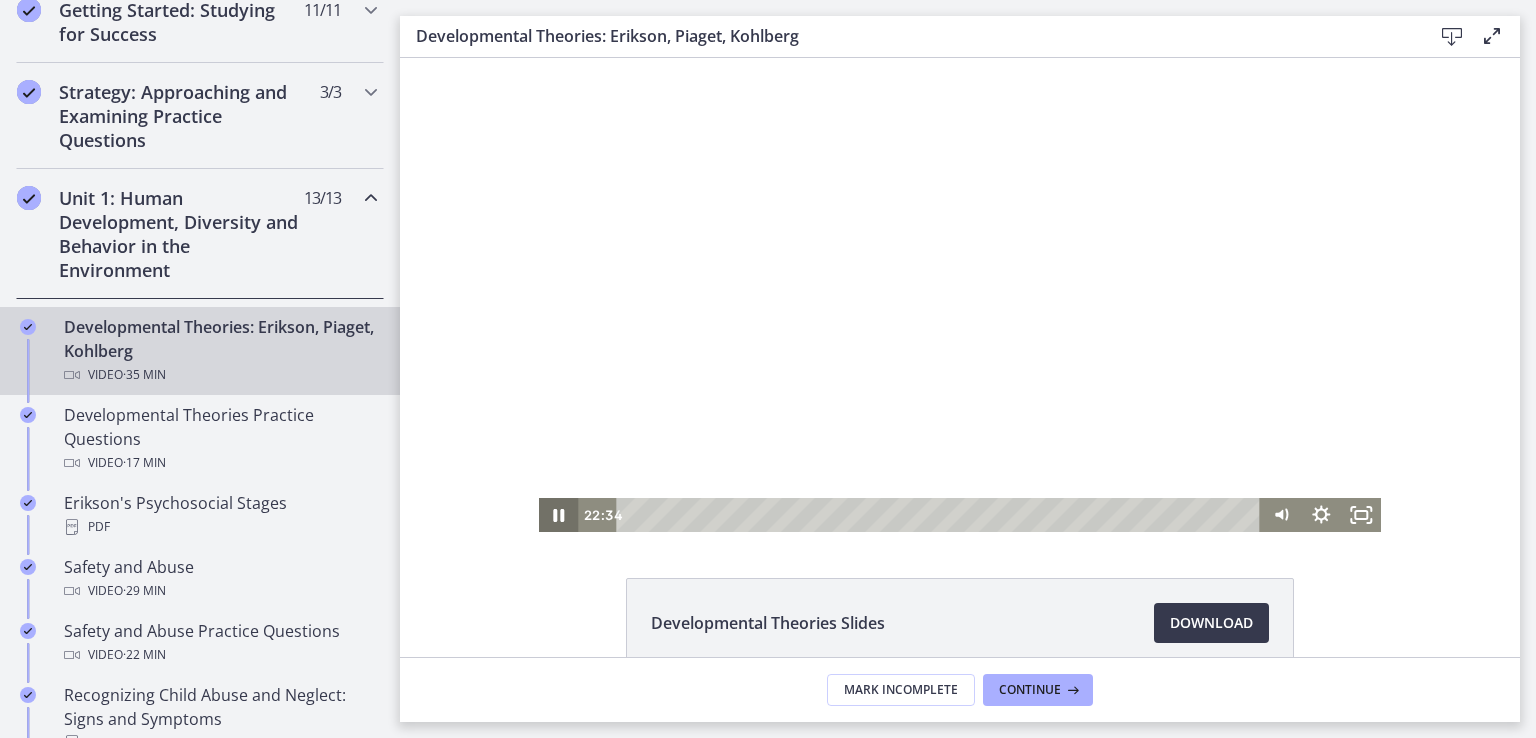 click 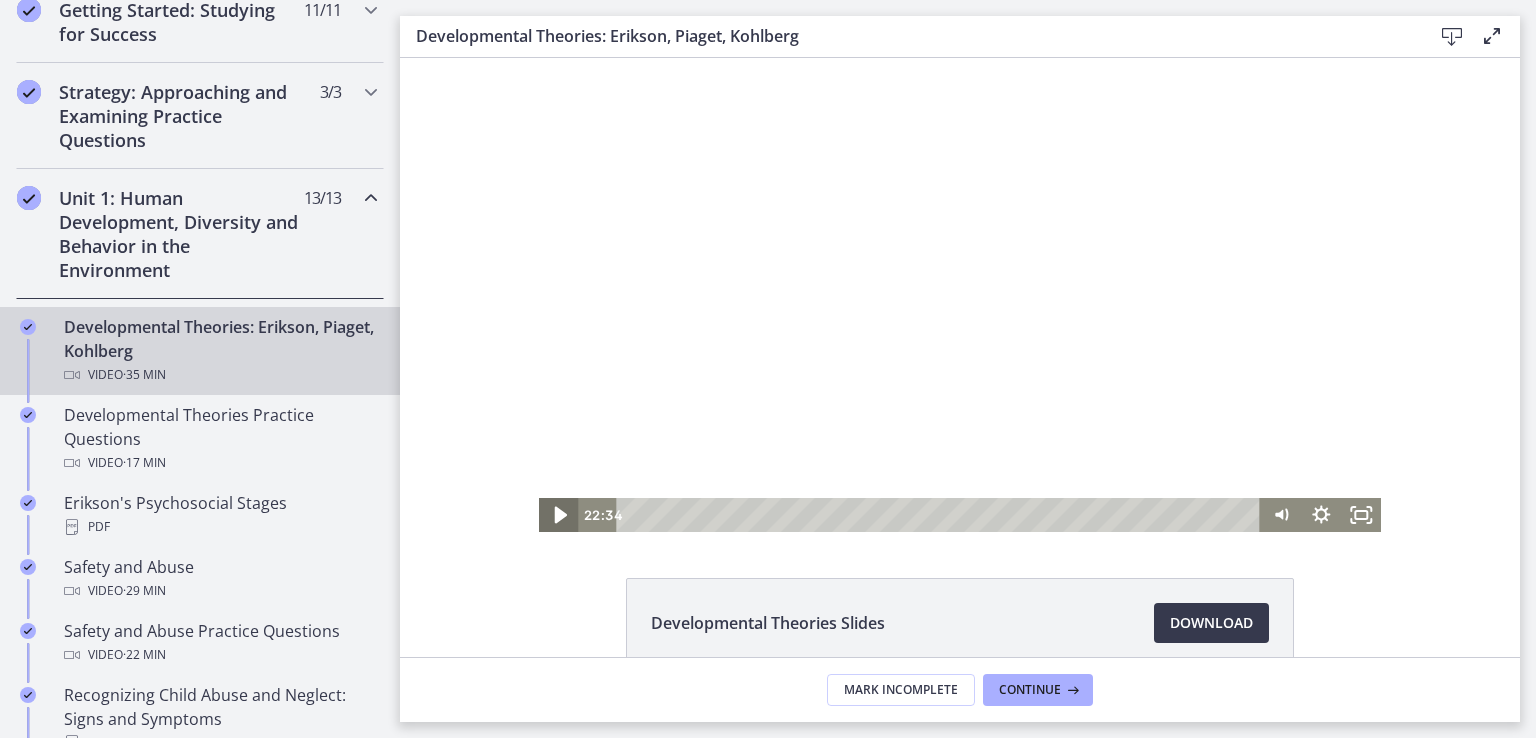 click 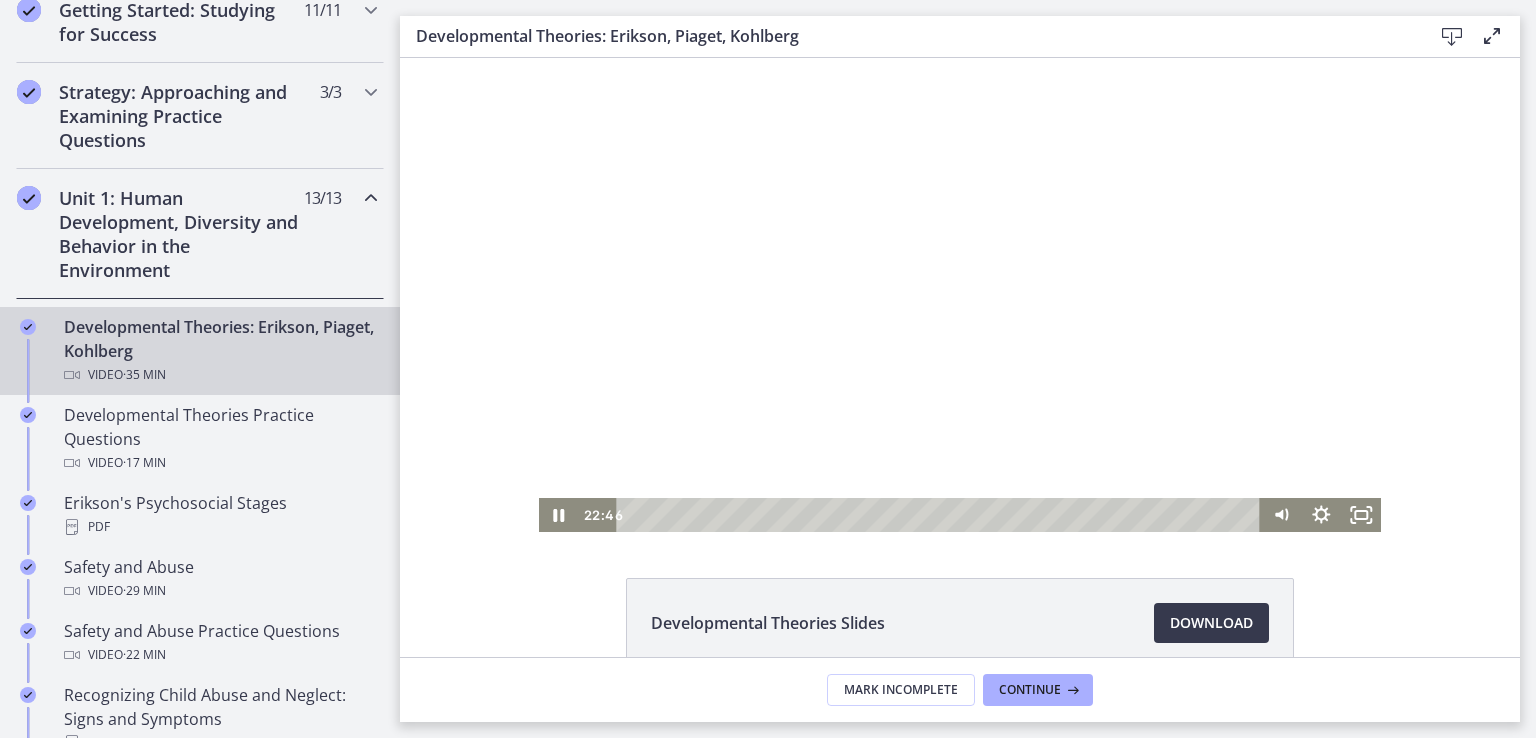 drag, startPoint x: 1345, startPoint y: 373, endPoint x: 1263, endPoint y: 351, distance: 84.89994 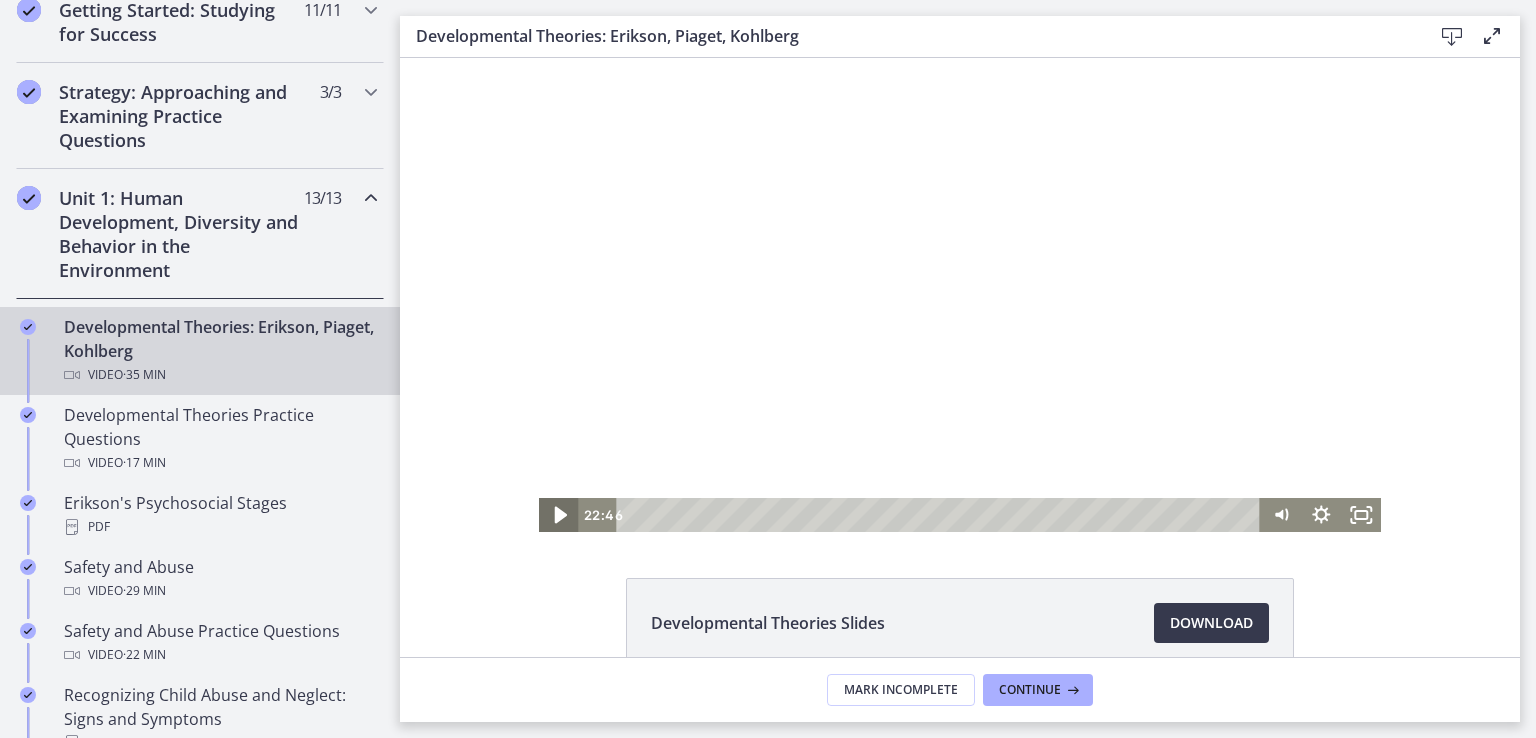 click 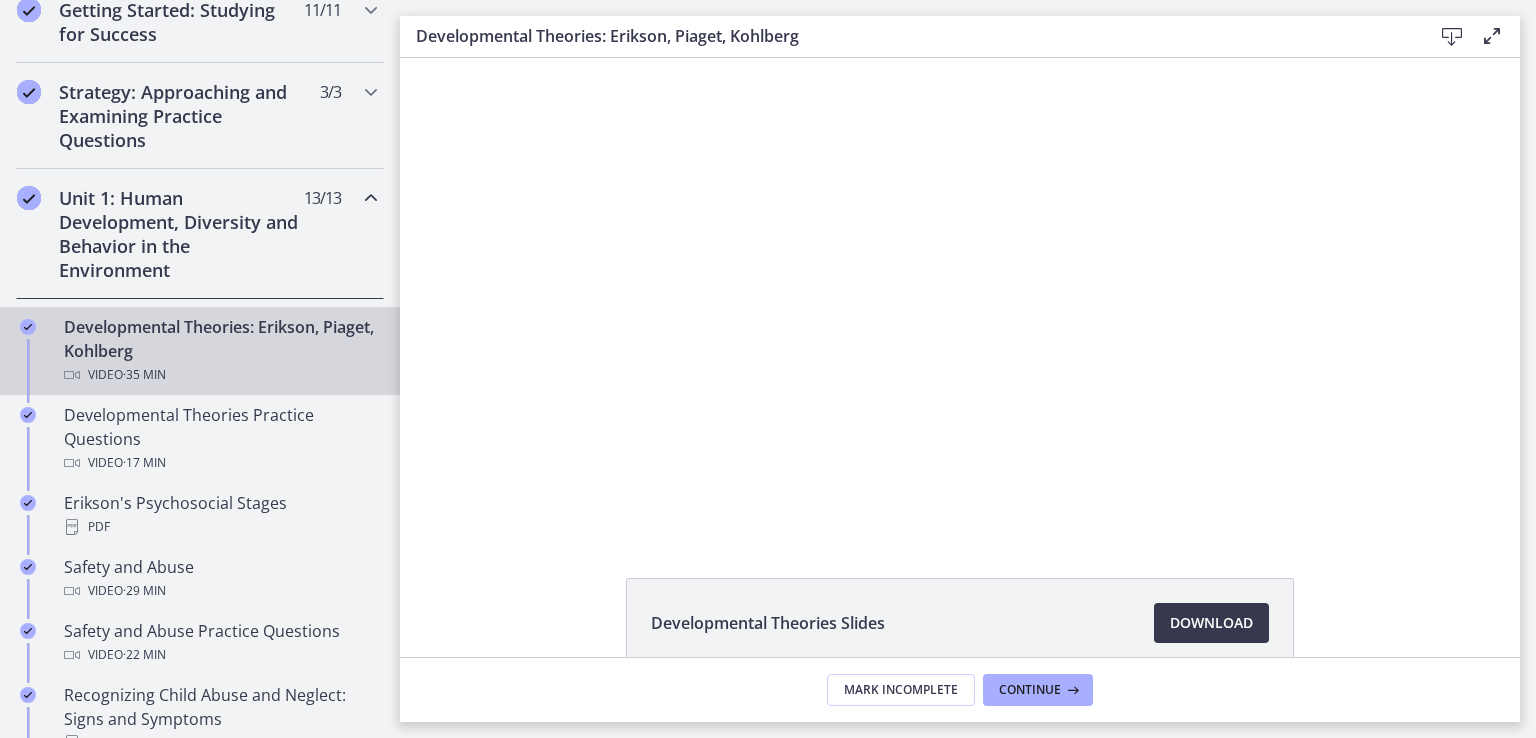 click at bounding box center (960, 295) 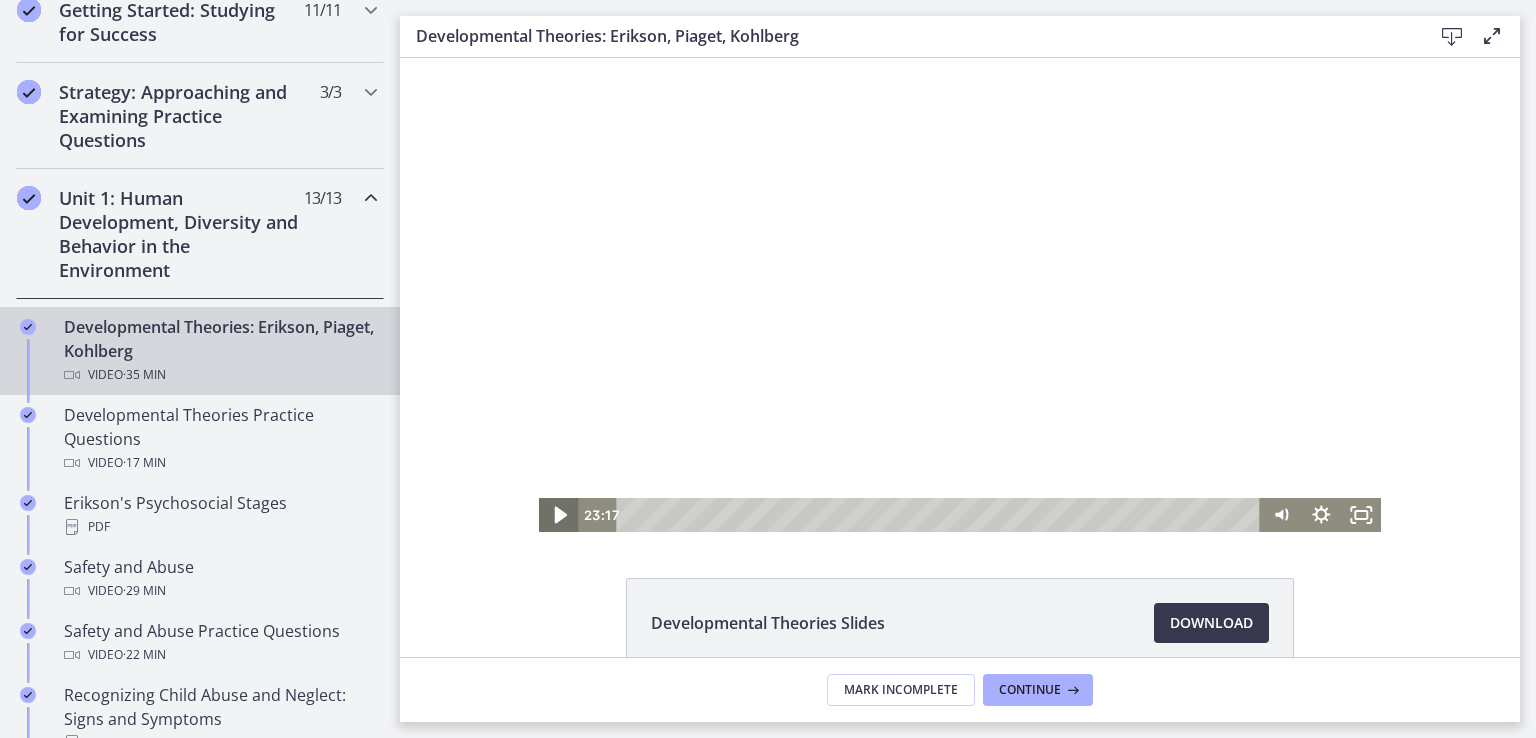 click 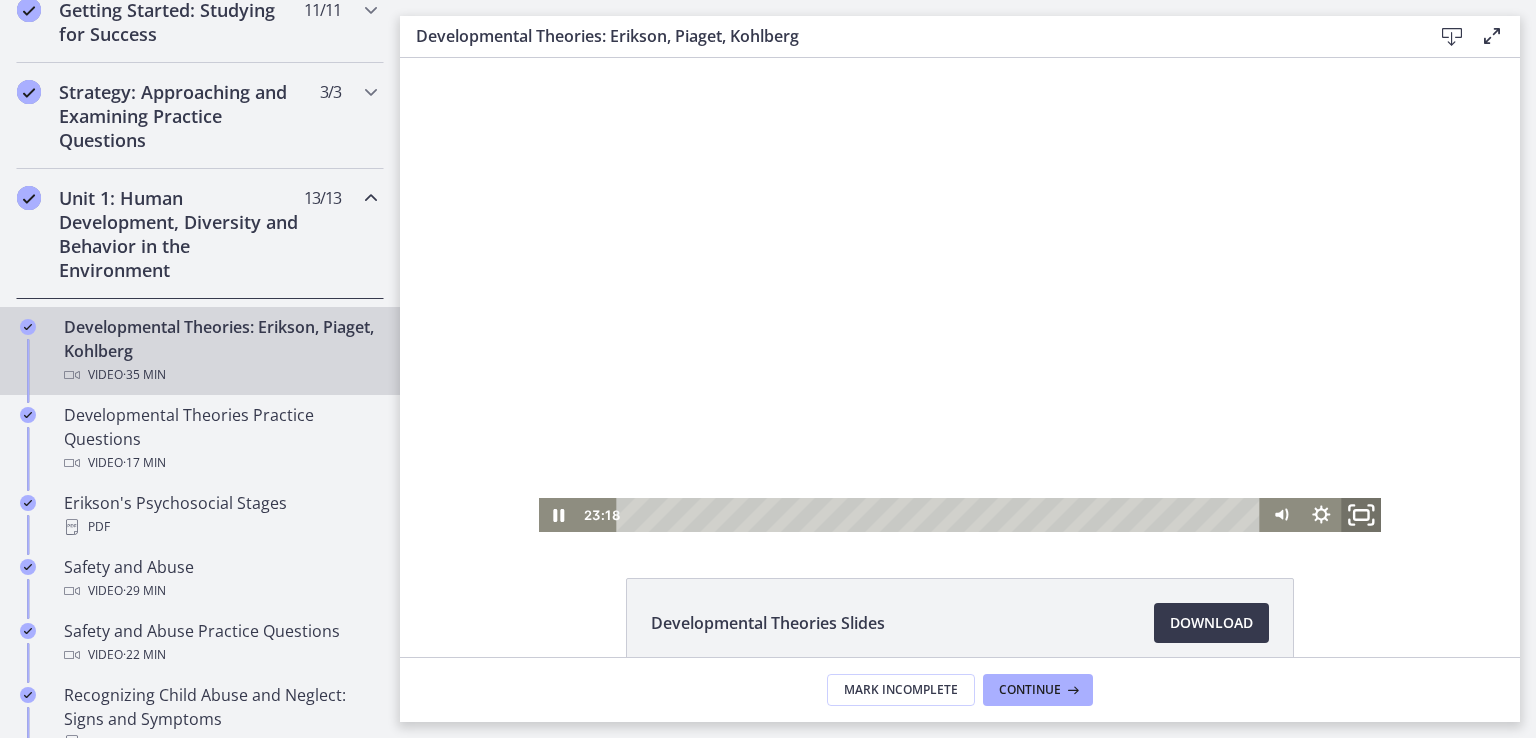 drag, startPoint x: 1353, startPoint y: 514, endPoint x: 1748, endPoint y: 655, distance: 419.4115 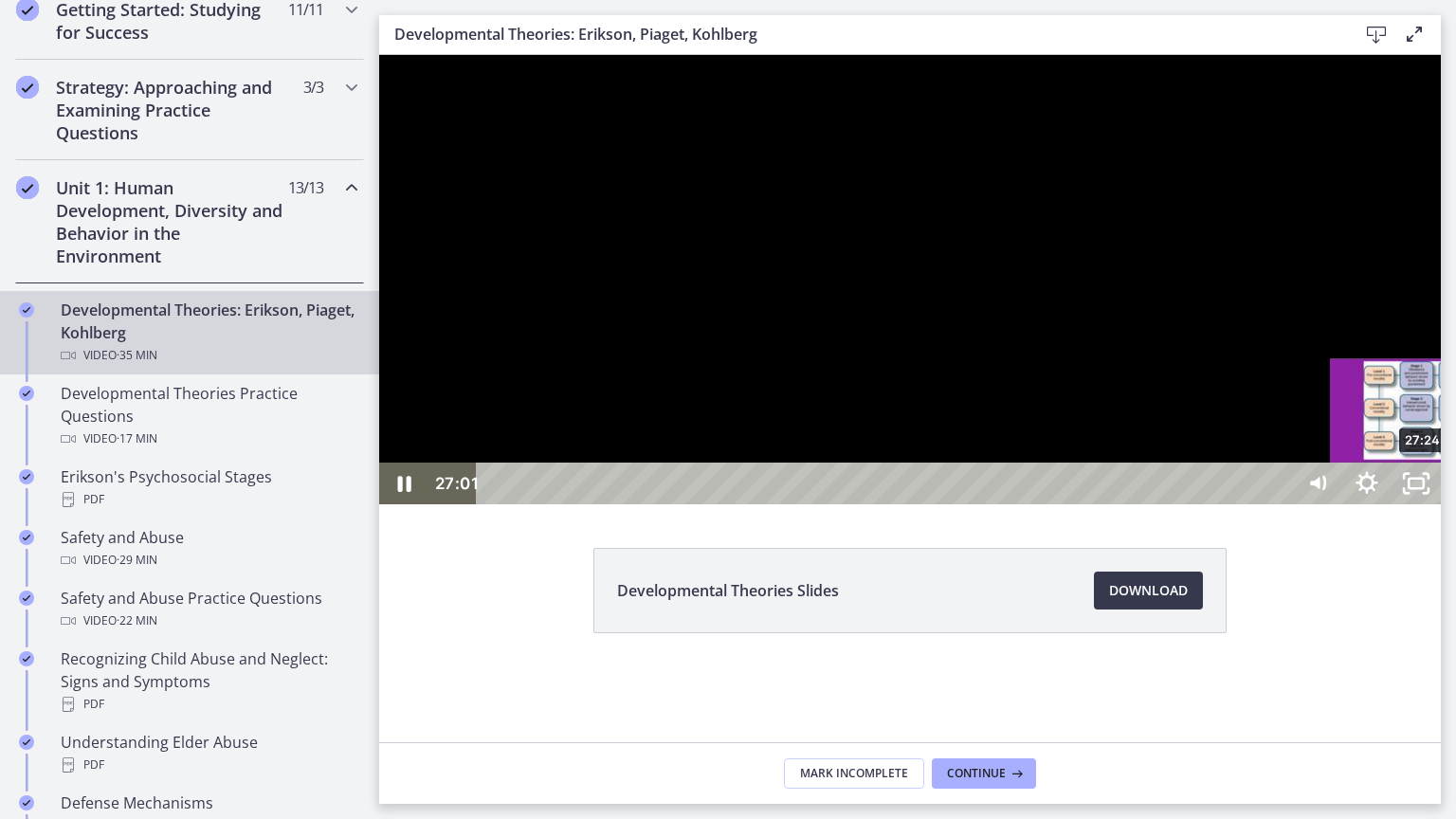 click on "27:24" at bounding box center [887, 483] 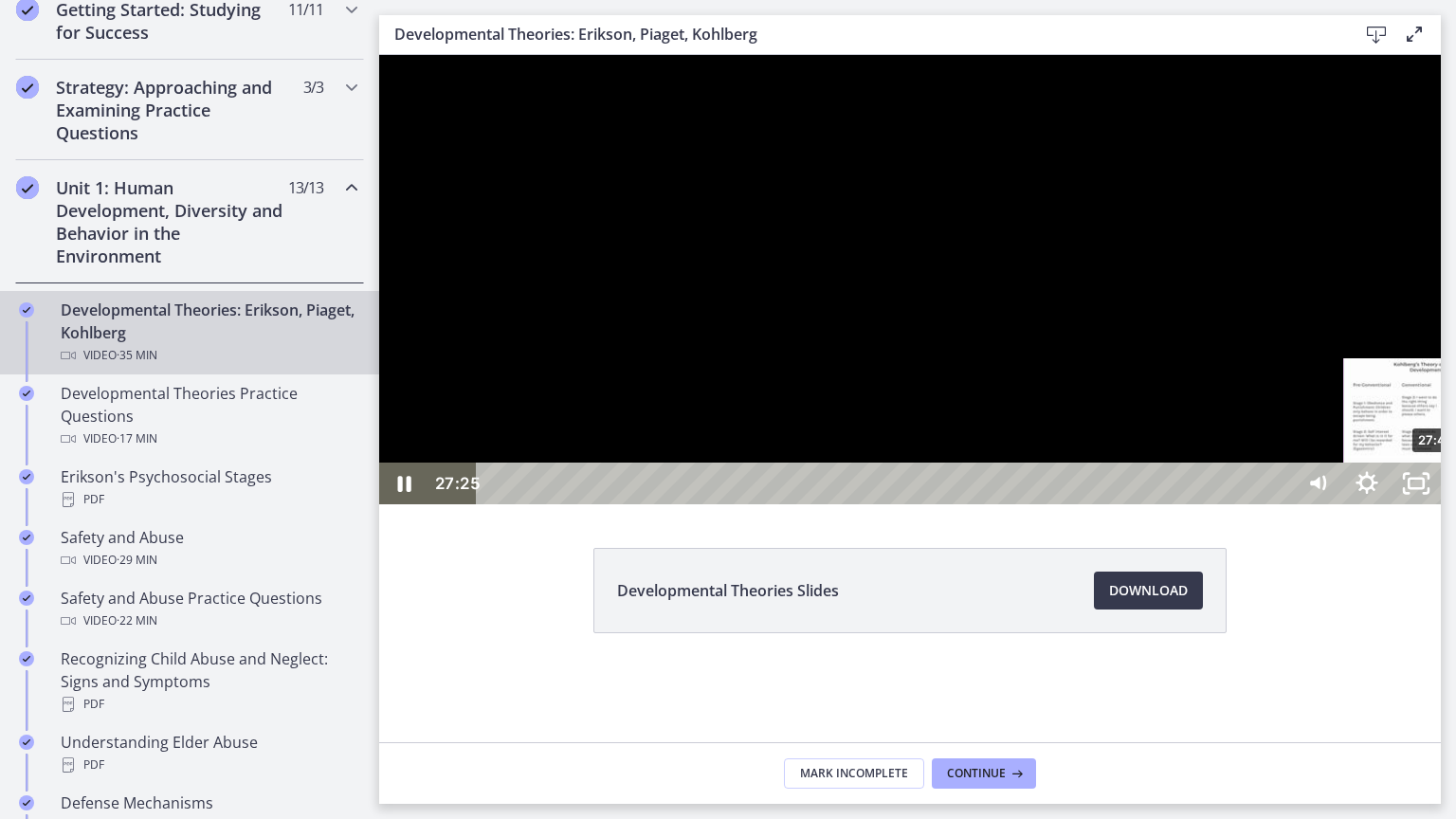 click on "27:47" at bounding box center (887, 483) 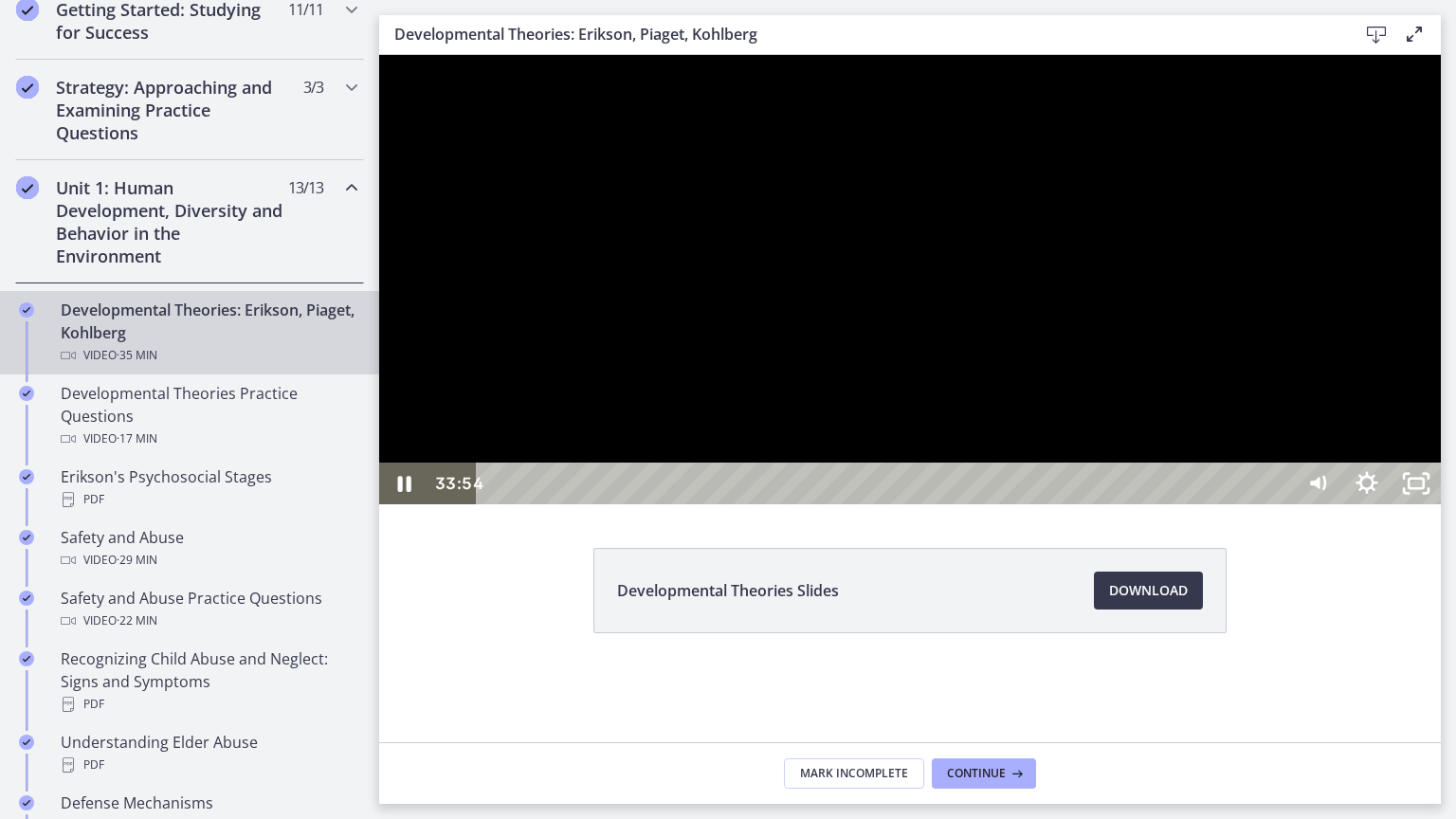 click at bounding box center (910, 280) 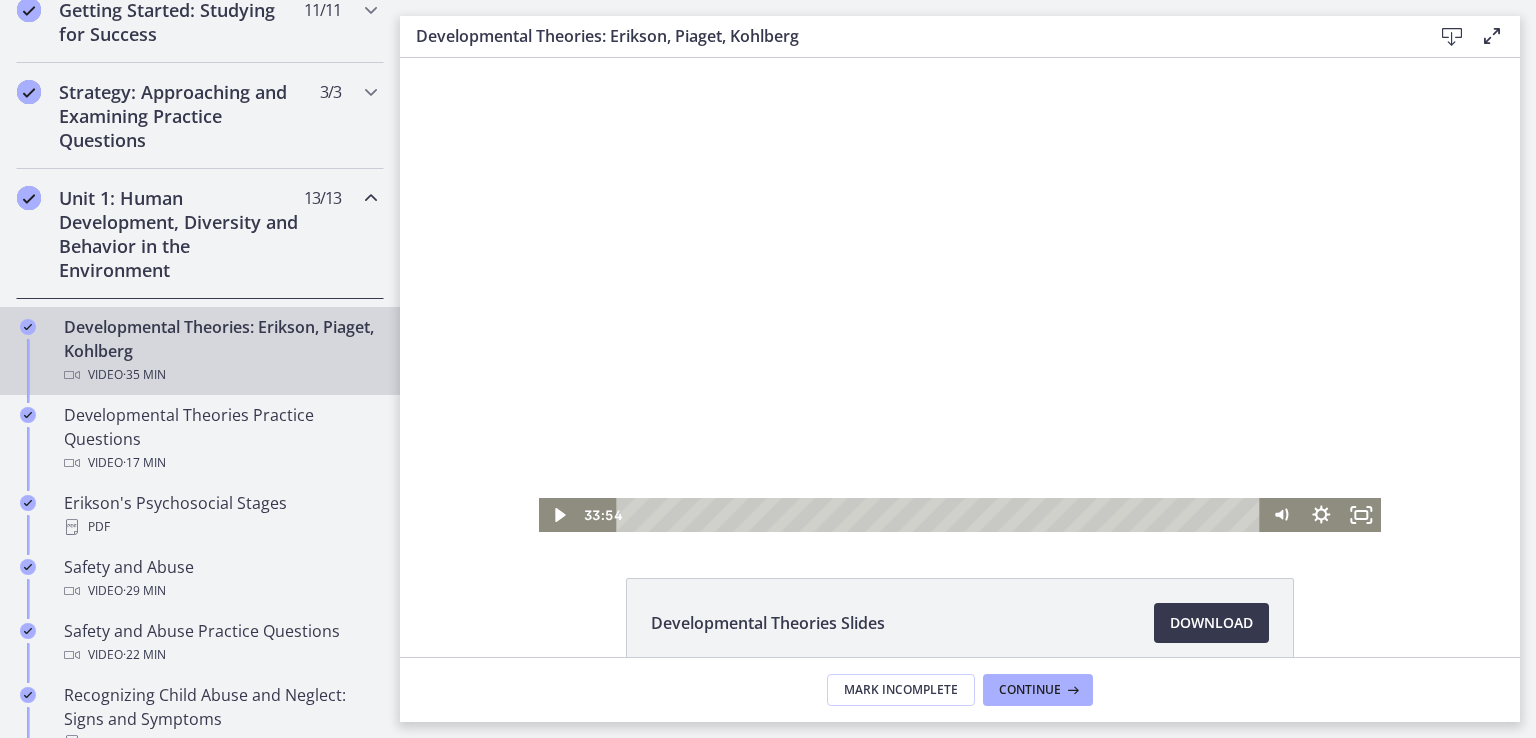 click at bounding box center (960, 295) 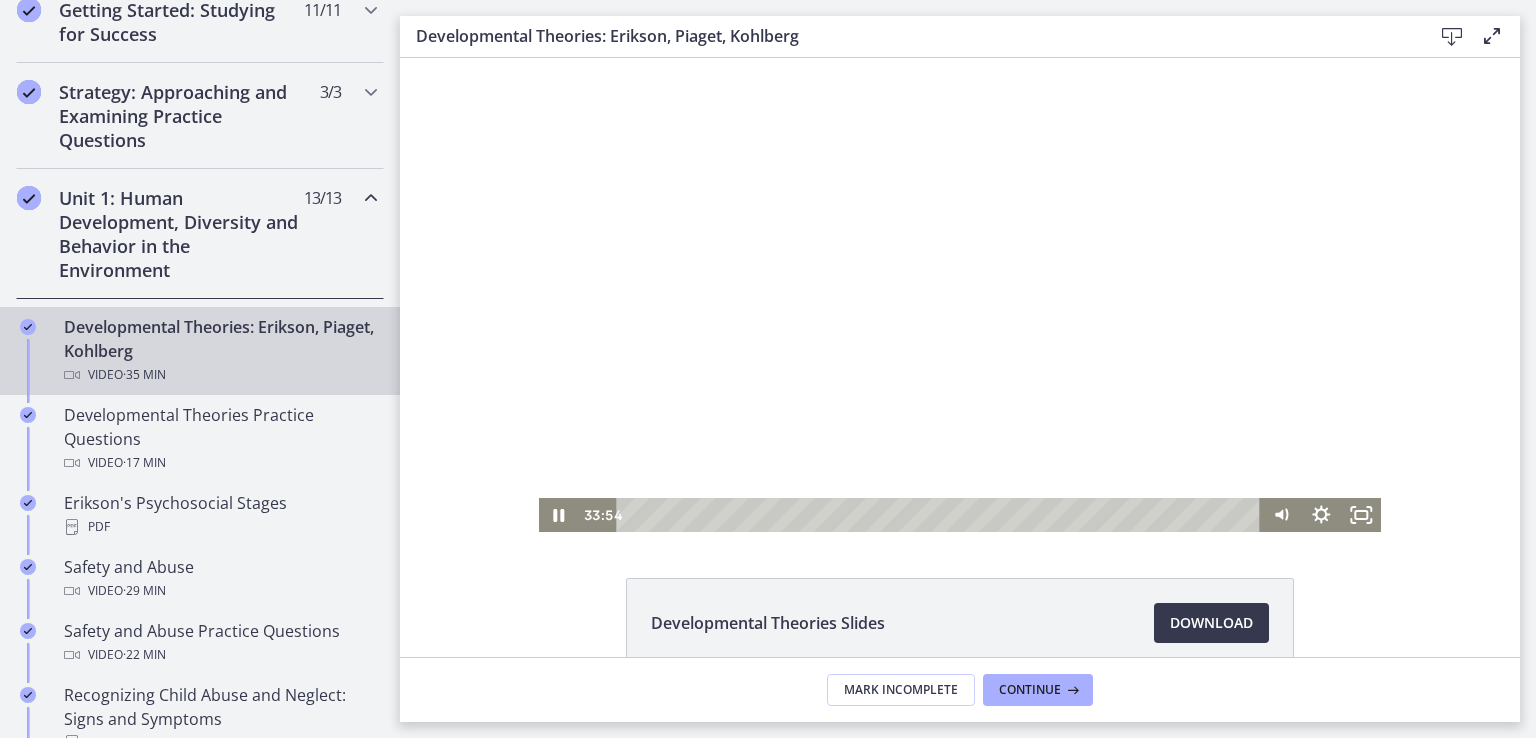 click at bounding box center (960, 295) 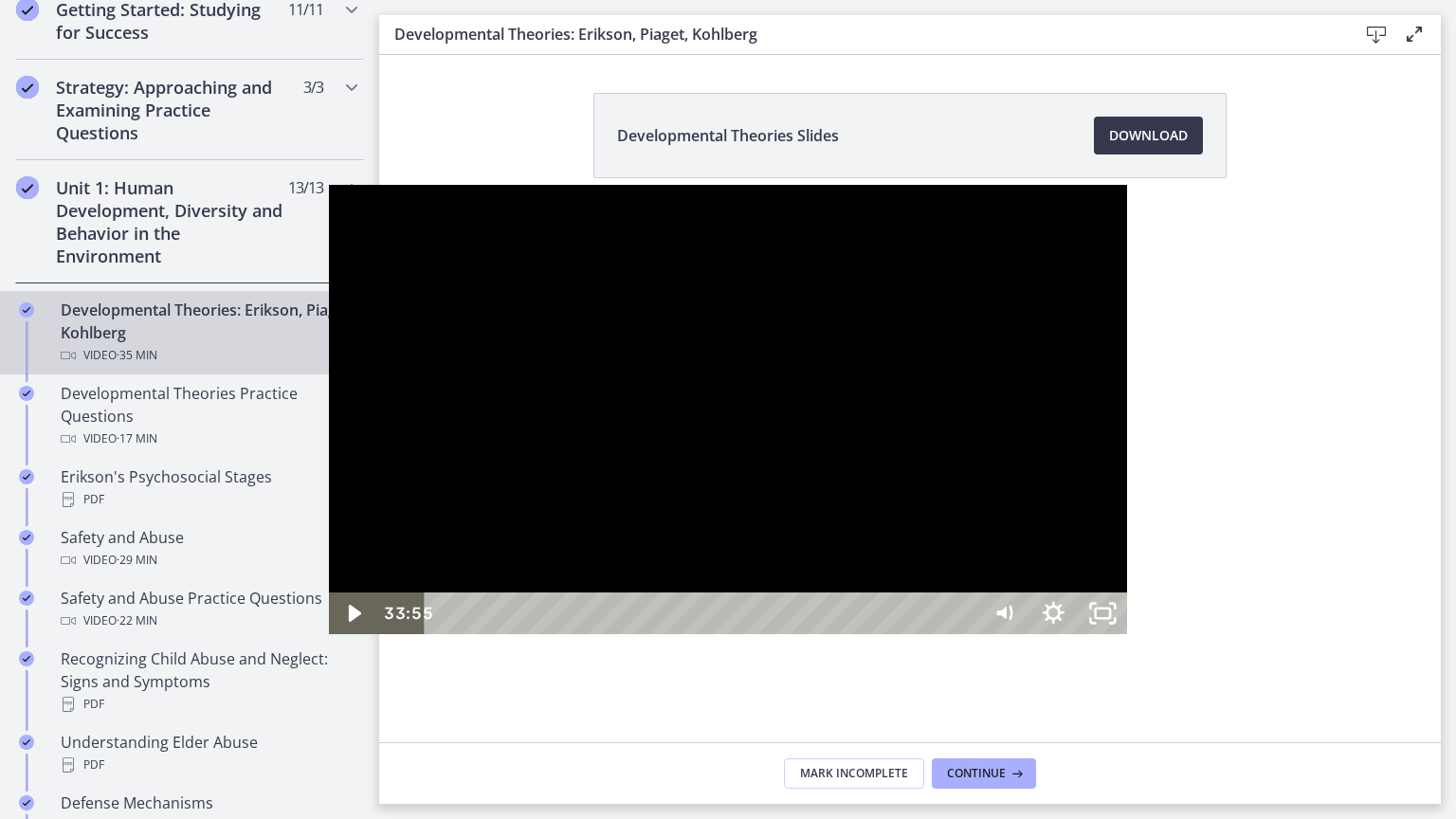 click at bounding box center [728, 410] 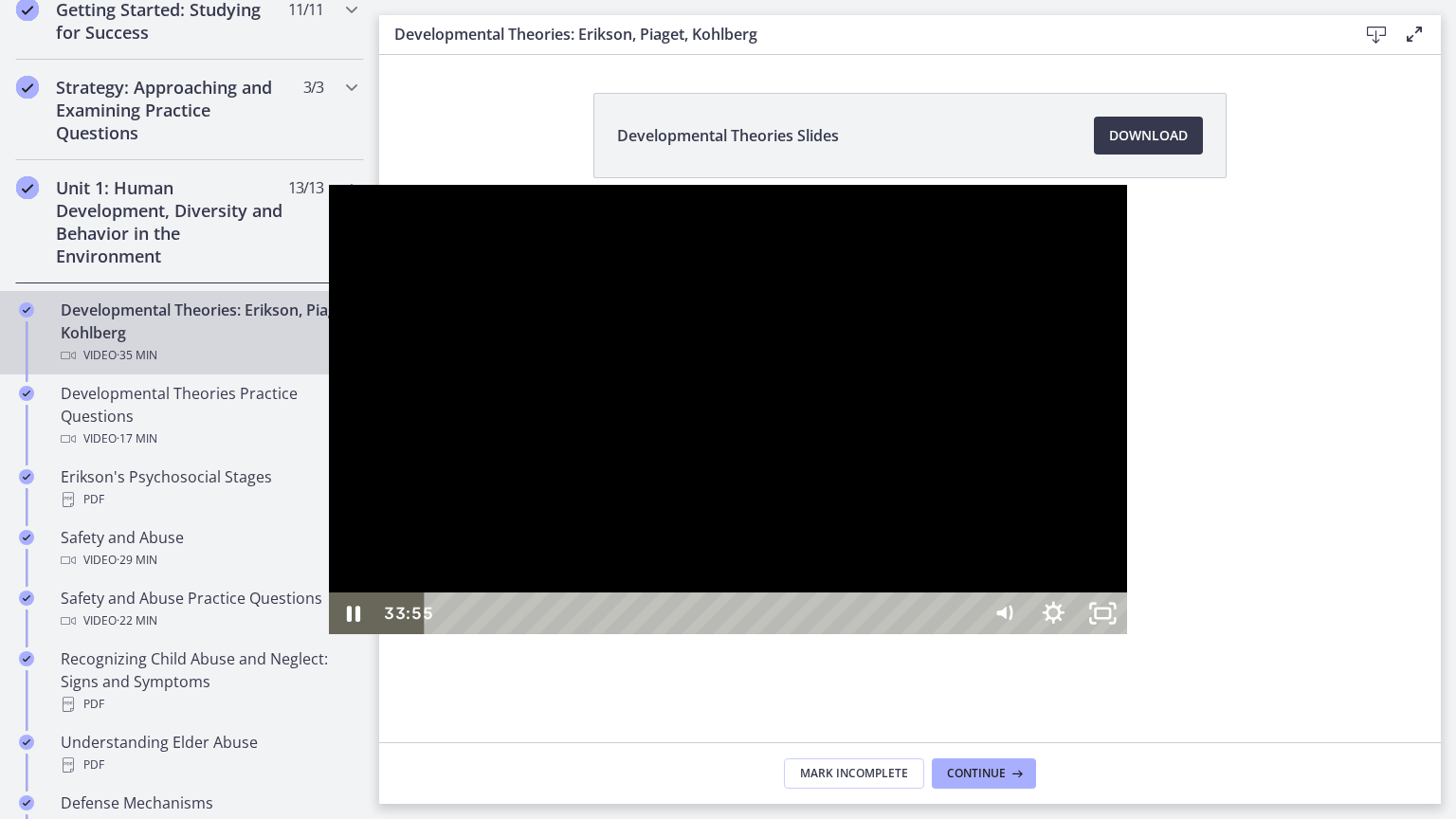 click at bounding box center [728, 410] 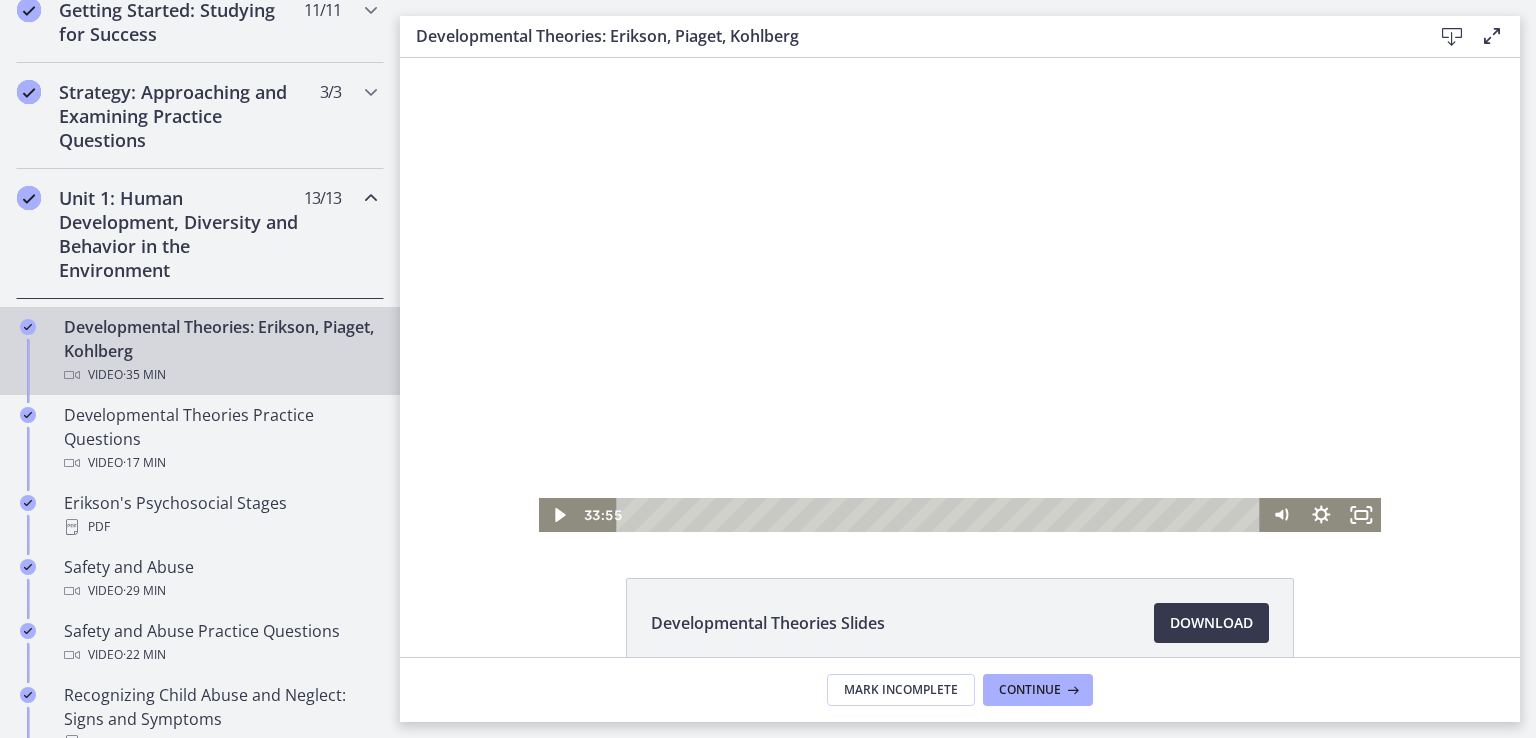 drag, startPoint x: 692, startPoint y: 450, endPoint x: 586, endPoint y: 409, distance: 113.65298 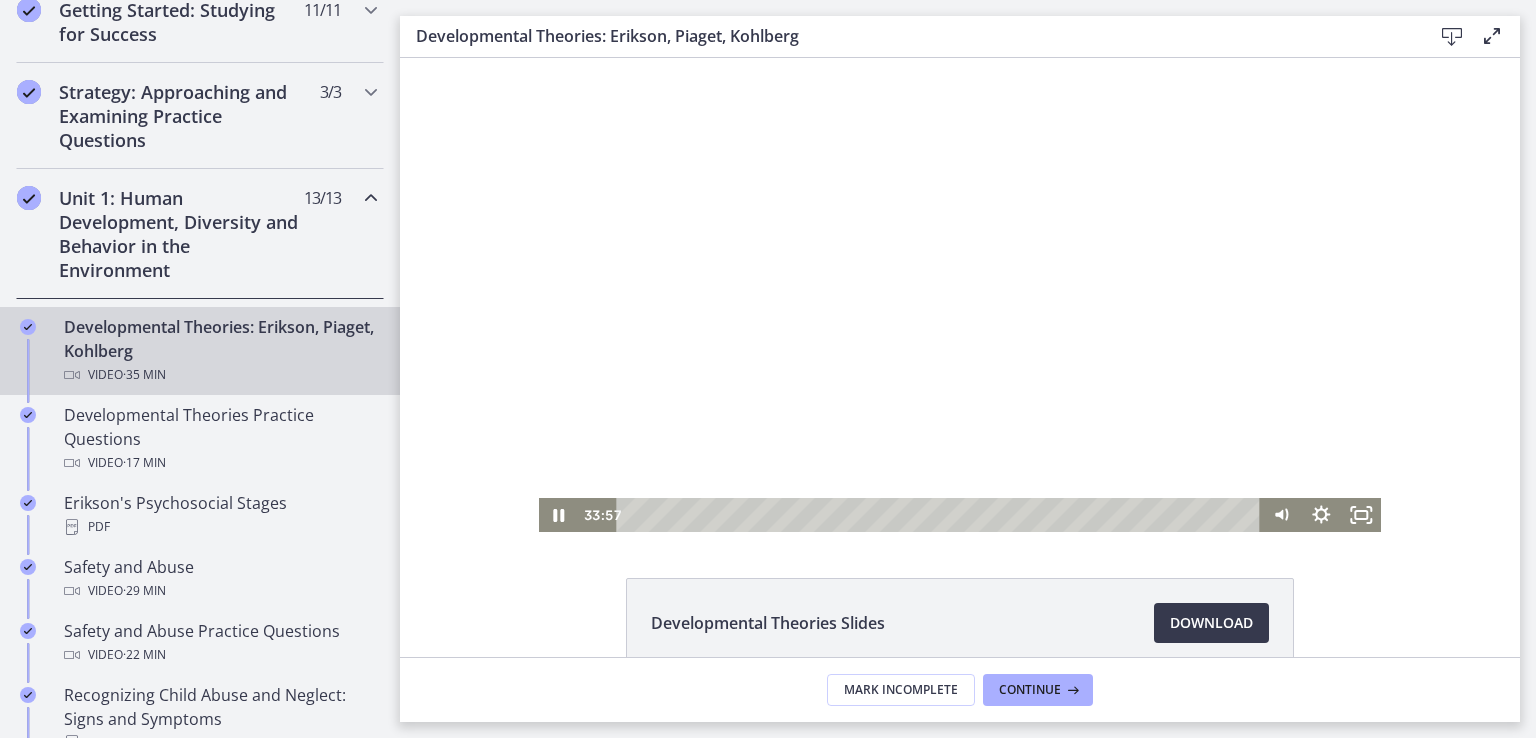 click at bounding box center (960, 295) 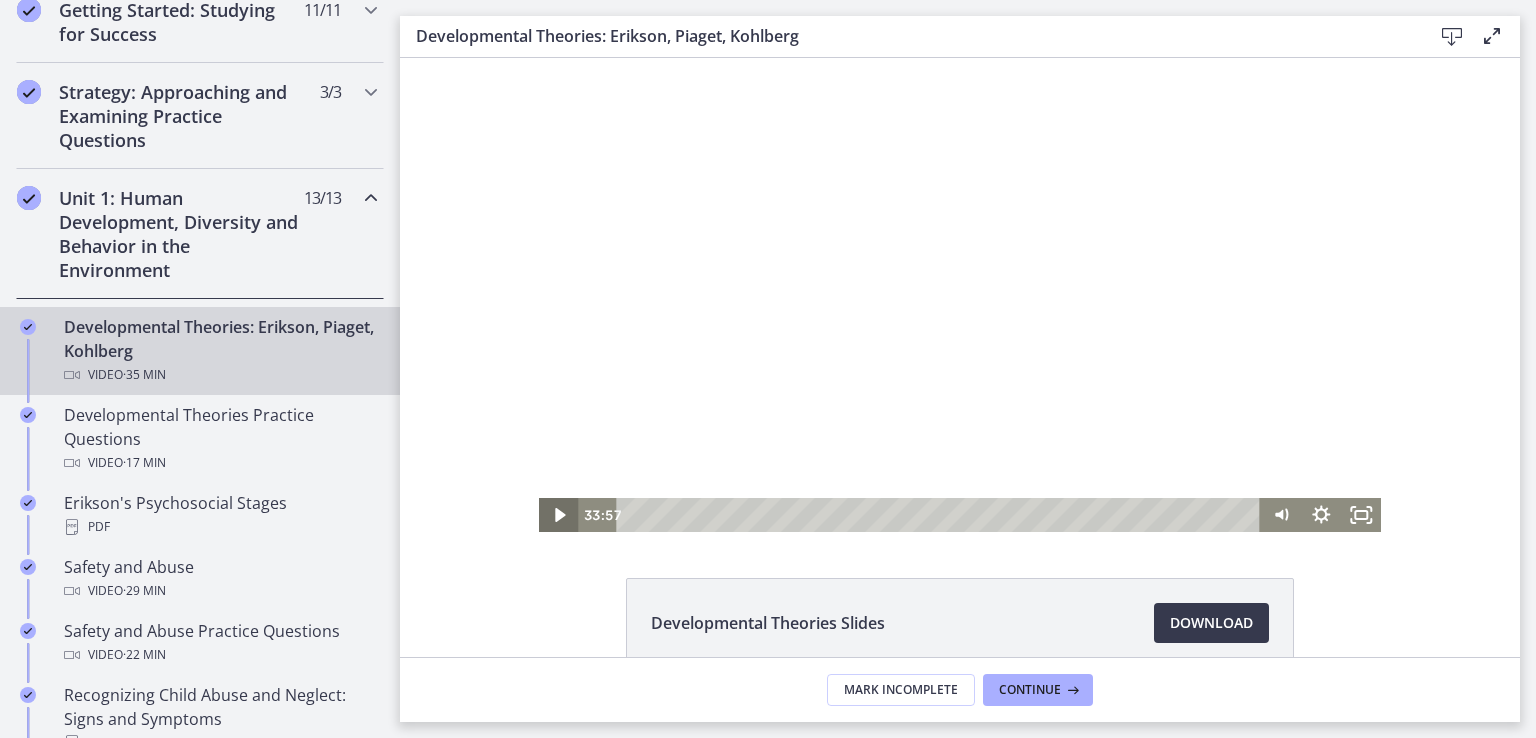 click 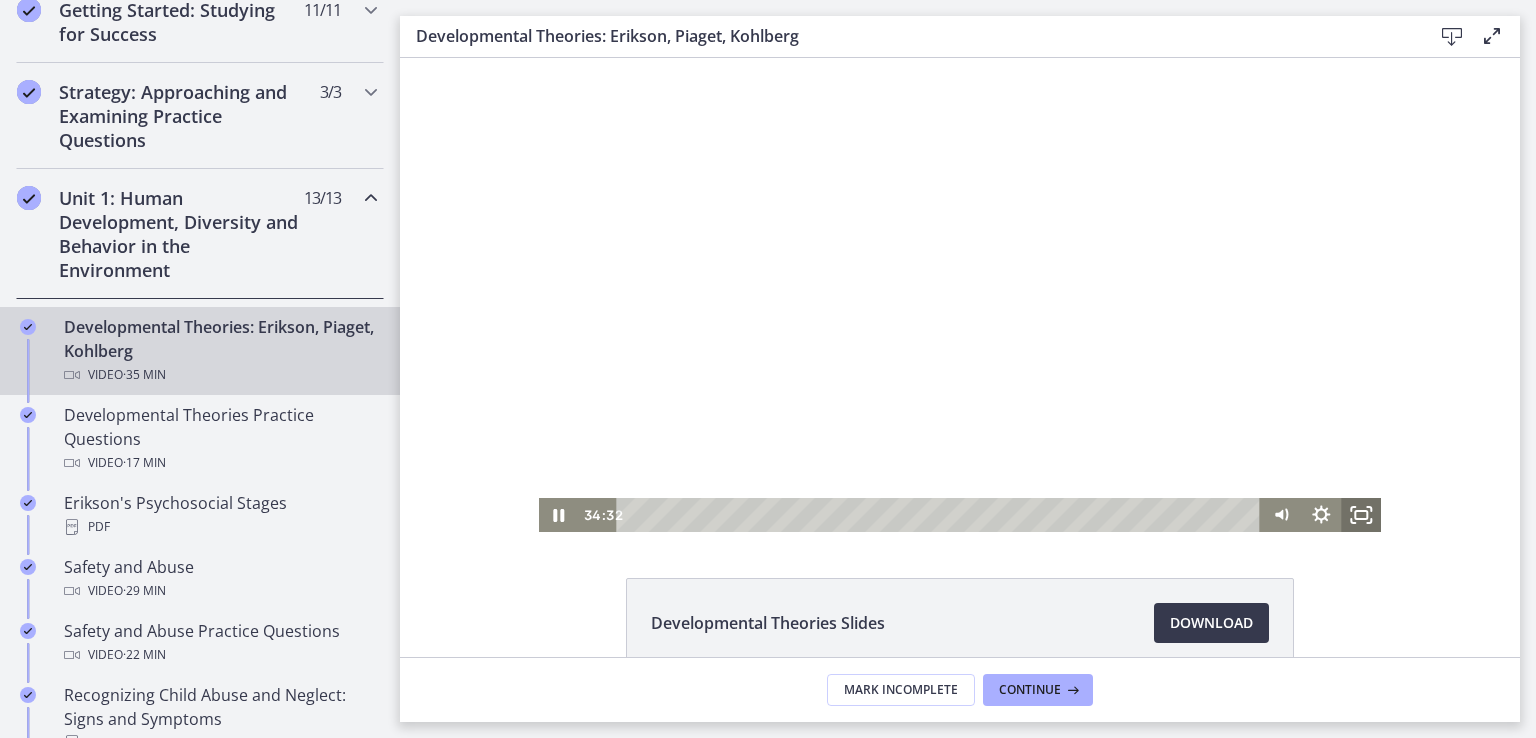 drag, startPoint x: 1344, startPoint y: 516, endPoint x: 1744, endPoint y: 661, distance: 425.47034 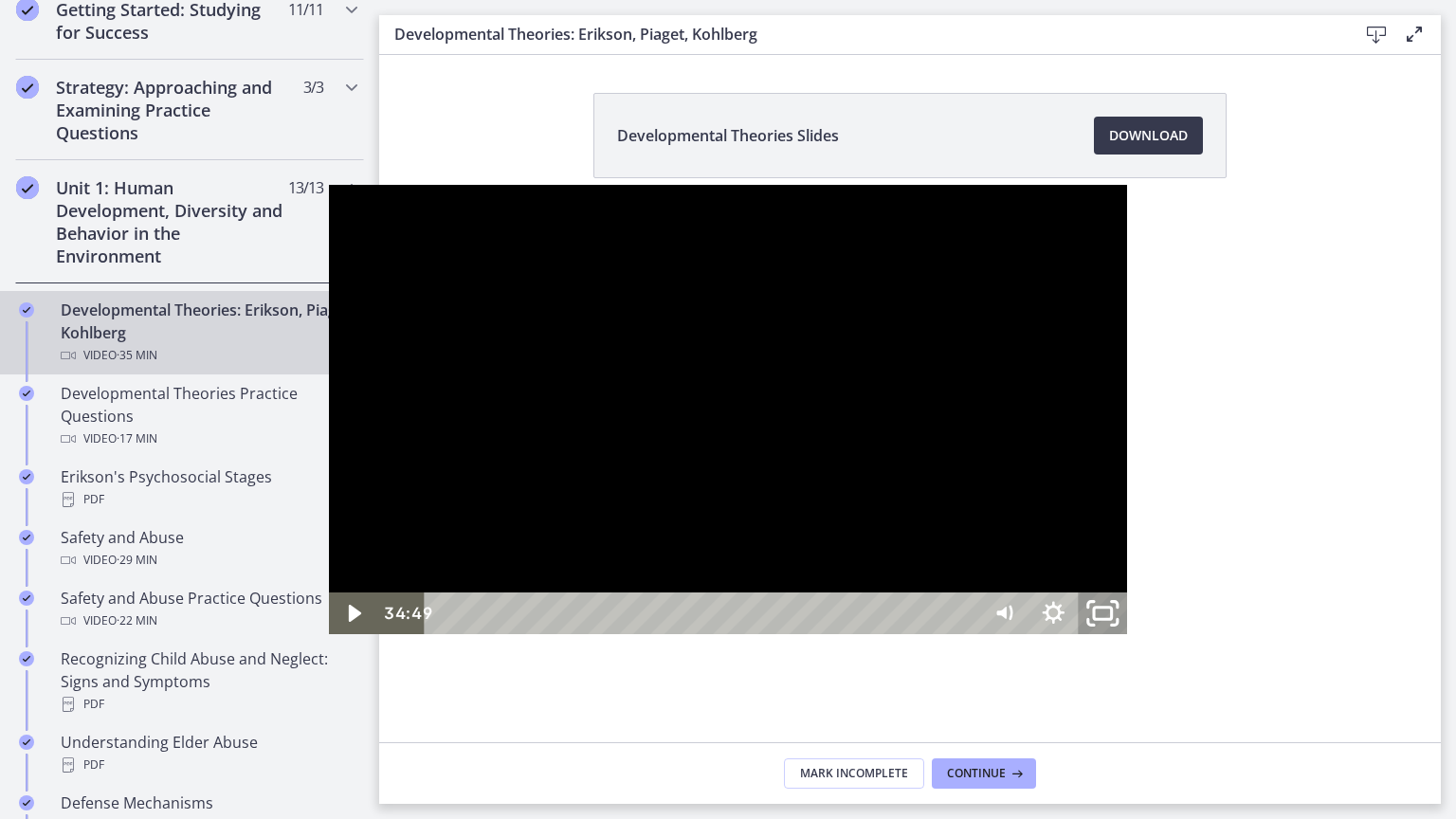 click 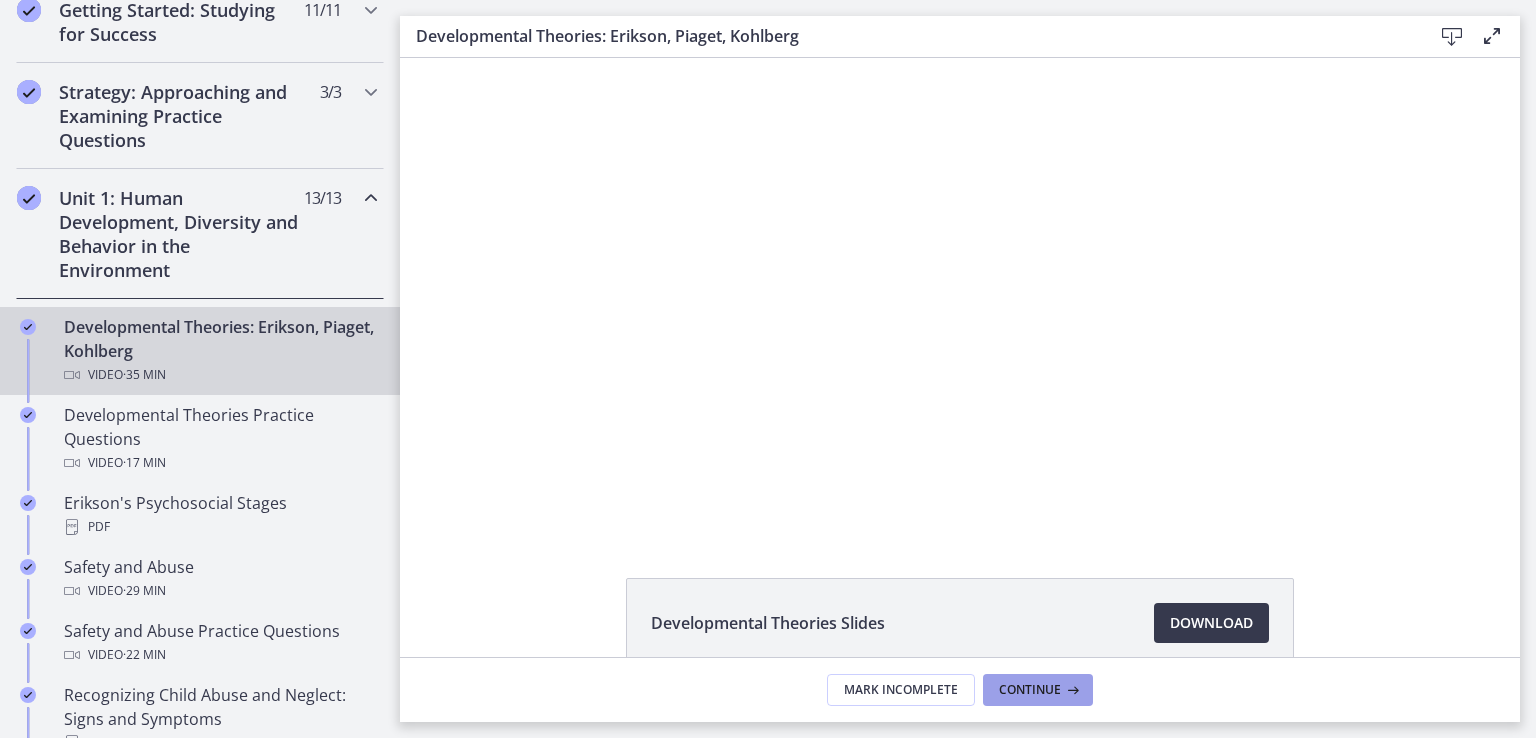 click on "Continue" at bounding box center [1030, 690] 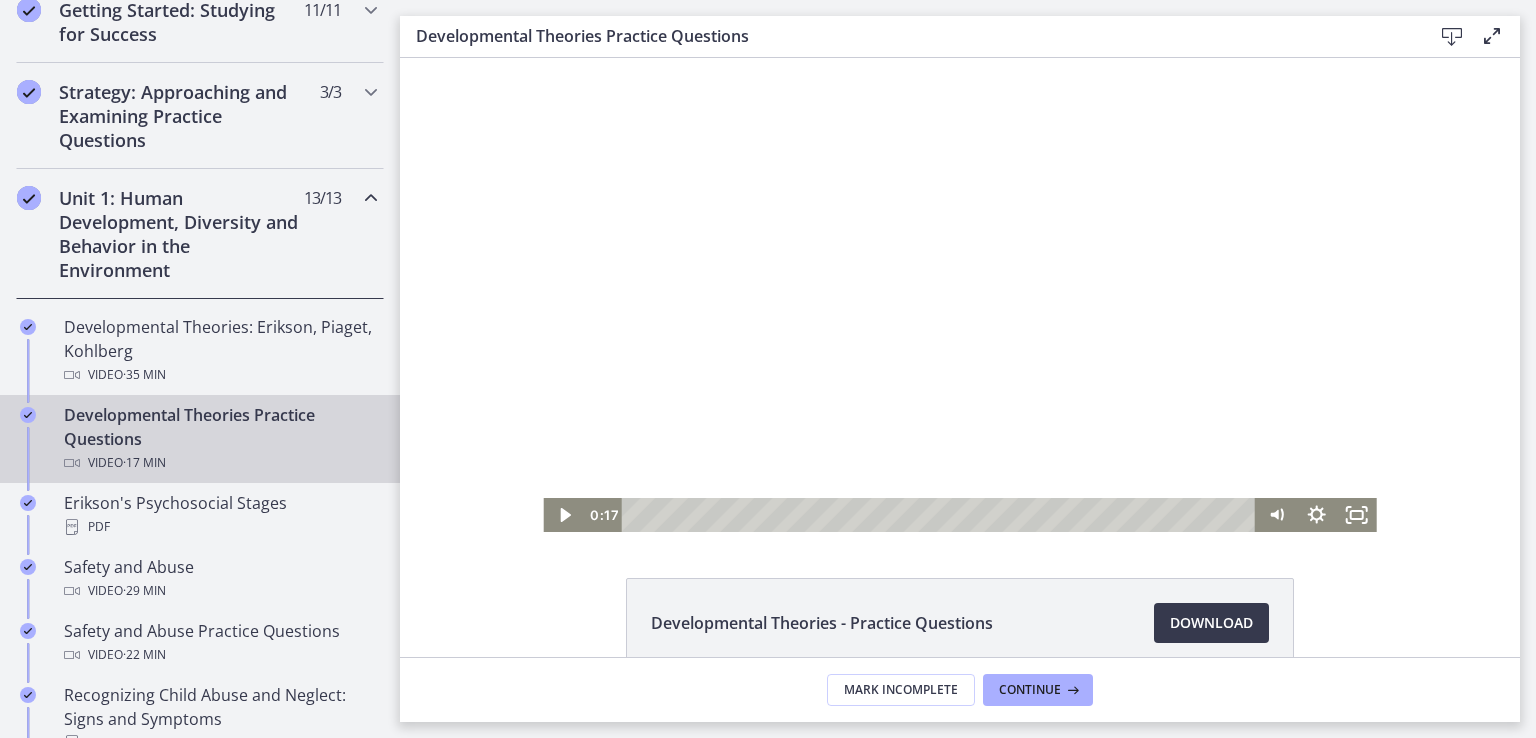 scroll, scrollTop: 0, scrollLeft: 0, axis: both 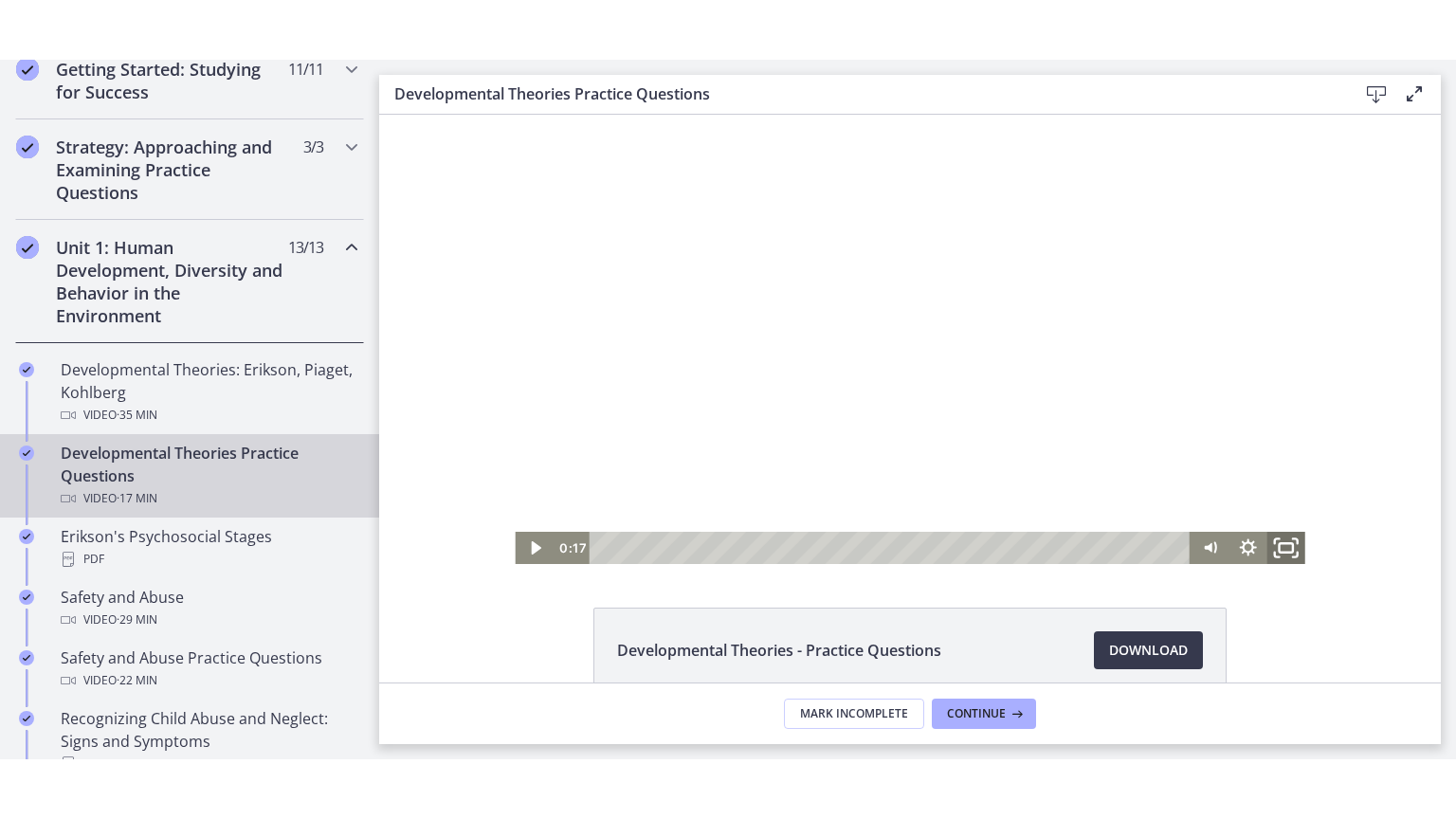click 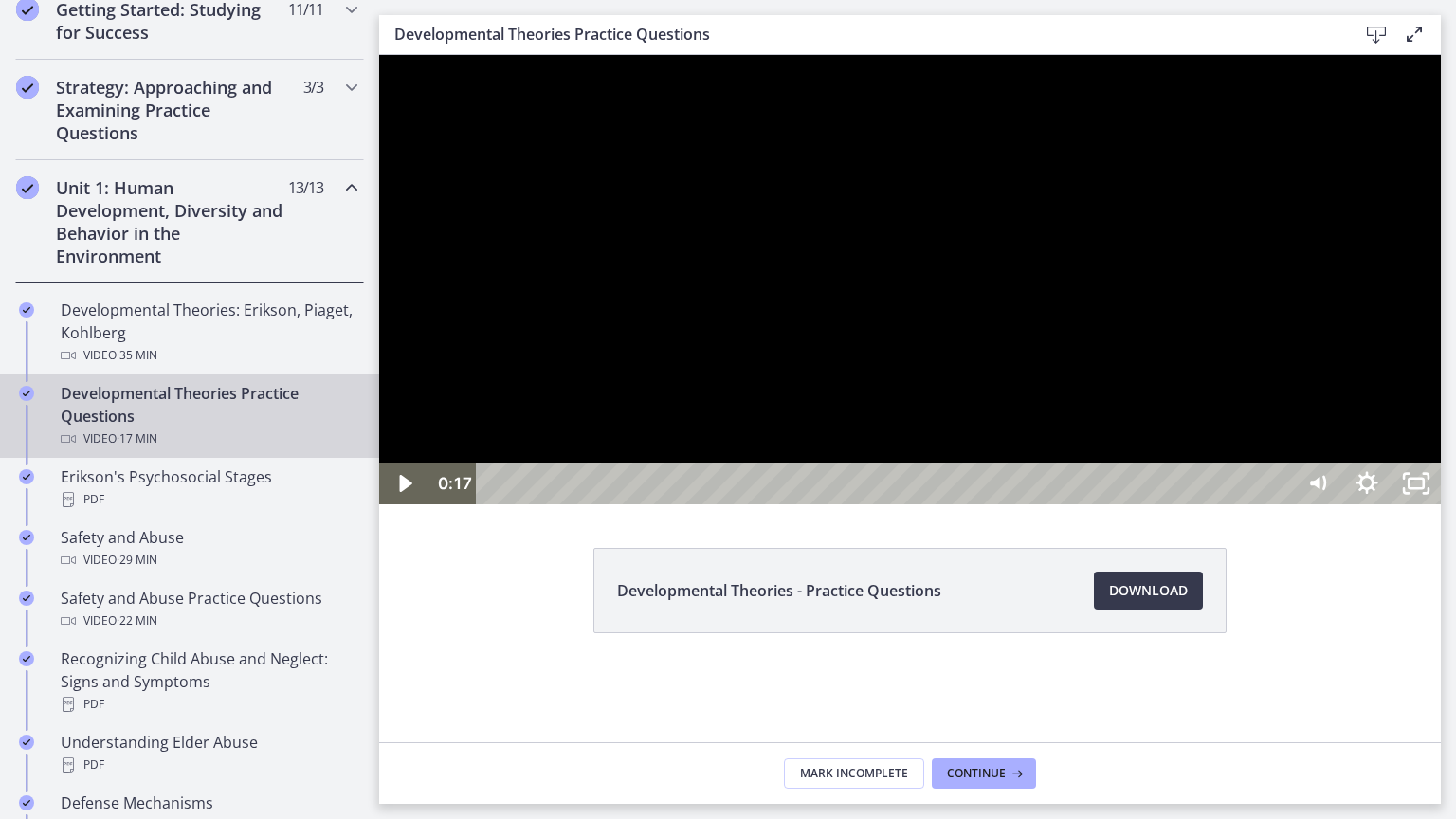 click at bounding box center (910, 280) 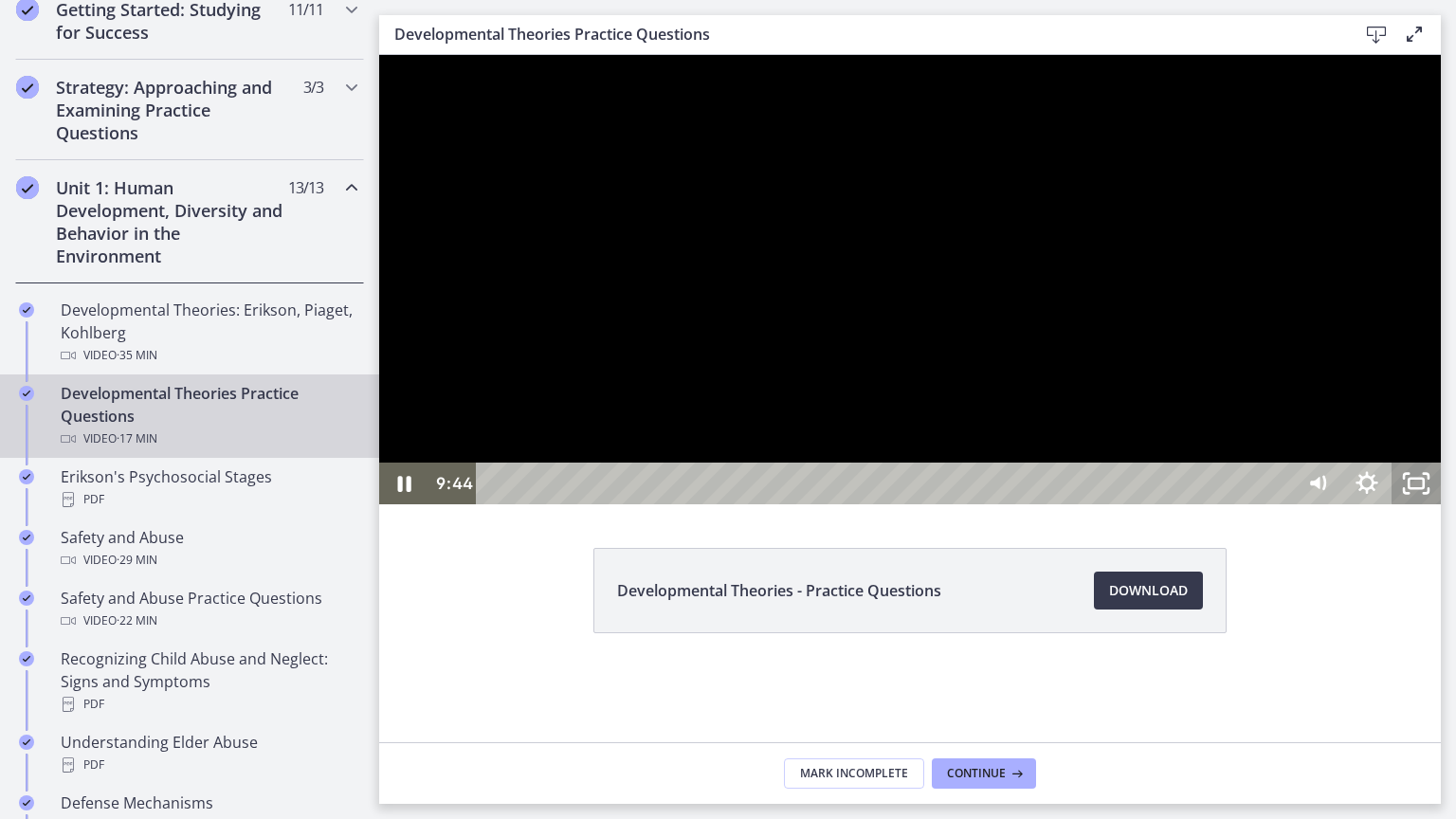 click 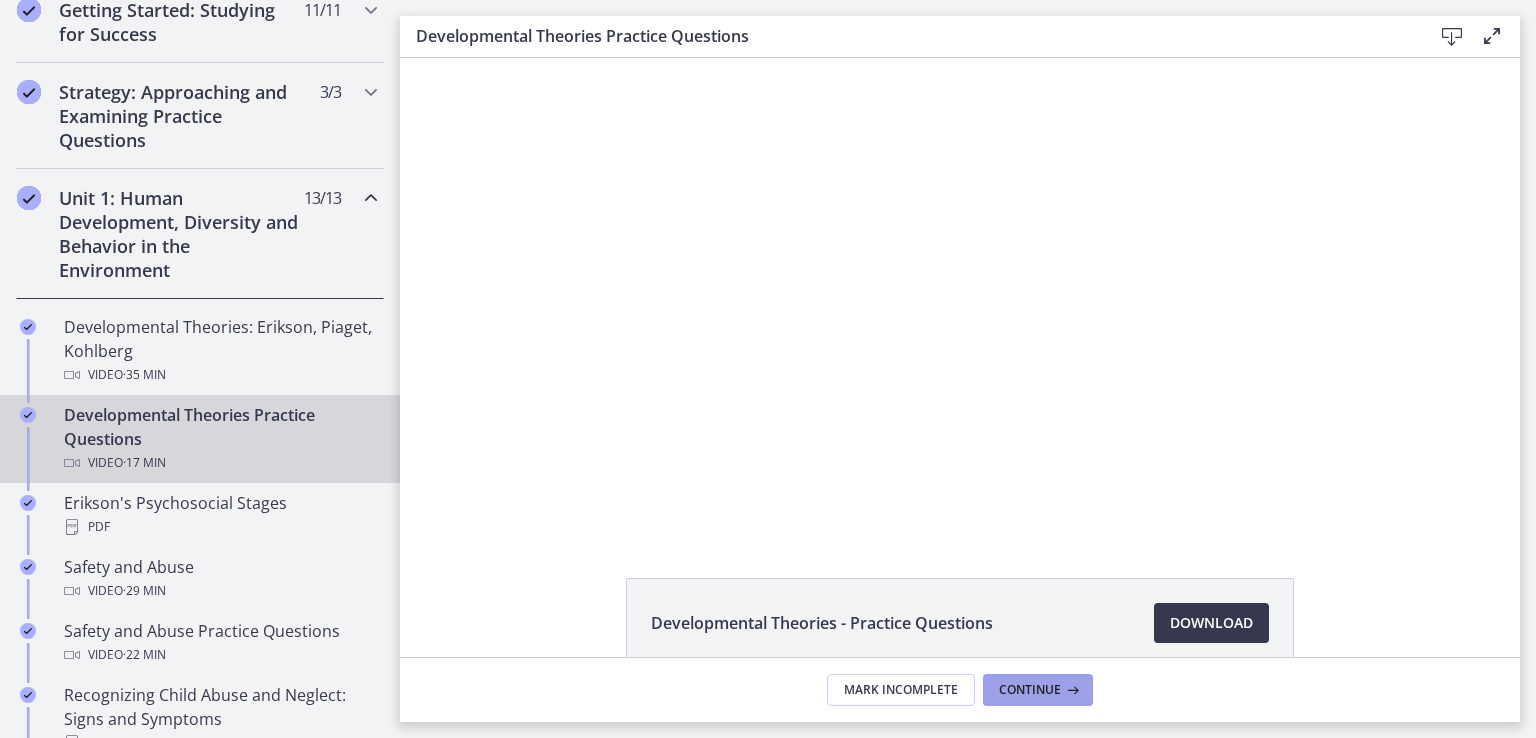 click on "Continue" at bounding box center (1030, 690) 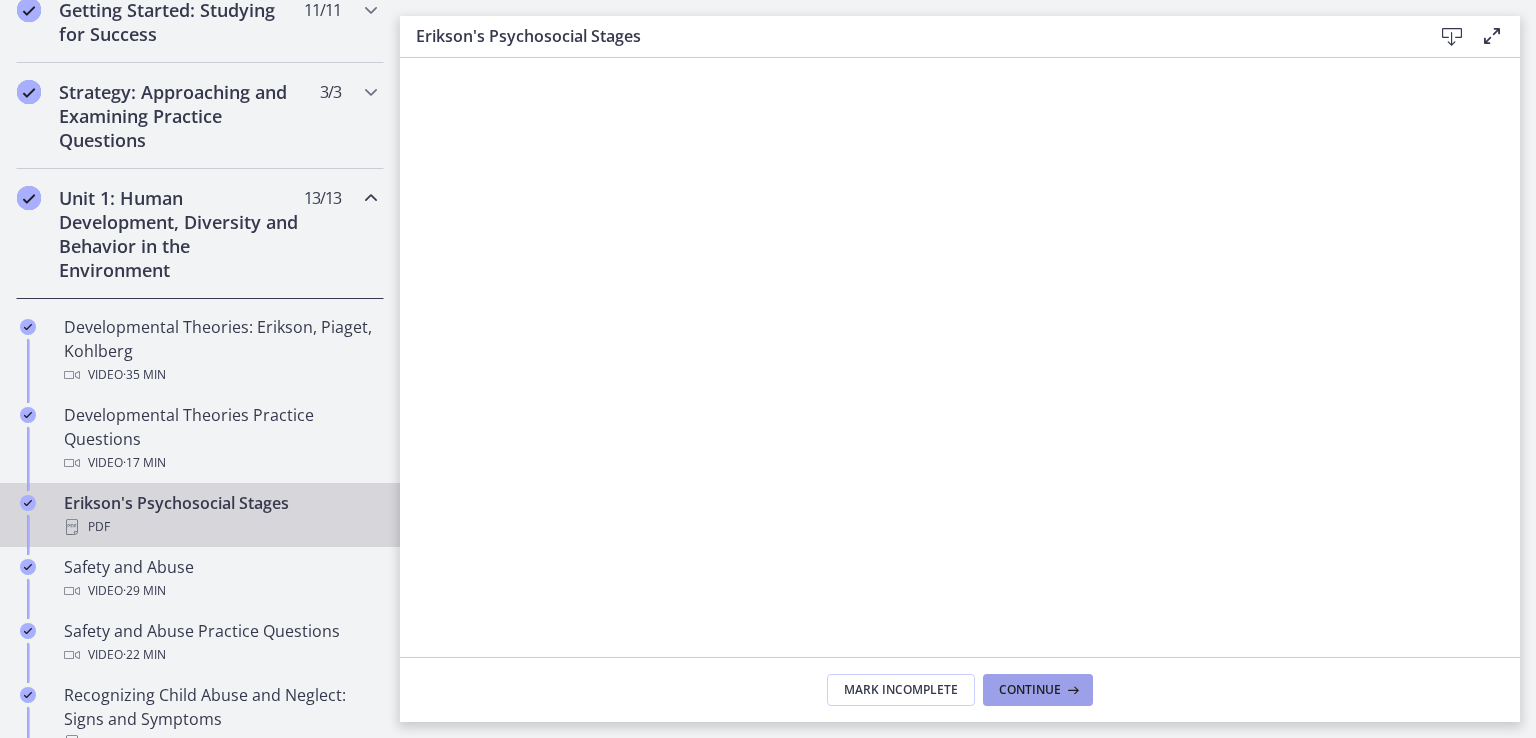 click on "Continue" at bounding box center (1038, 690) 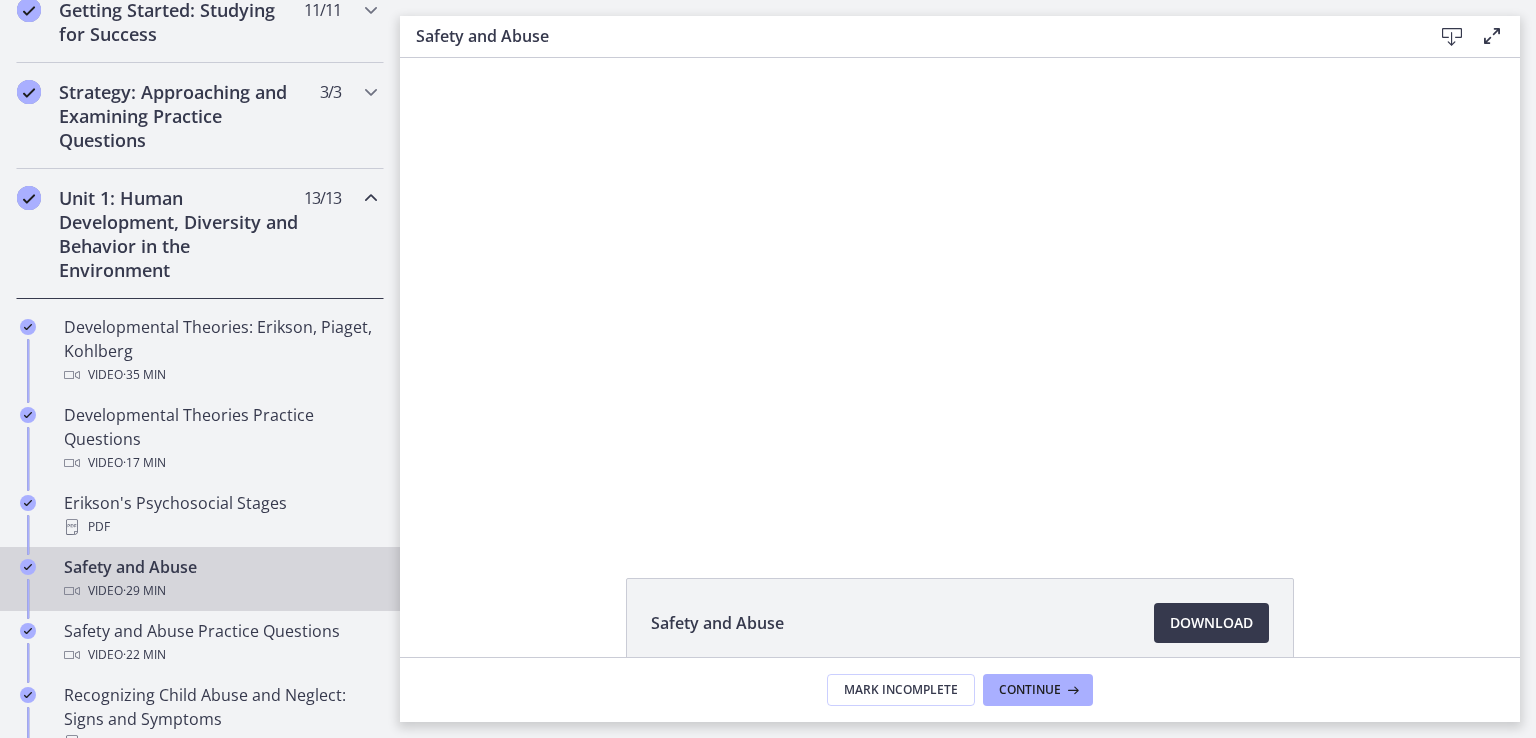 scroll, scrollTop: 0, scrollLeft: 0, axis: both 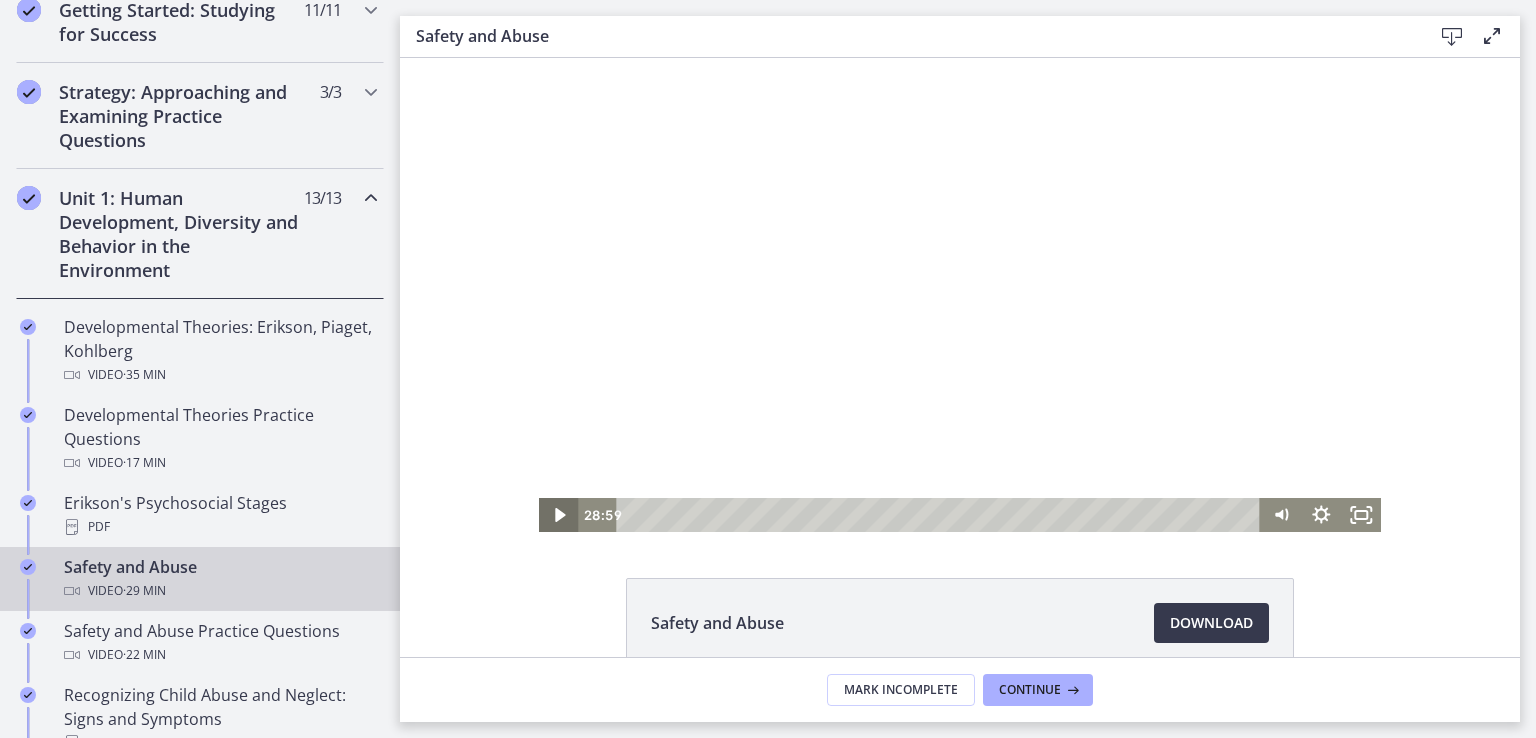 click 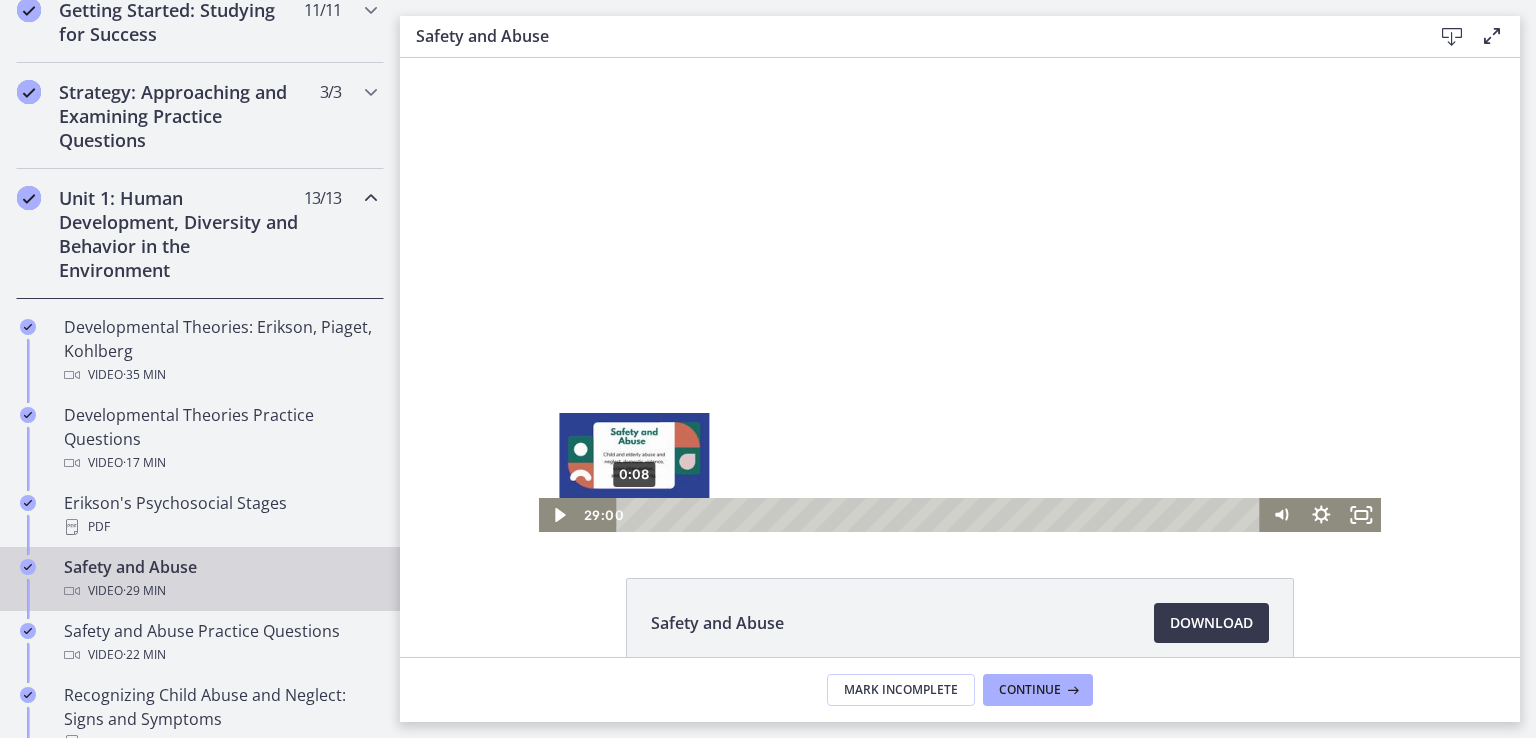 click on "0:08" at bounding box center (942, 515) 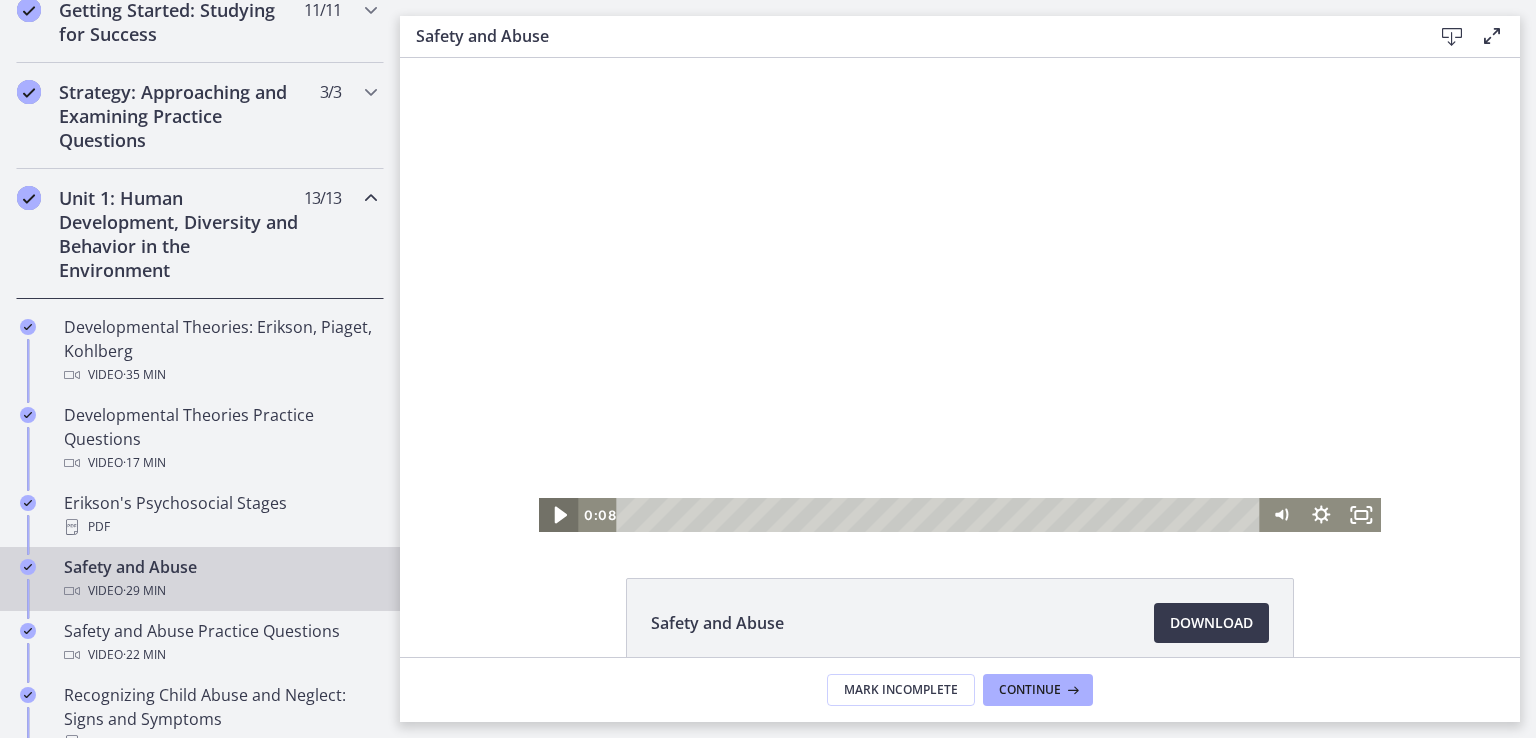 click 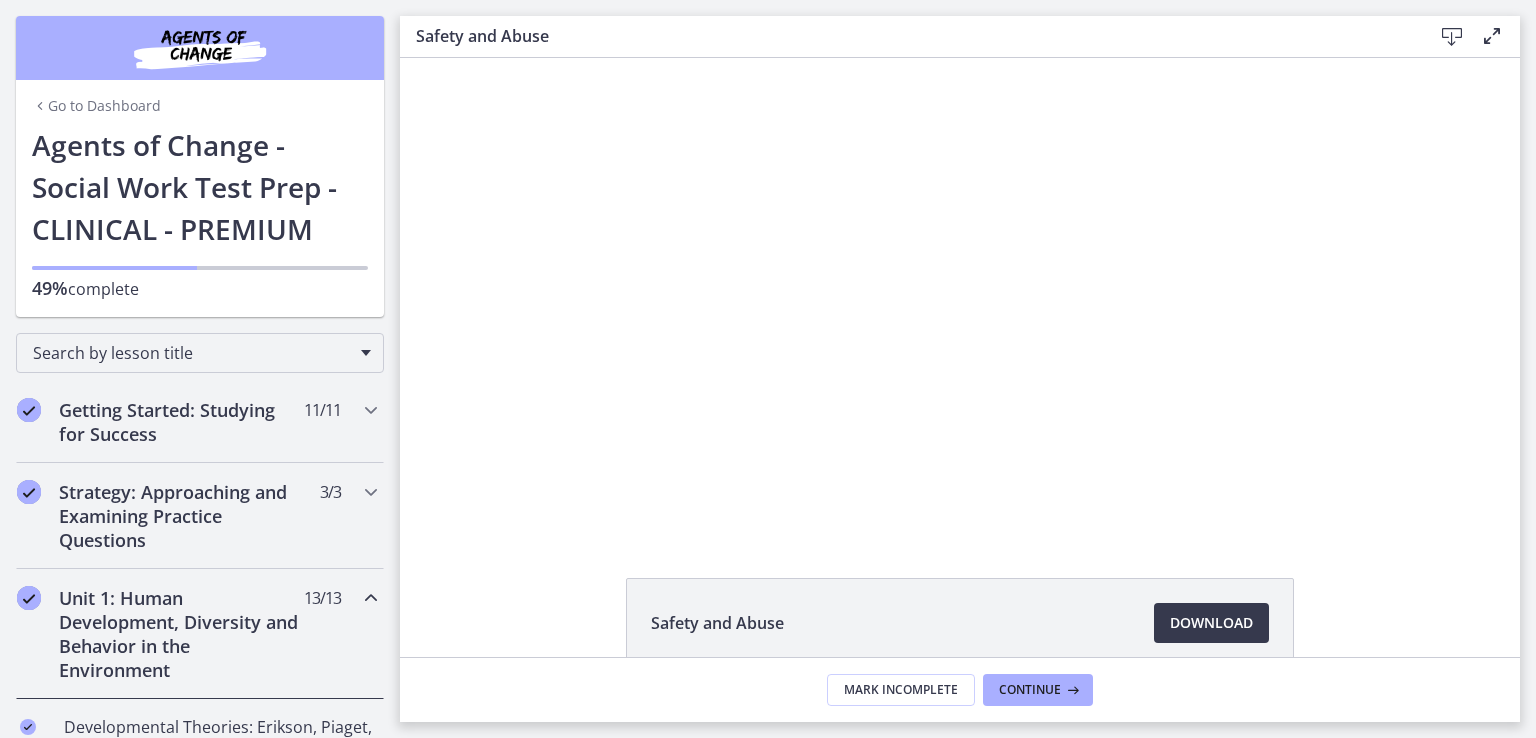 scroll, scrollTop: 0, scrollLeft: 0, axis: both 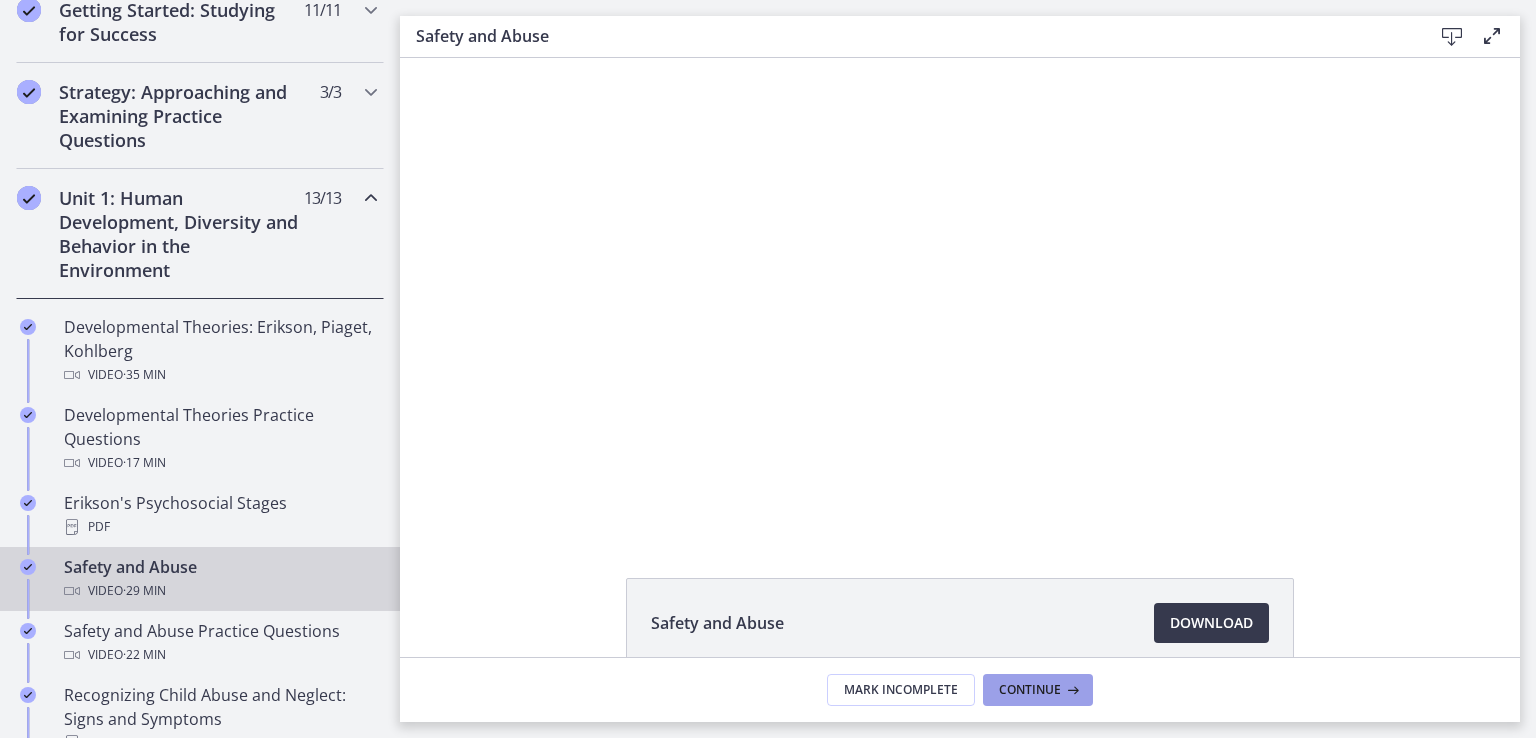 click on "Continue" at bounding box center (1038, 690) 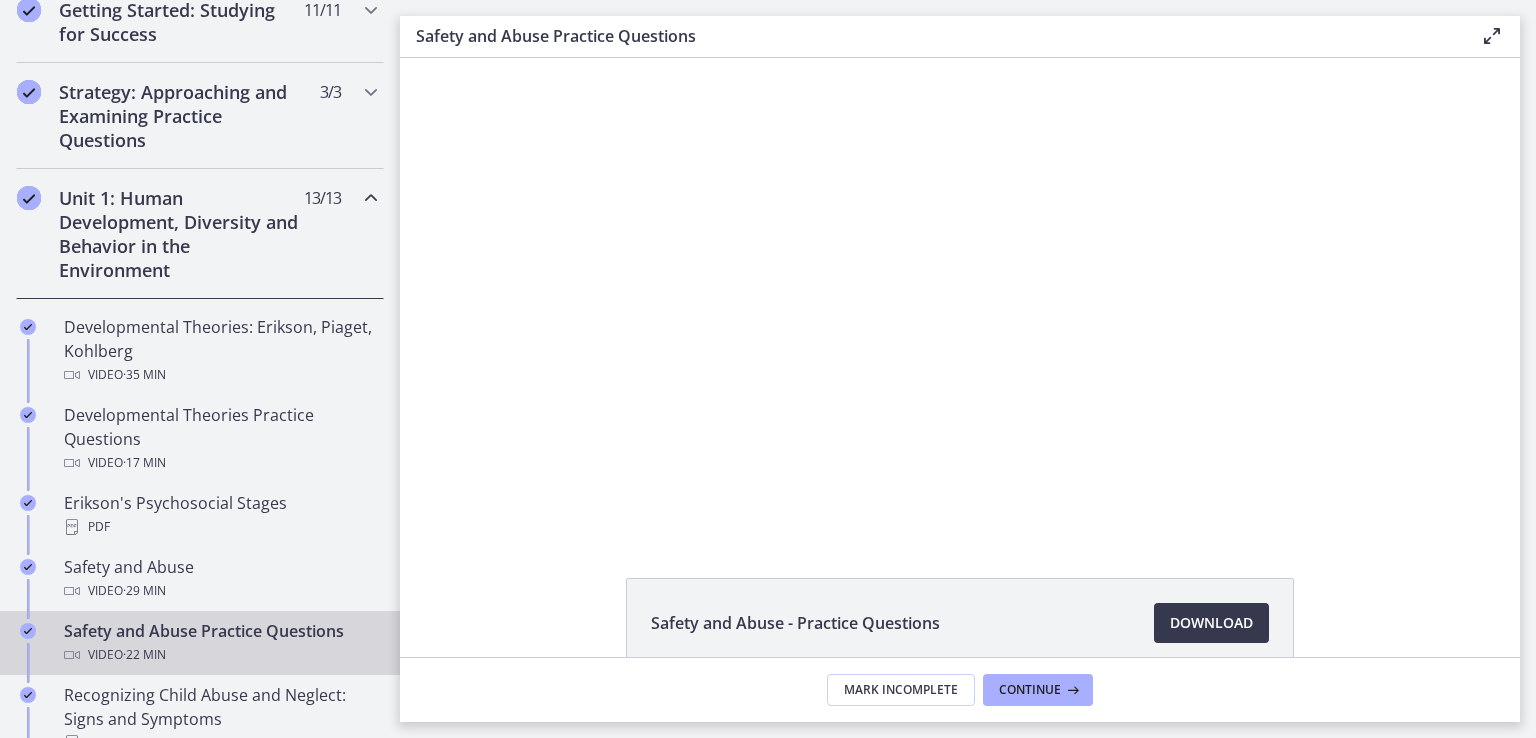 scroll, scrollTop: 0, scrollLeft: 0, axis: both 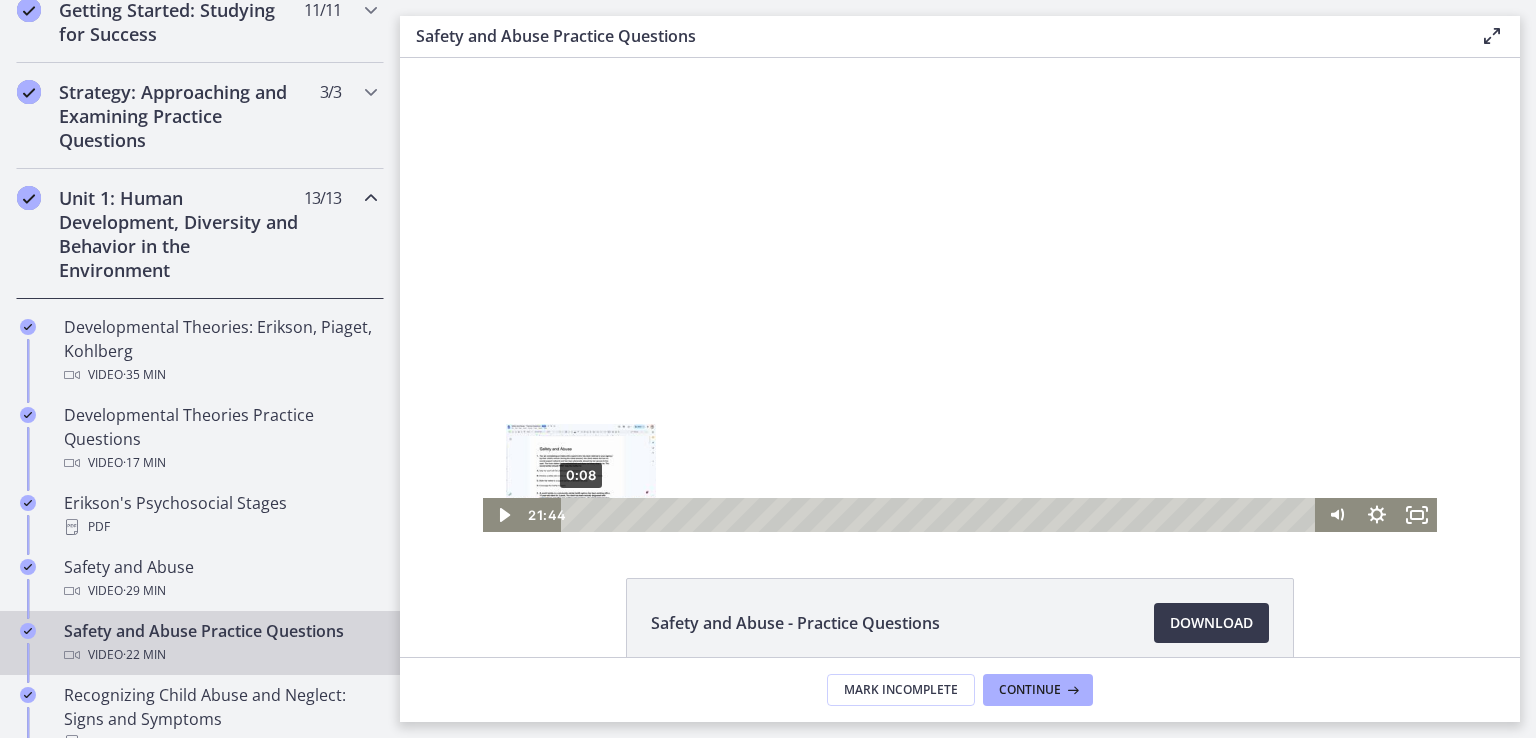 click on "0:08" at bounding box center [941, 515] 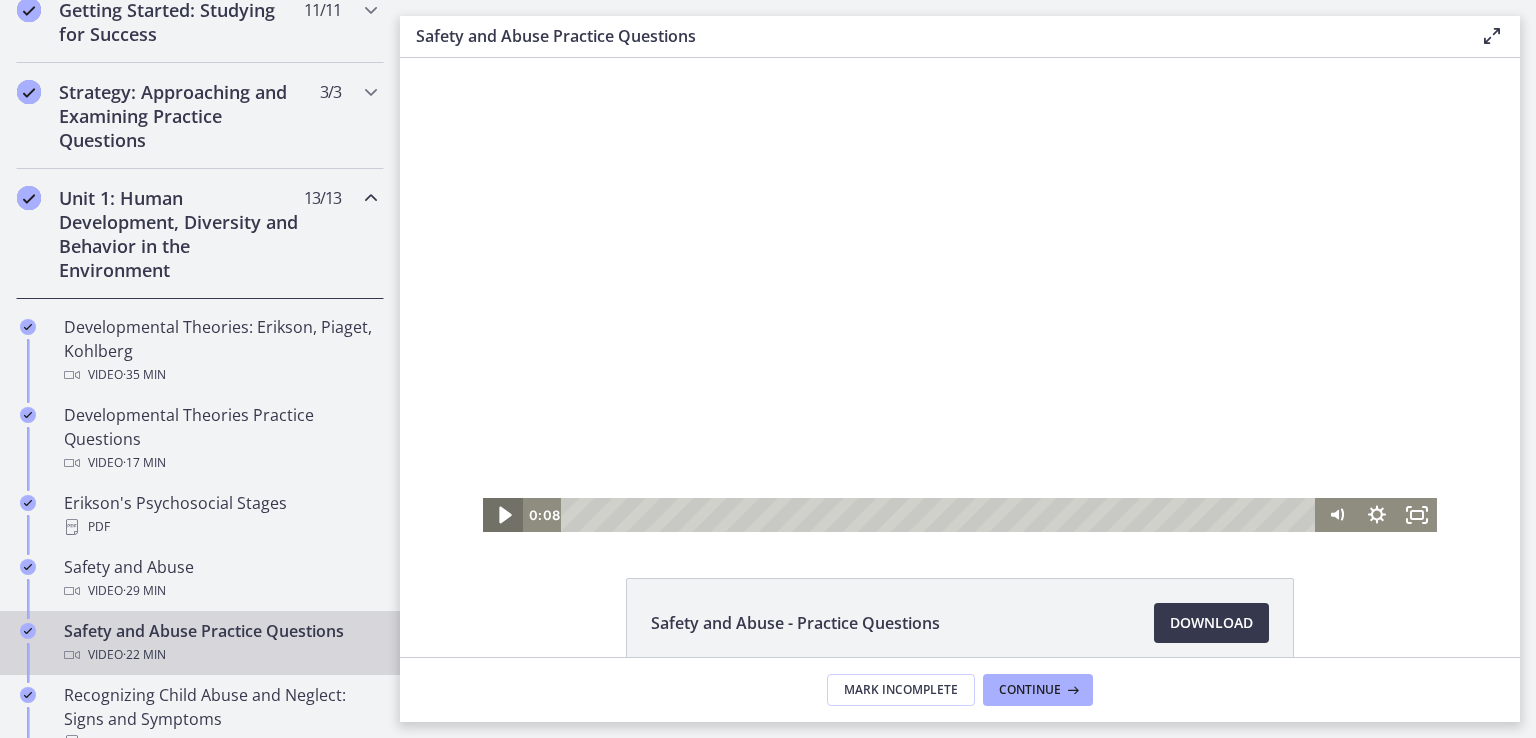 click 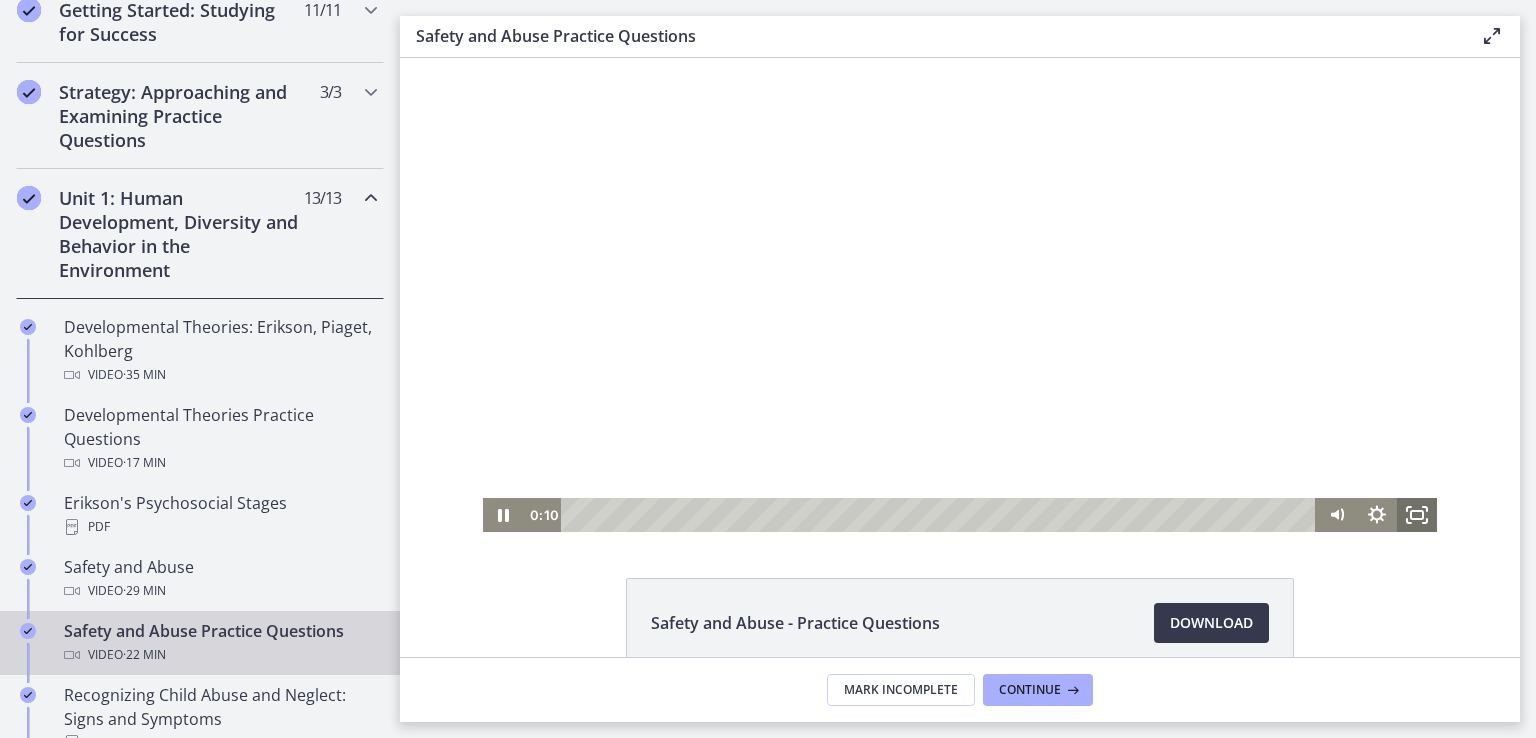 click 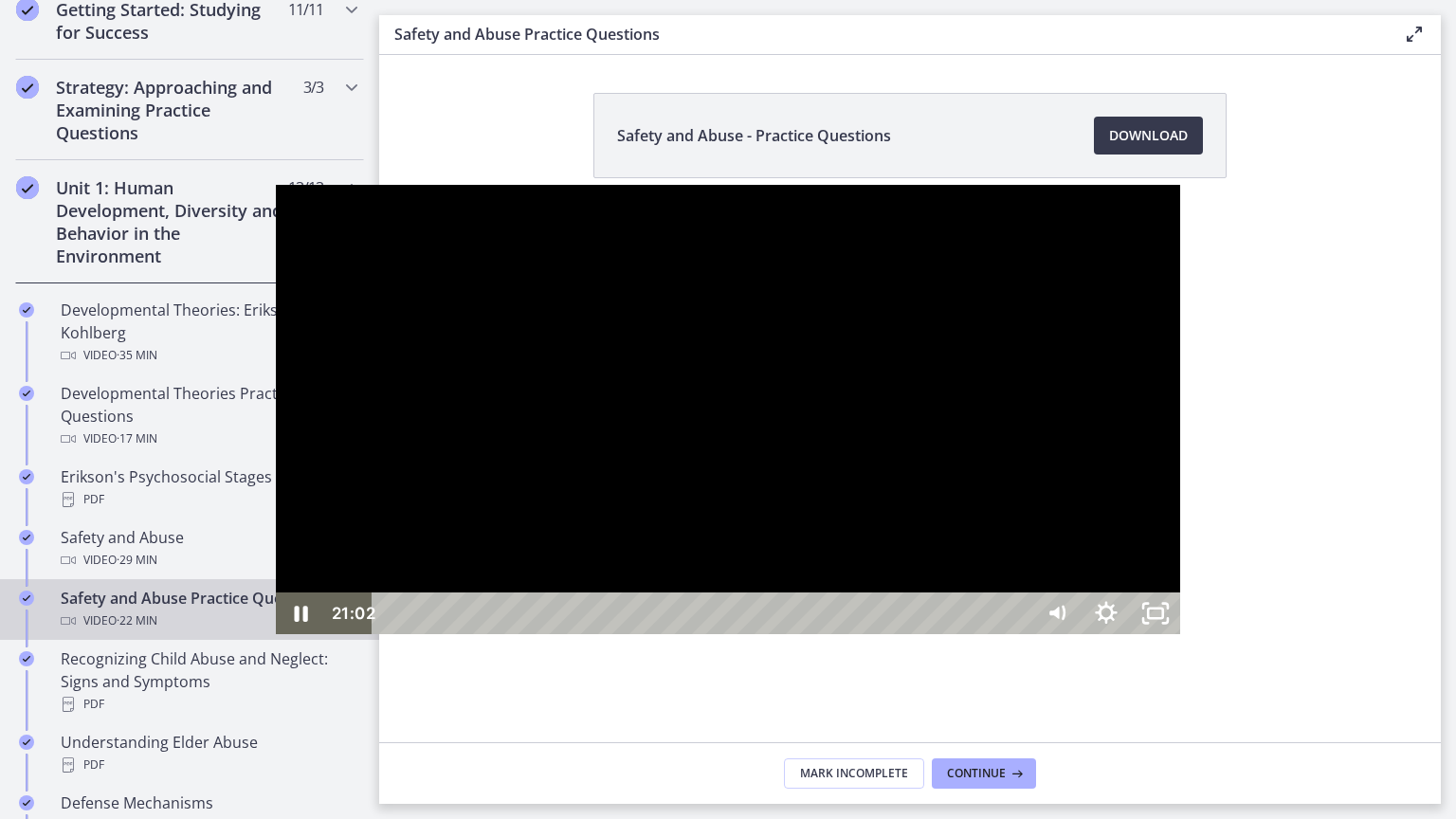 click at bounding box center (728, 410) 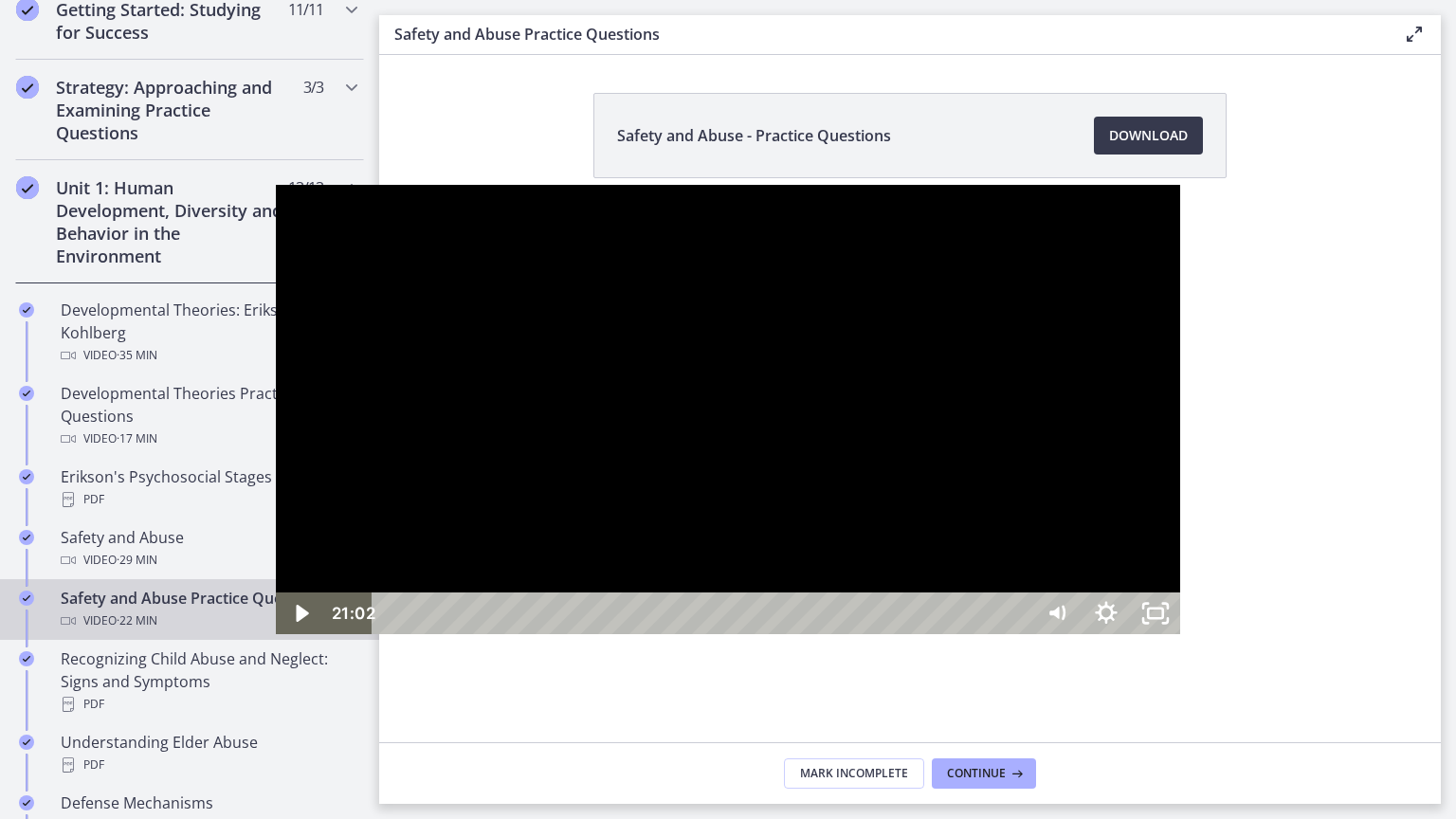 click at bounding box center [728, 410] 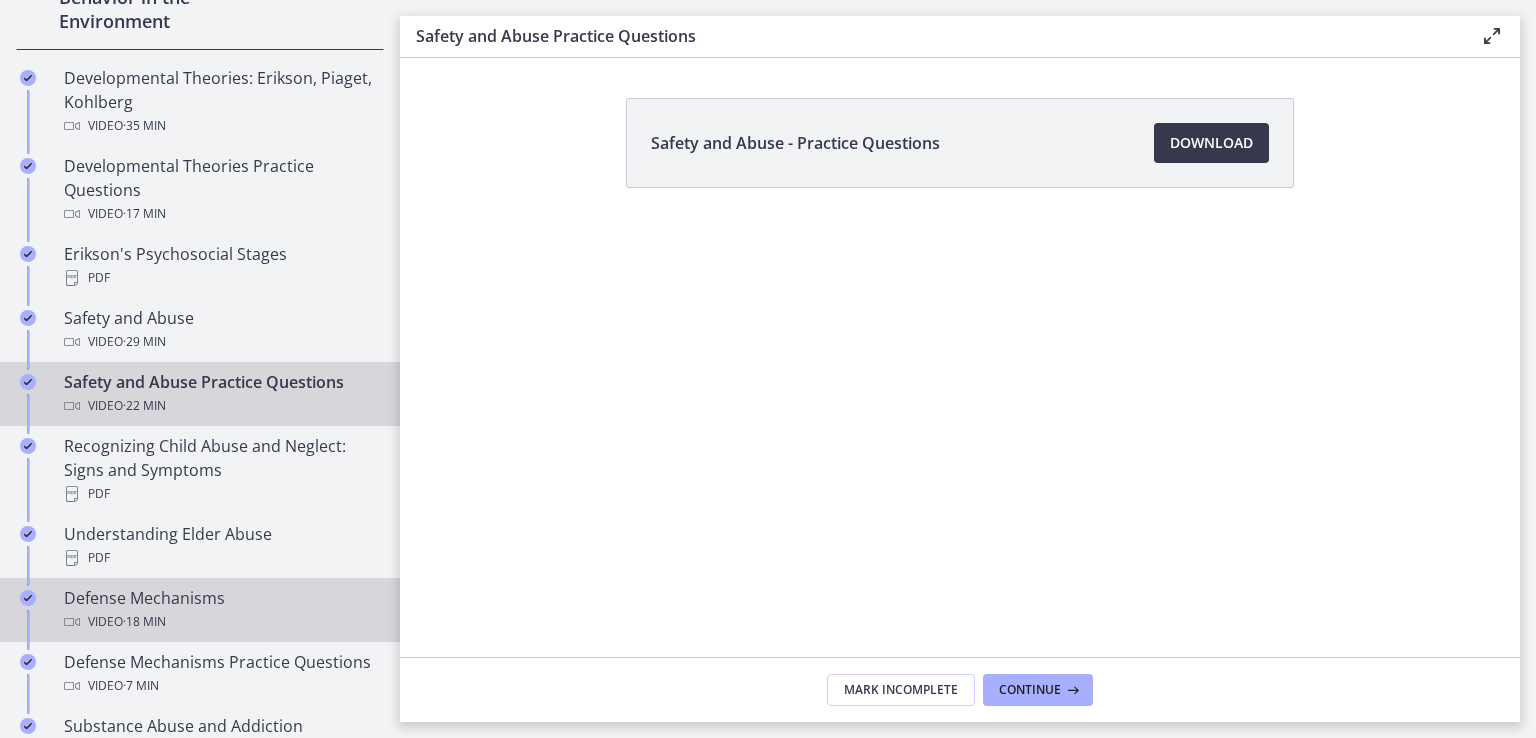 scroll, scrollTop: 700, scrollLeft: 0, axis: vertical 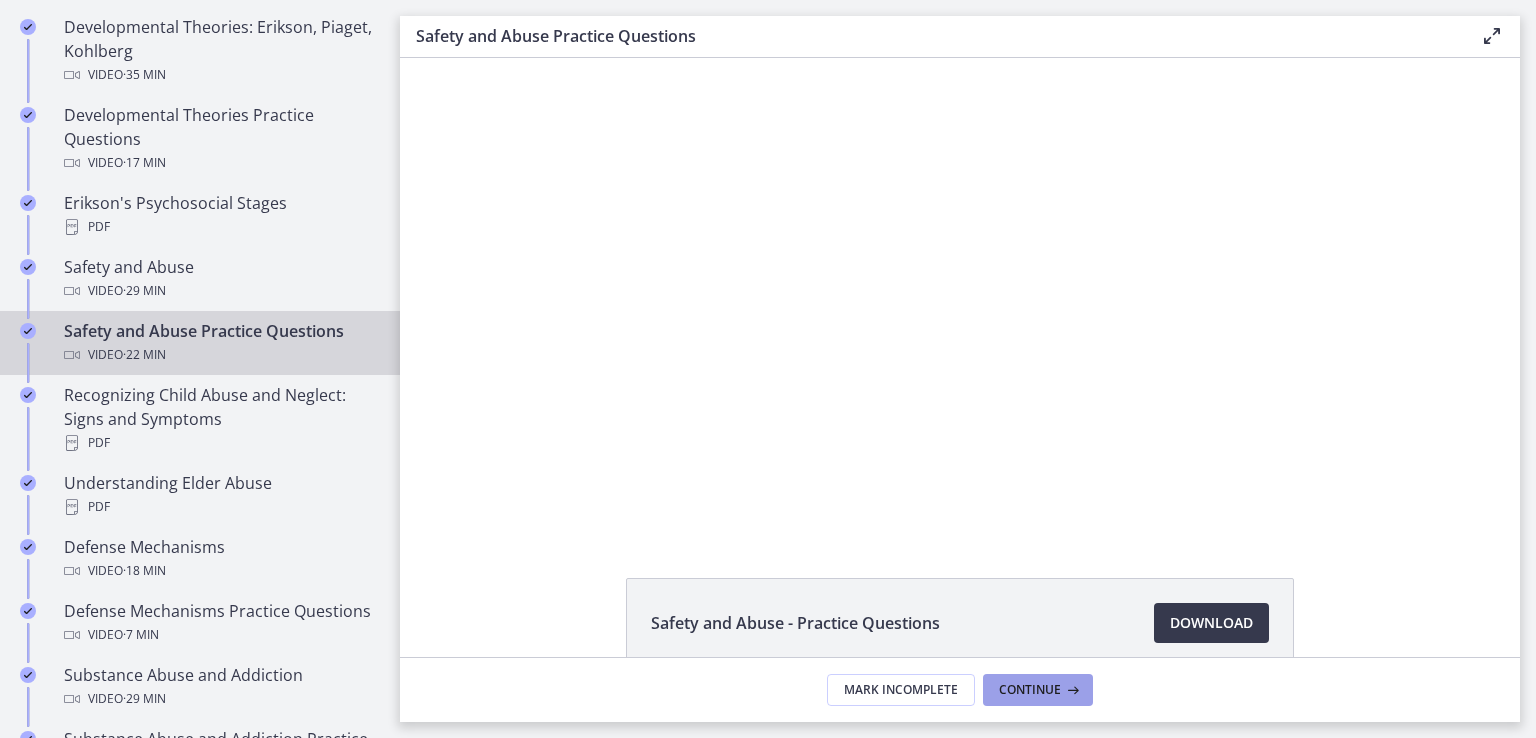 click on "Continue" at bounding box center (1030, 690) 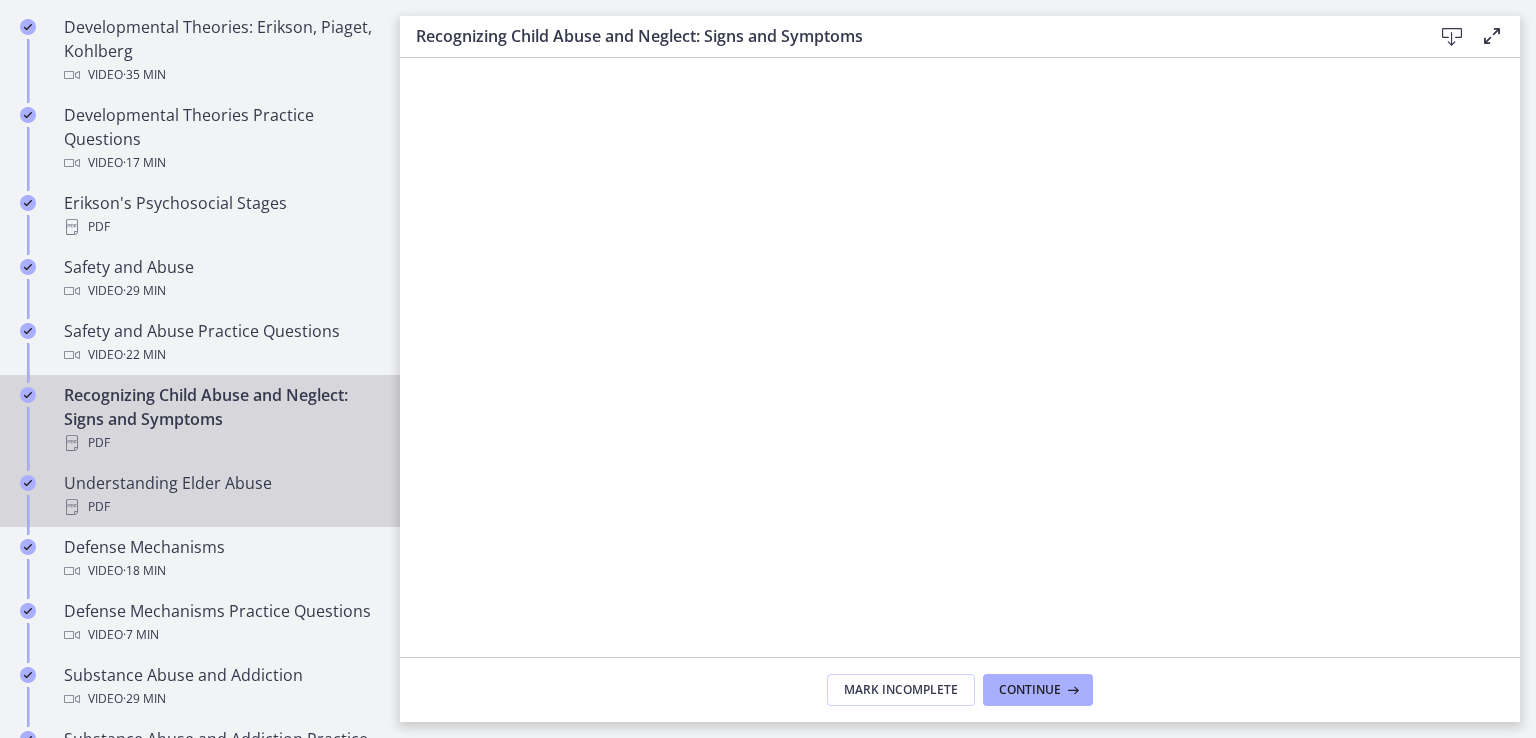 click on "Understanding Elder Abuse
PDF" at bounding box center [220, 495] 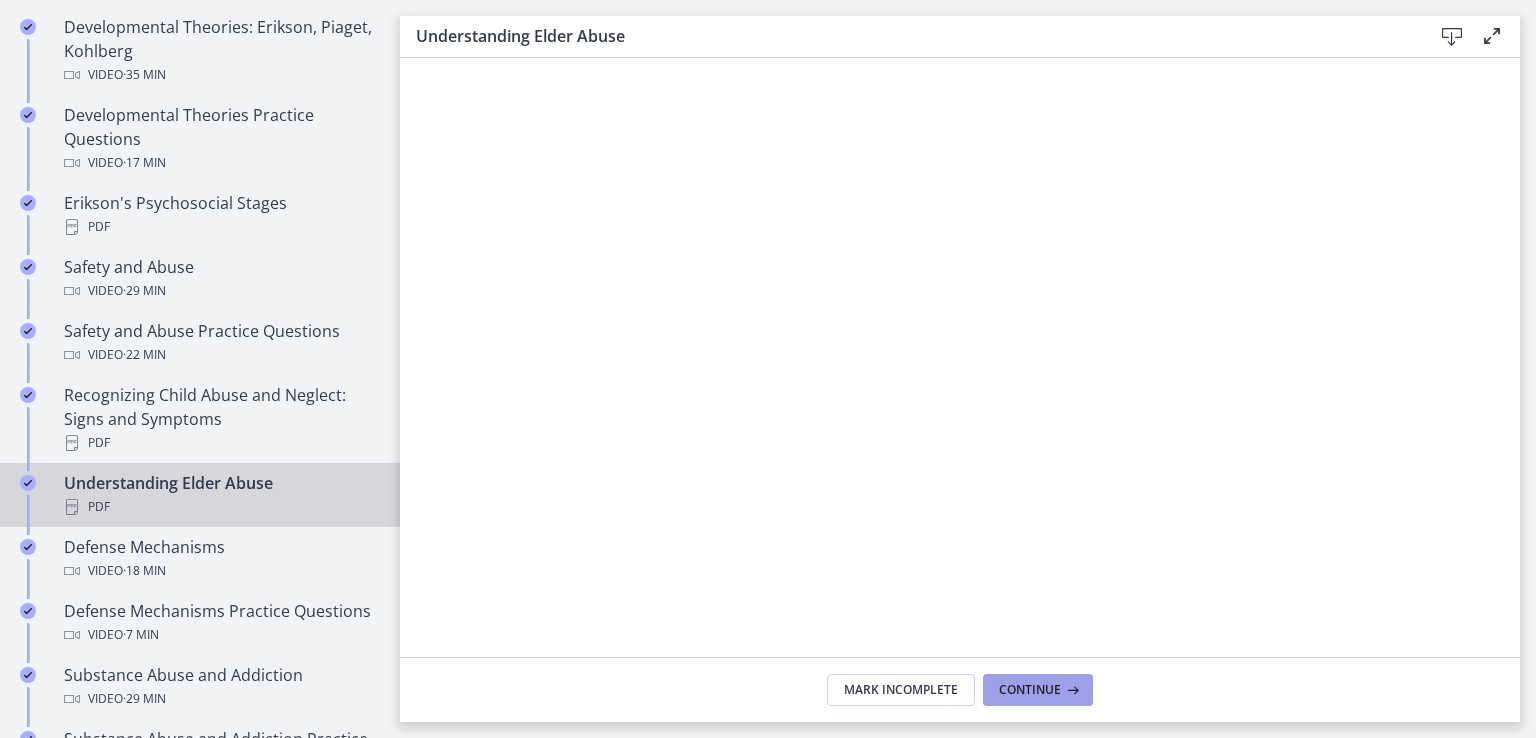click on "Continue" at bounding box center [1030, 690] 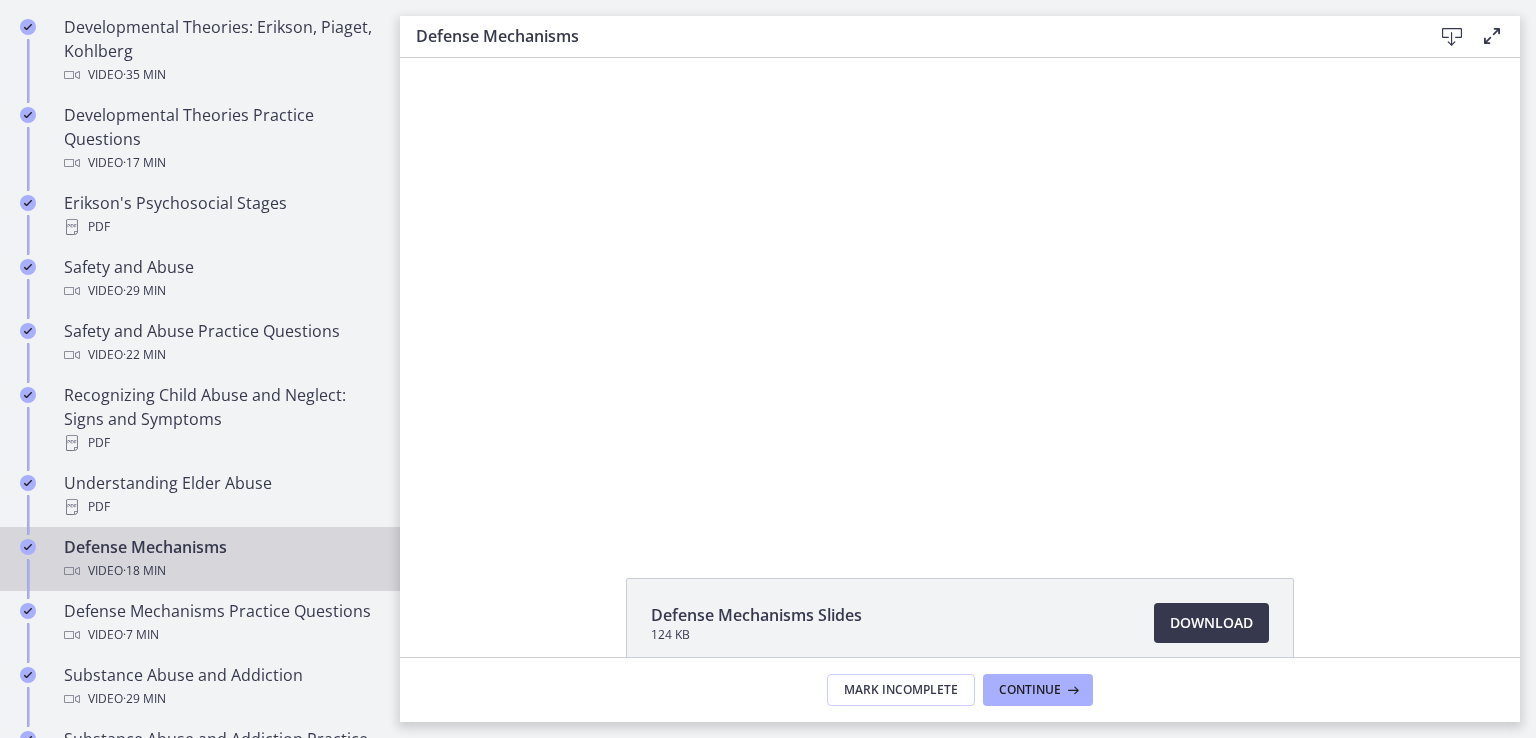 scroll, scrollTop: 0, scrollLeft: 0, axis: both 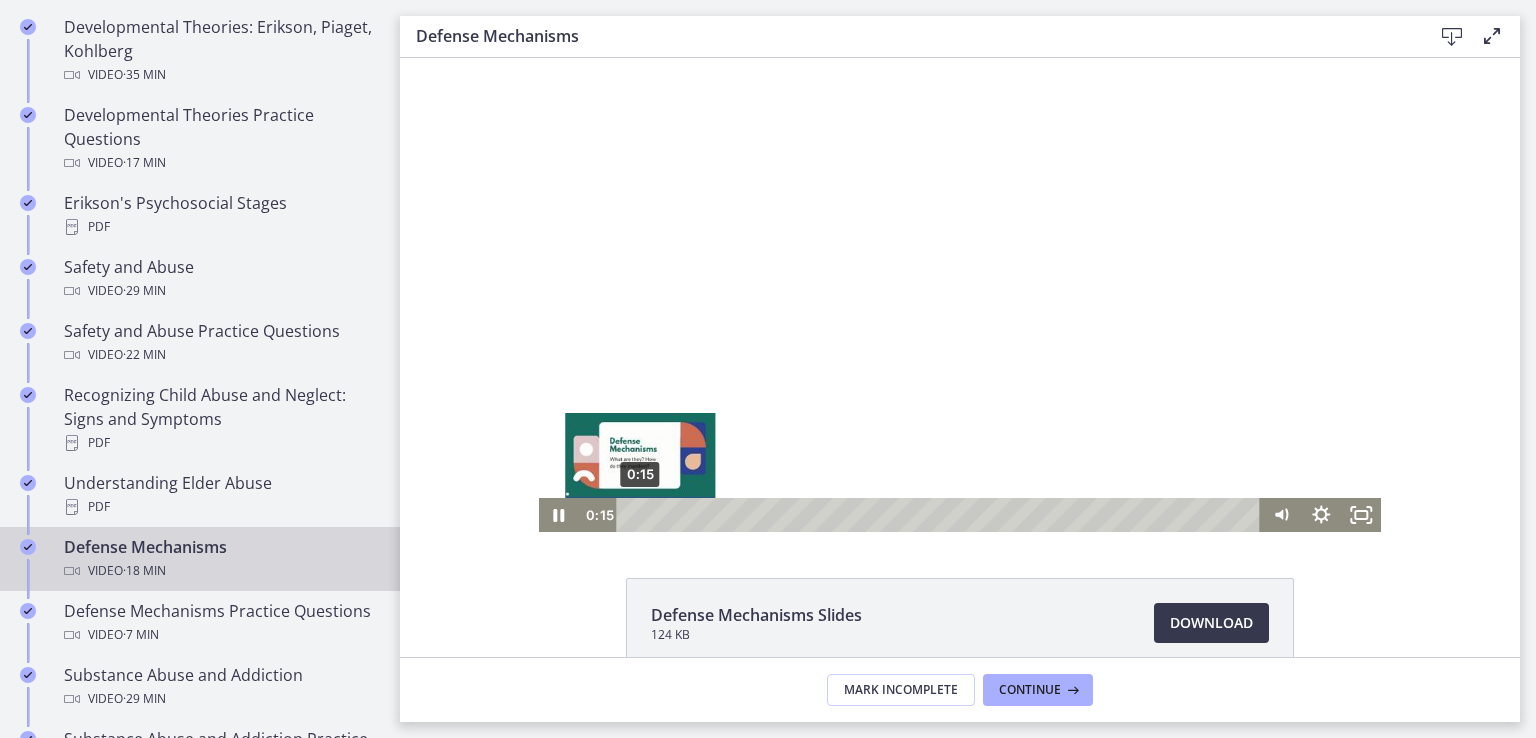 click on "0:15" at bounding box center (942, 515) 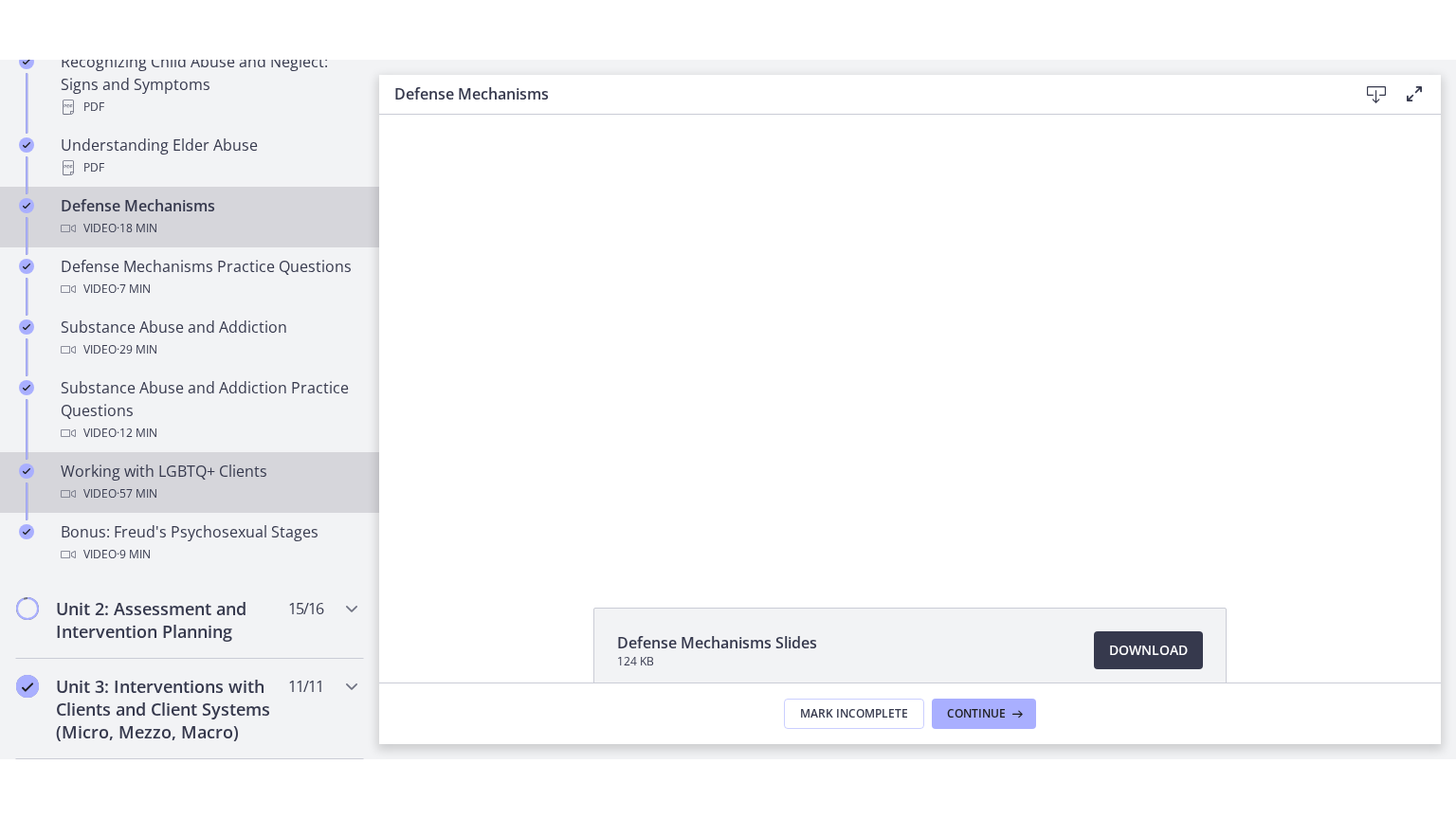 scroll, scrollTop: 1138, scrollLeft: 0, axis: vertical 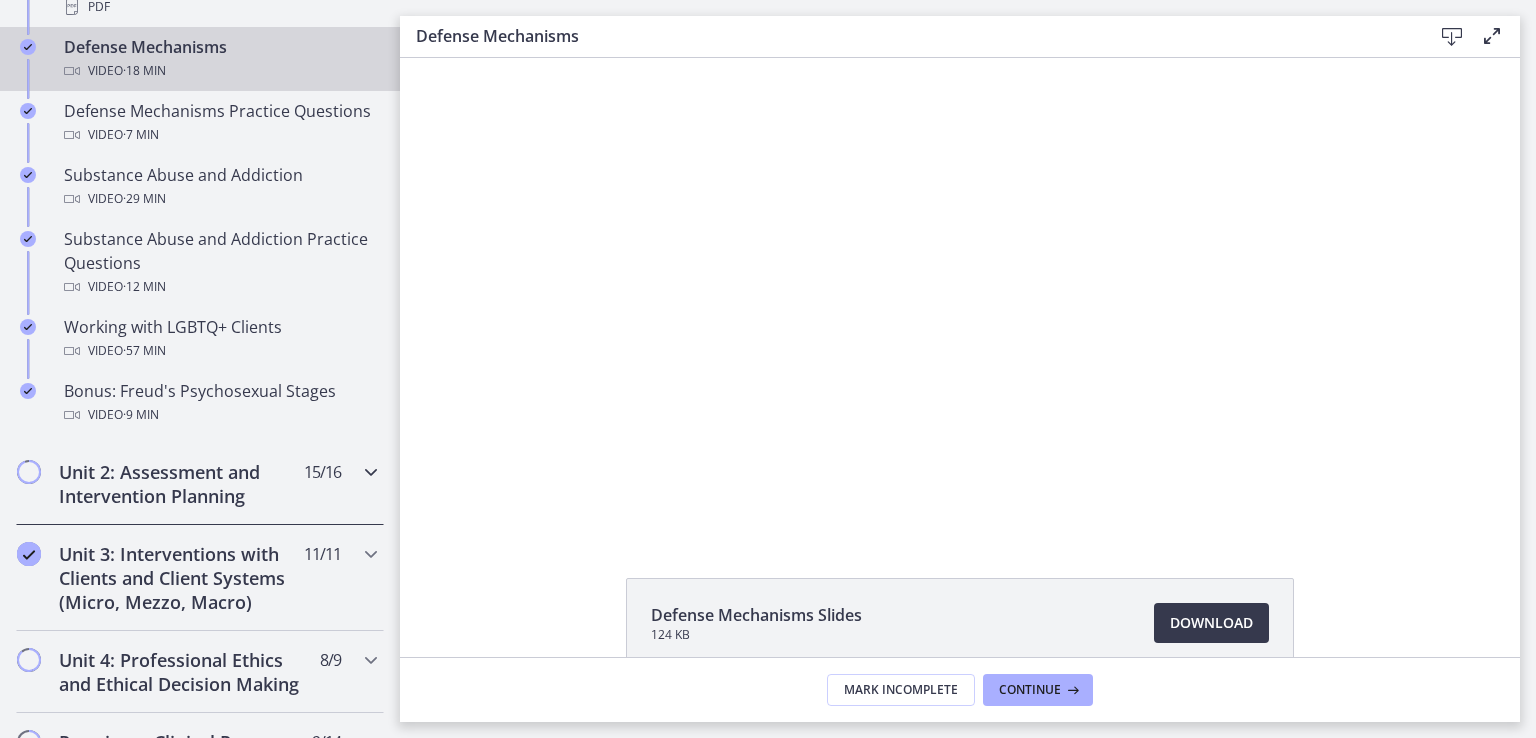 click on "Unit 2: Assessment and Intervention Planning" at bounding box center [181, 484] 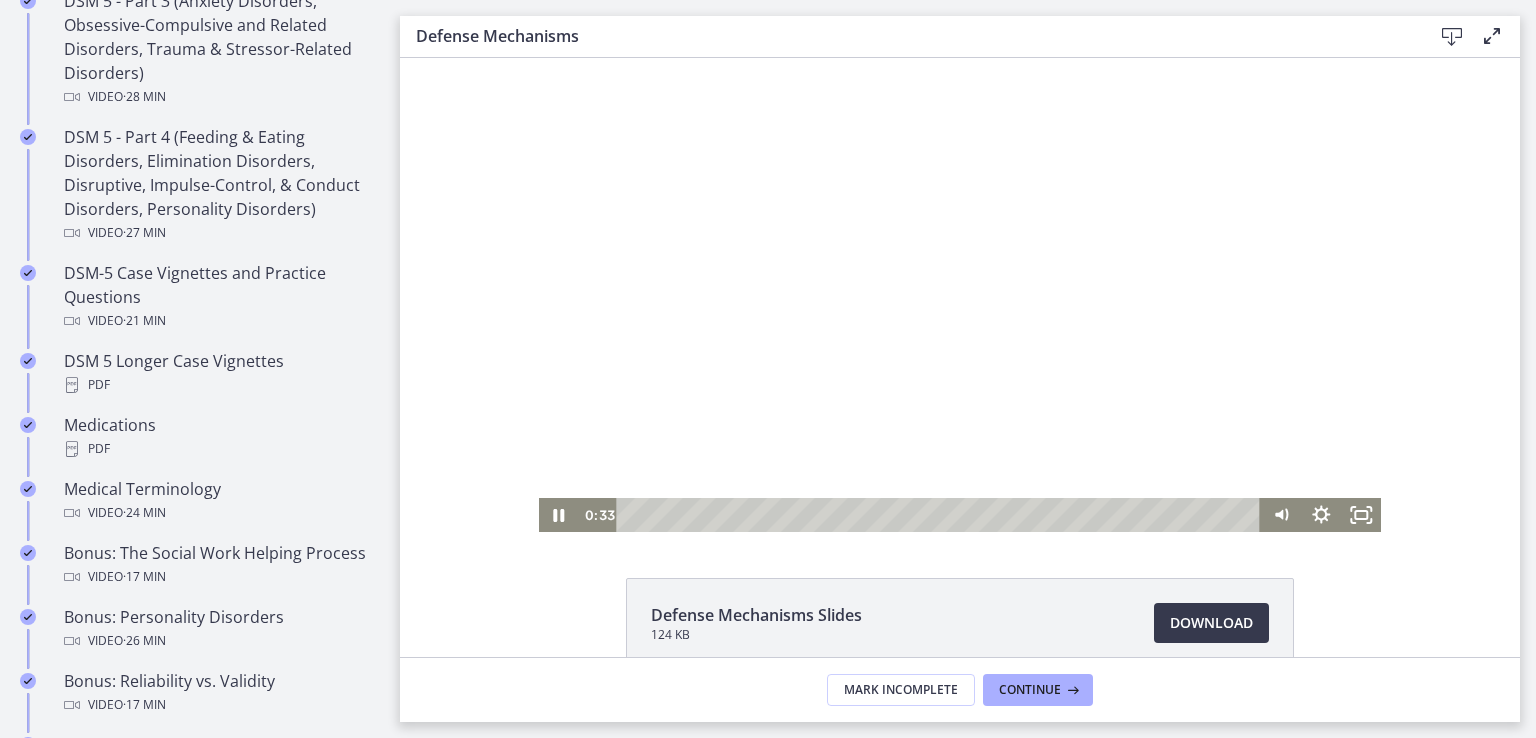 click at bounding box center (960, 295) 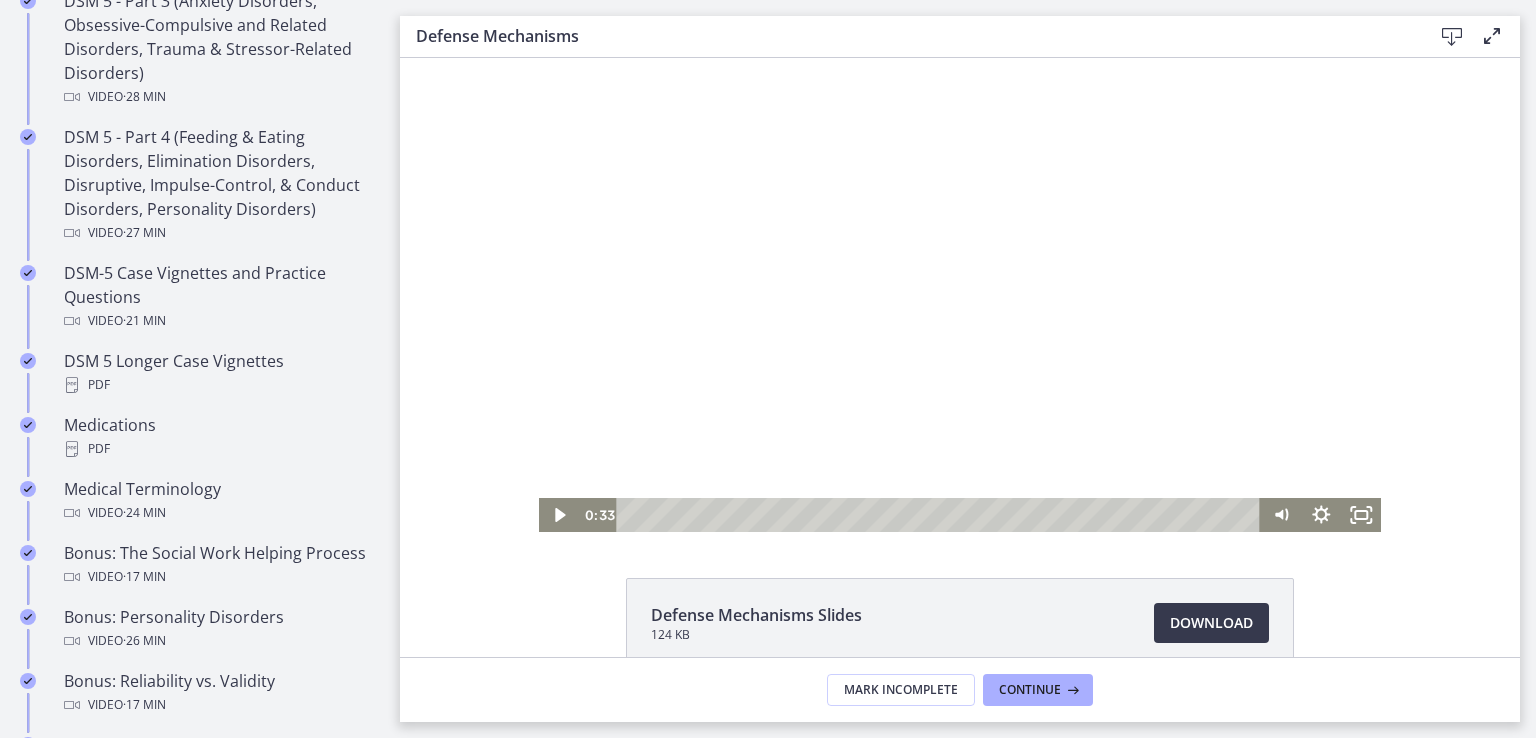 click at bounding box center (960, 295) 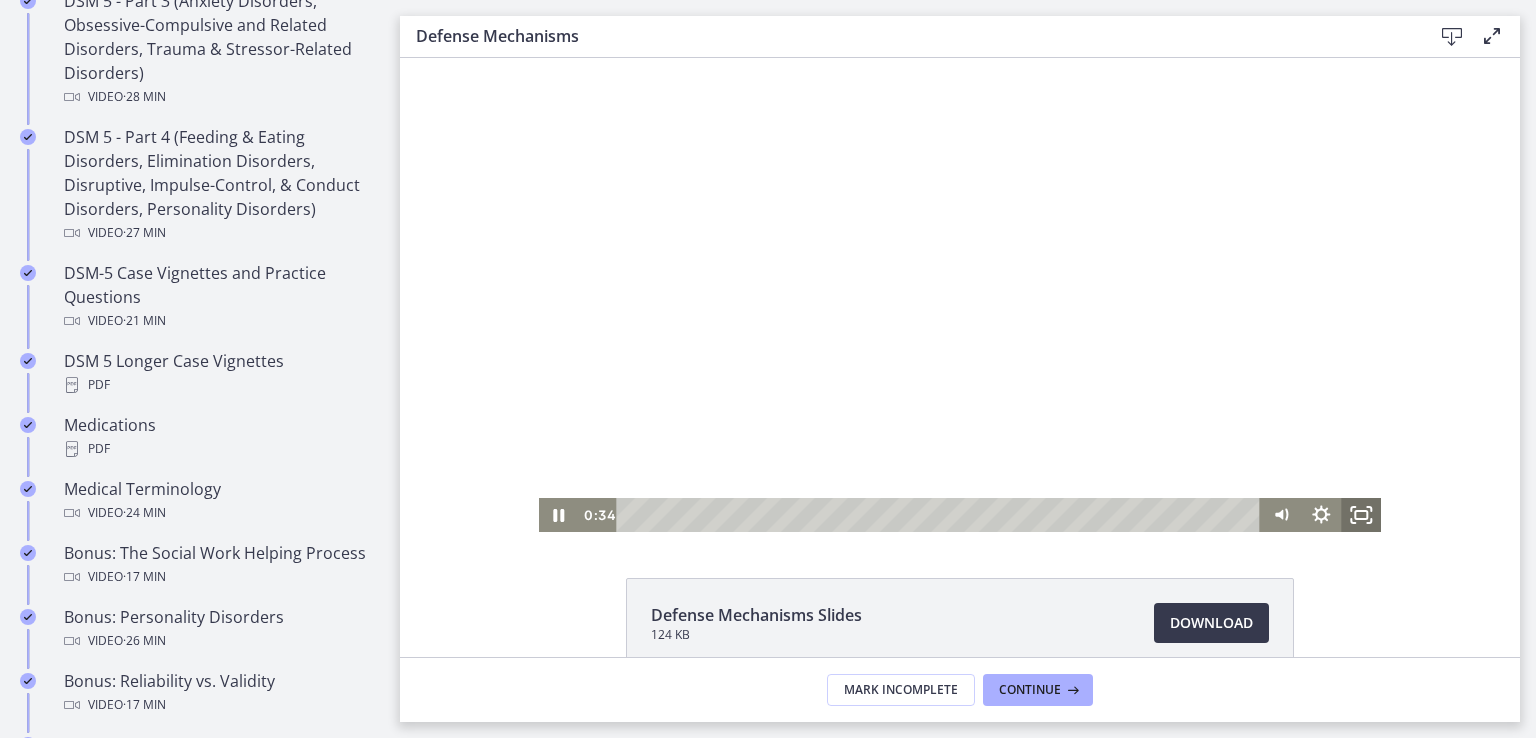 drag, startPoint x: 1355, startPoint y: 510, endPoint x: 1757, endPoint y: 655, distance: 427.35114 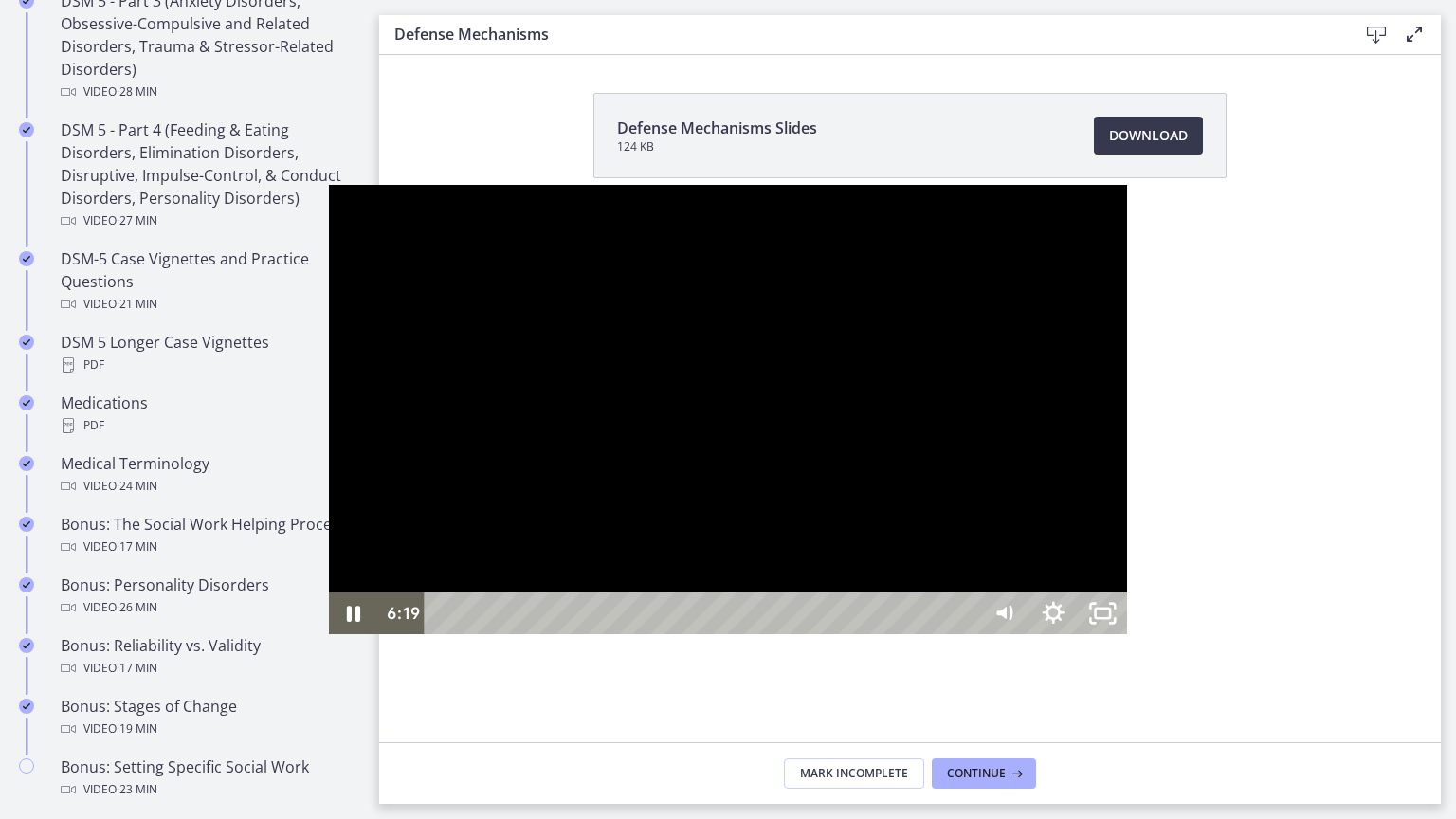 click at bounding box center (728, 410) 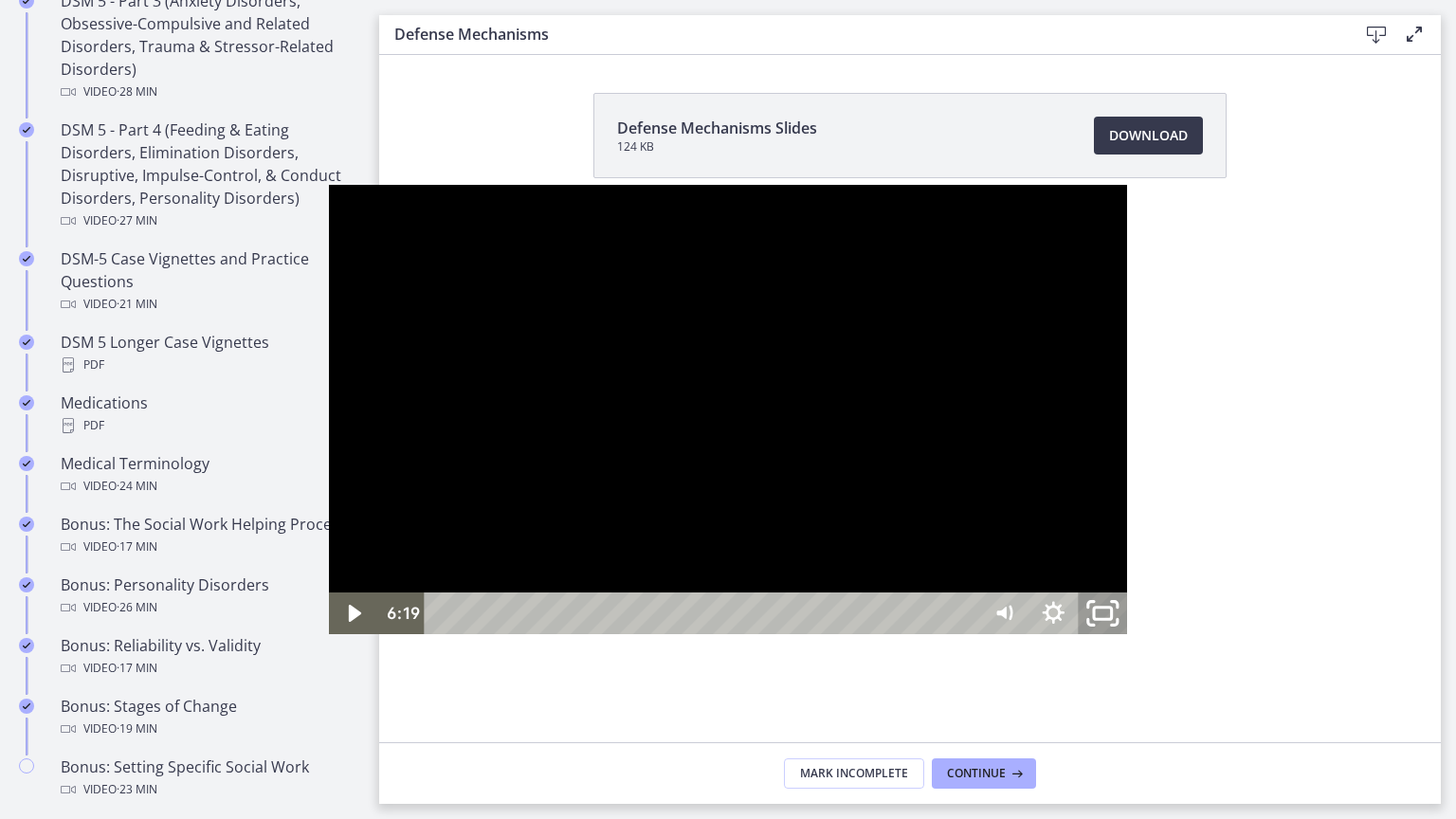 click 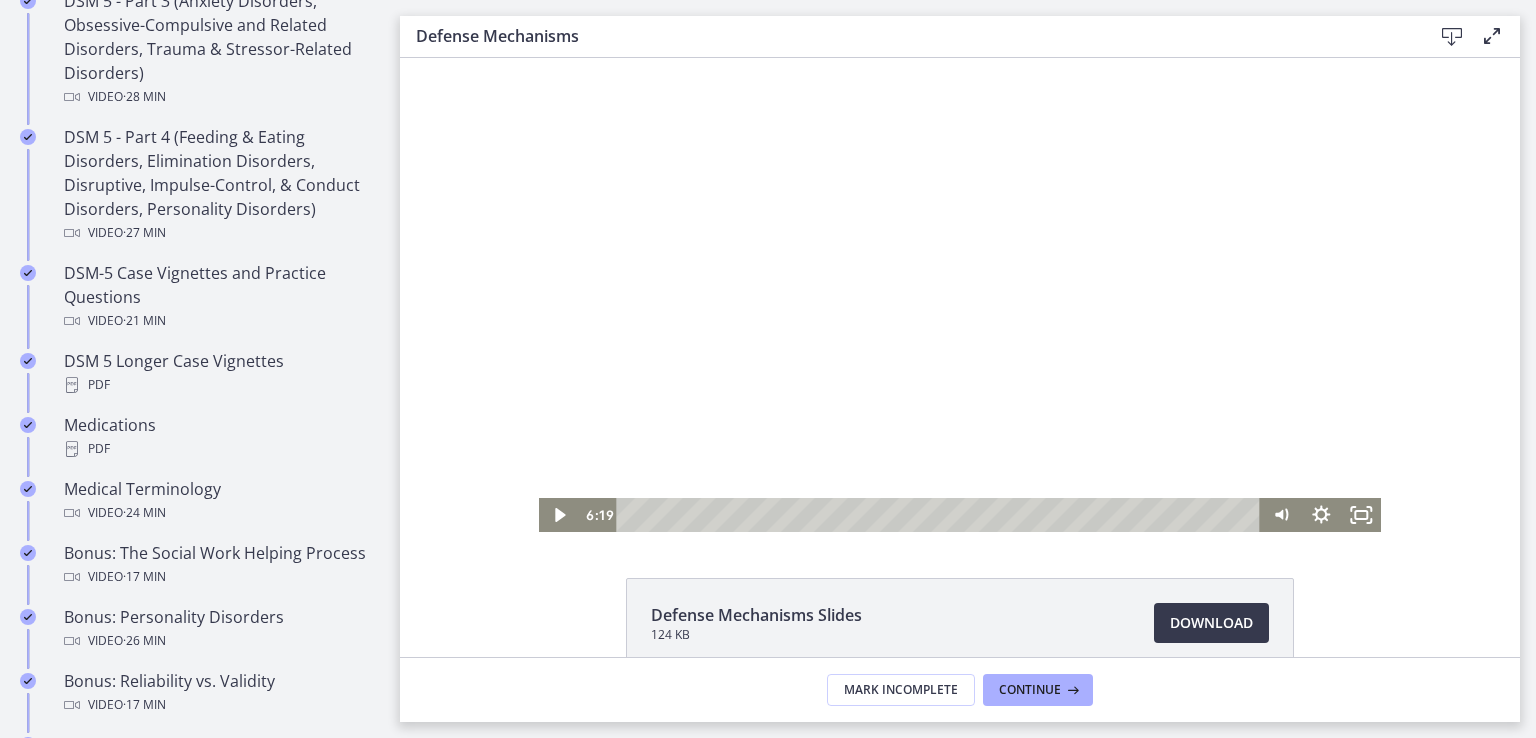 click at bounding box center [960, 295] 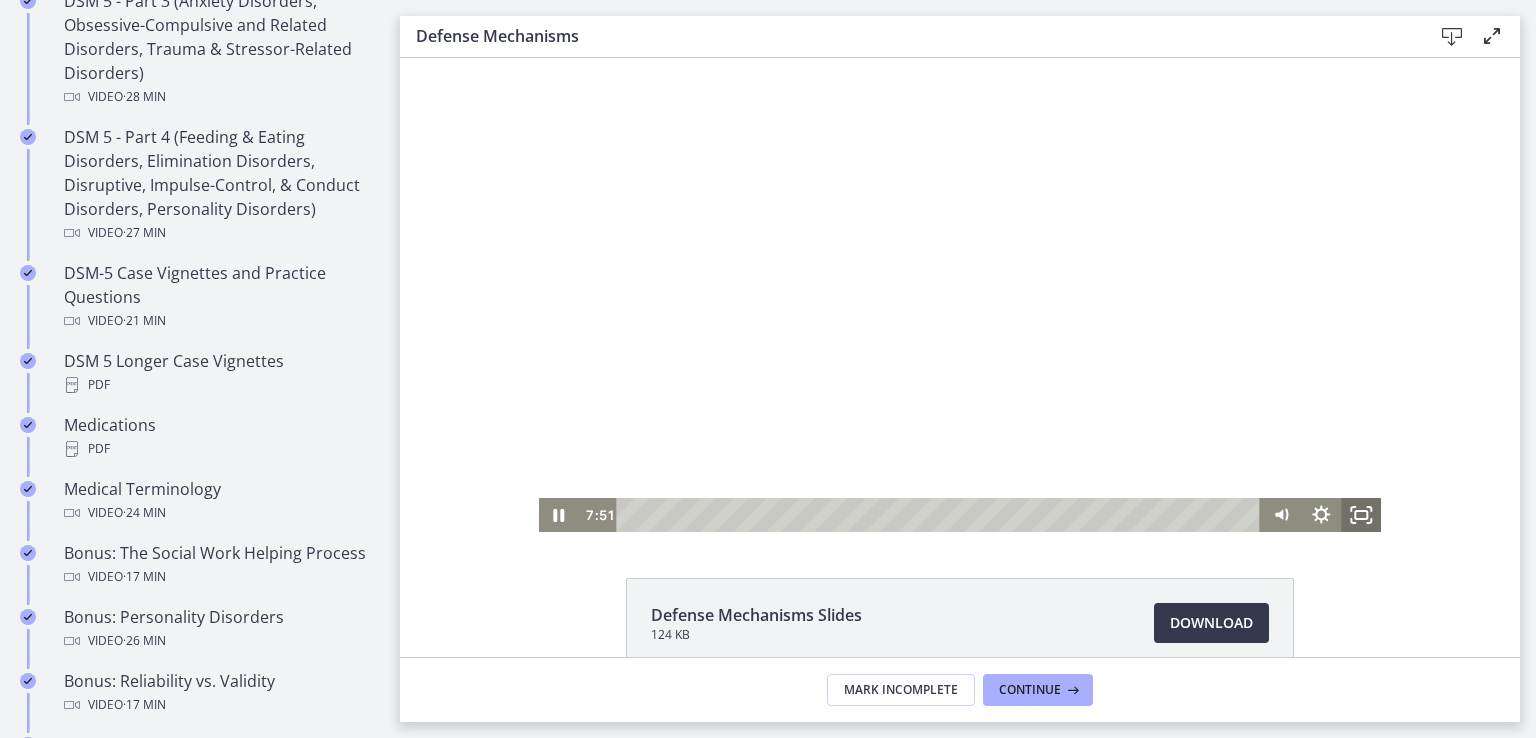click 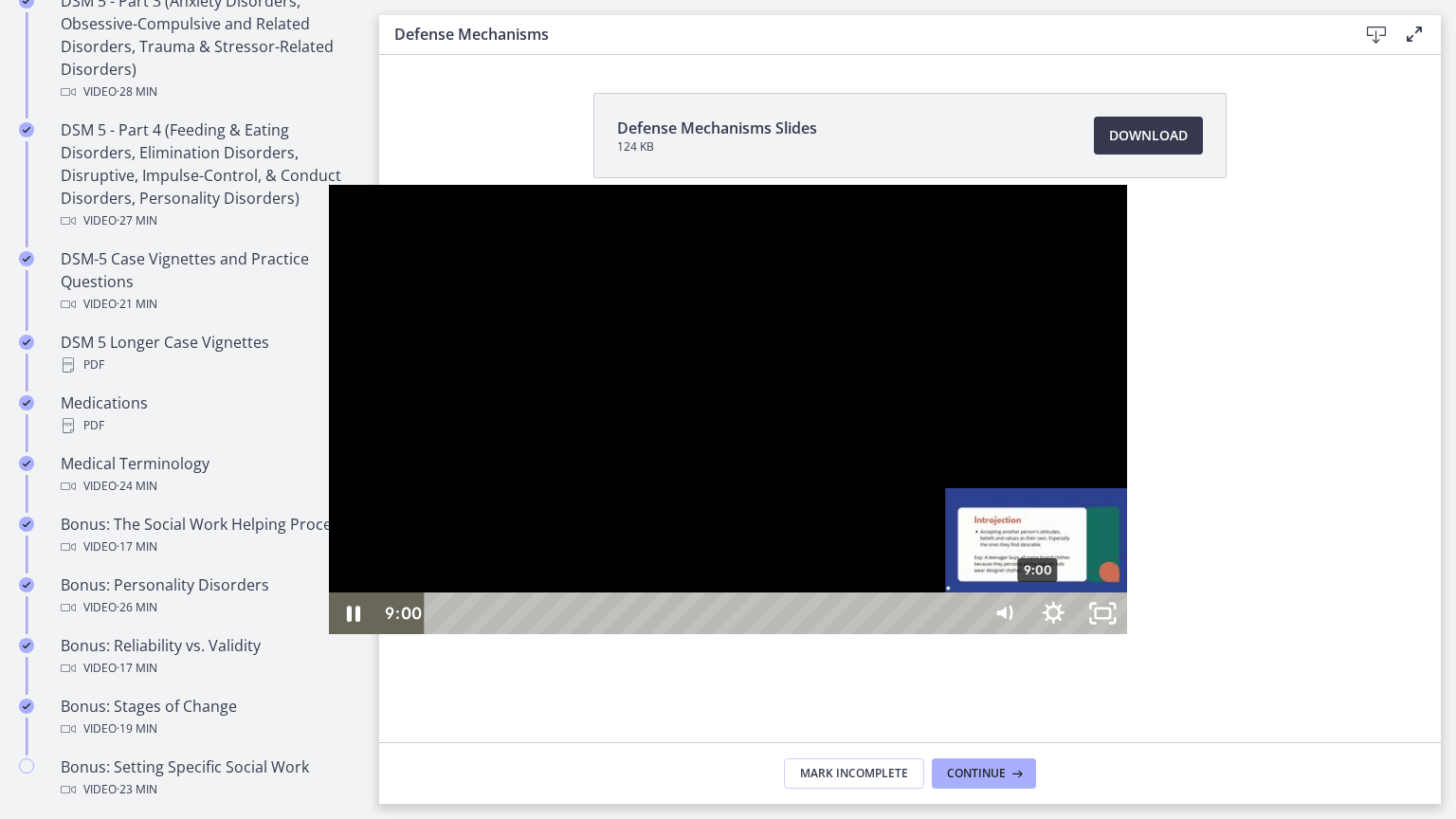 click on "9:00" at bounding box center [705, 613] 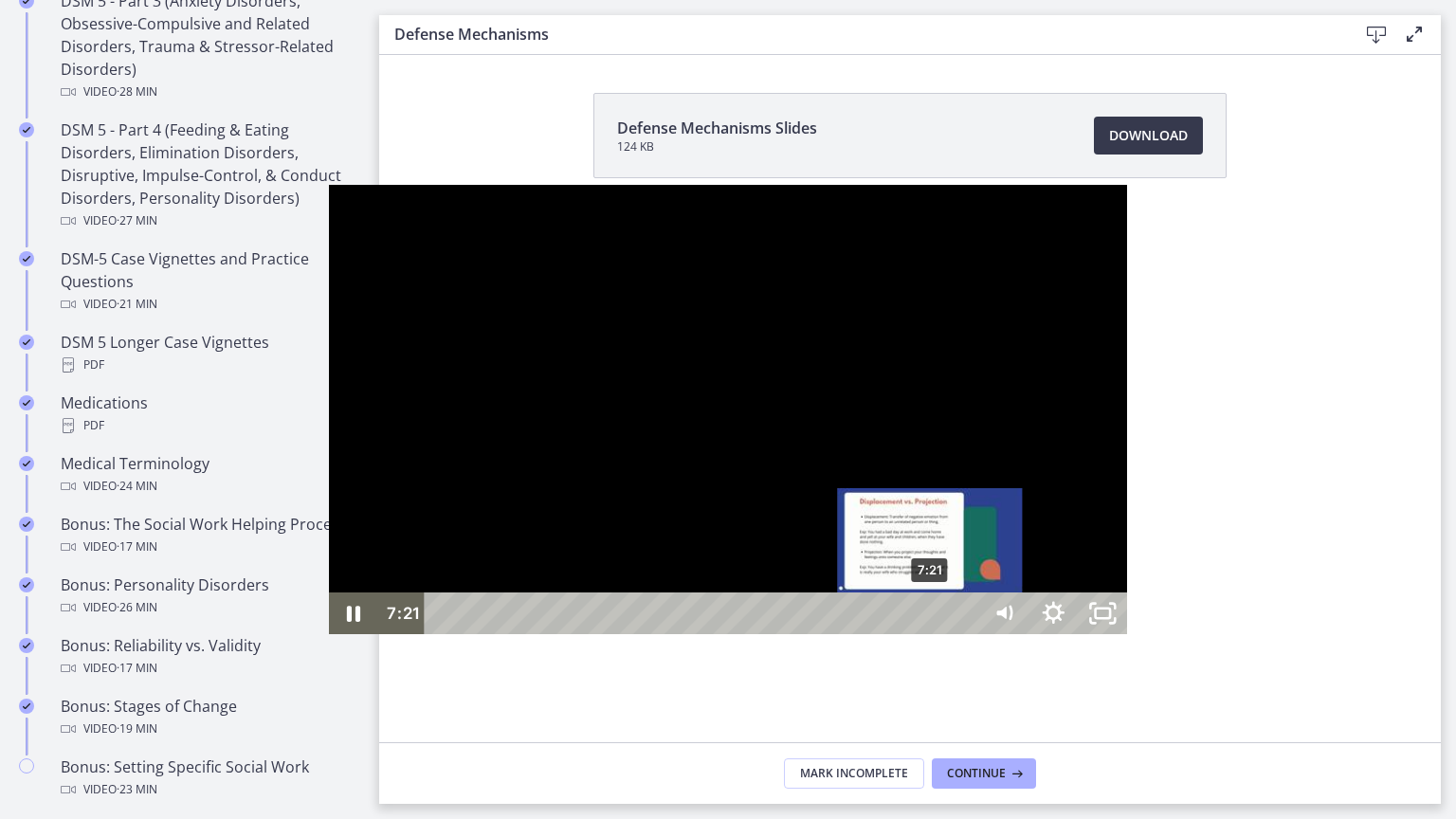 click on "7:21" at bounding box center (705, 613) 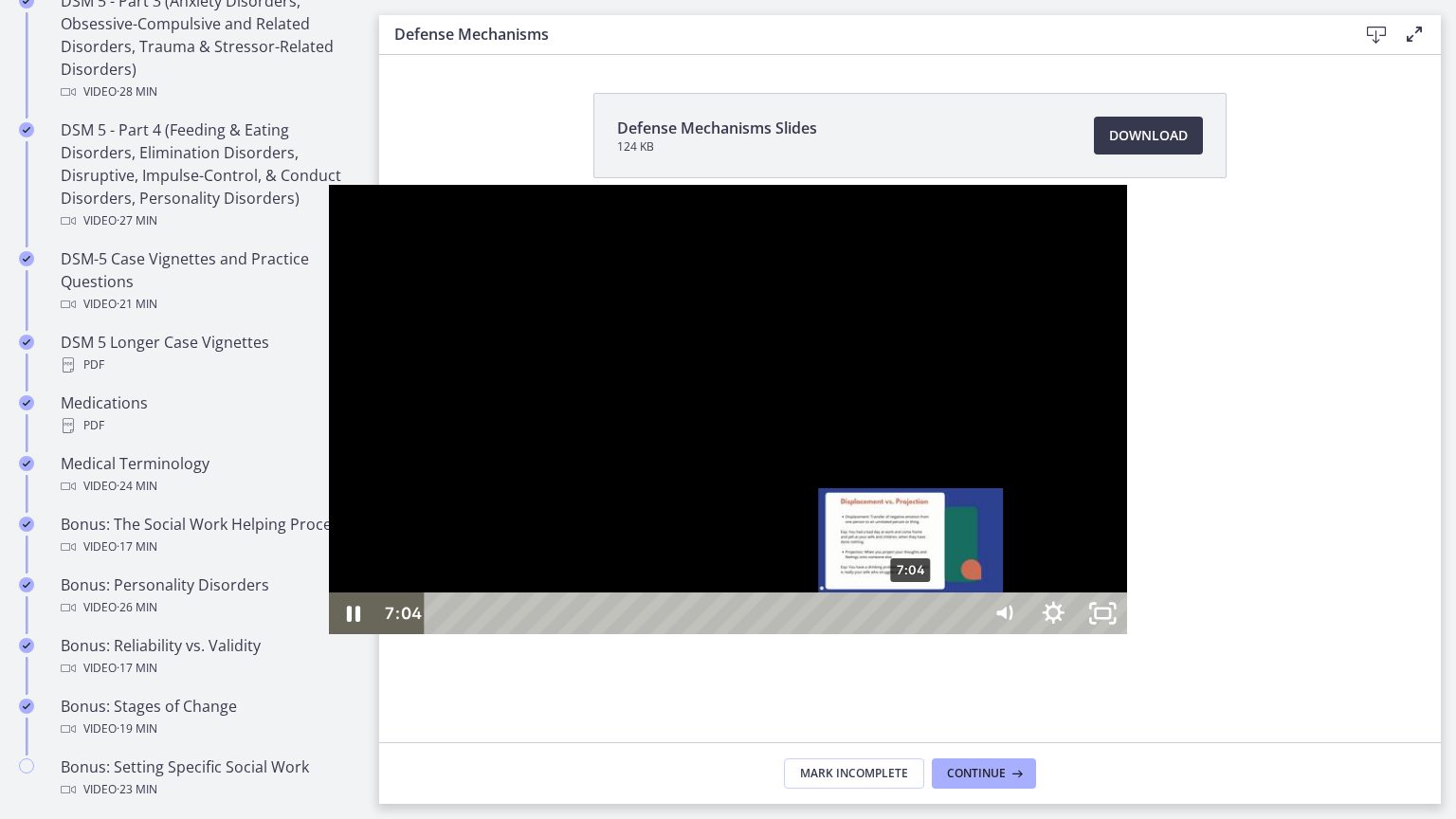 click on "7:04" at bounding box center [705, 613] 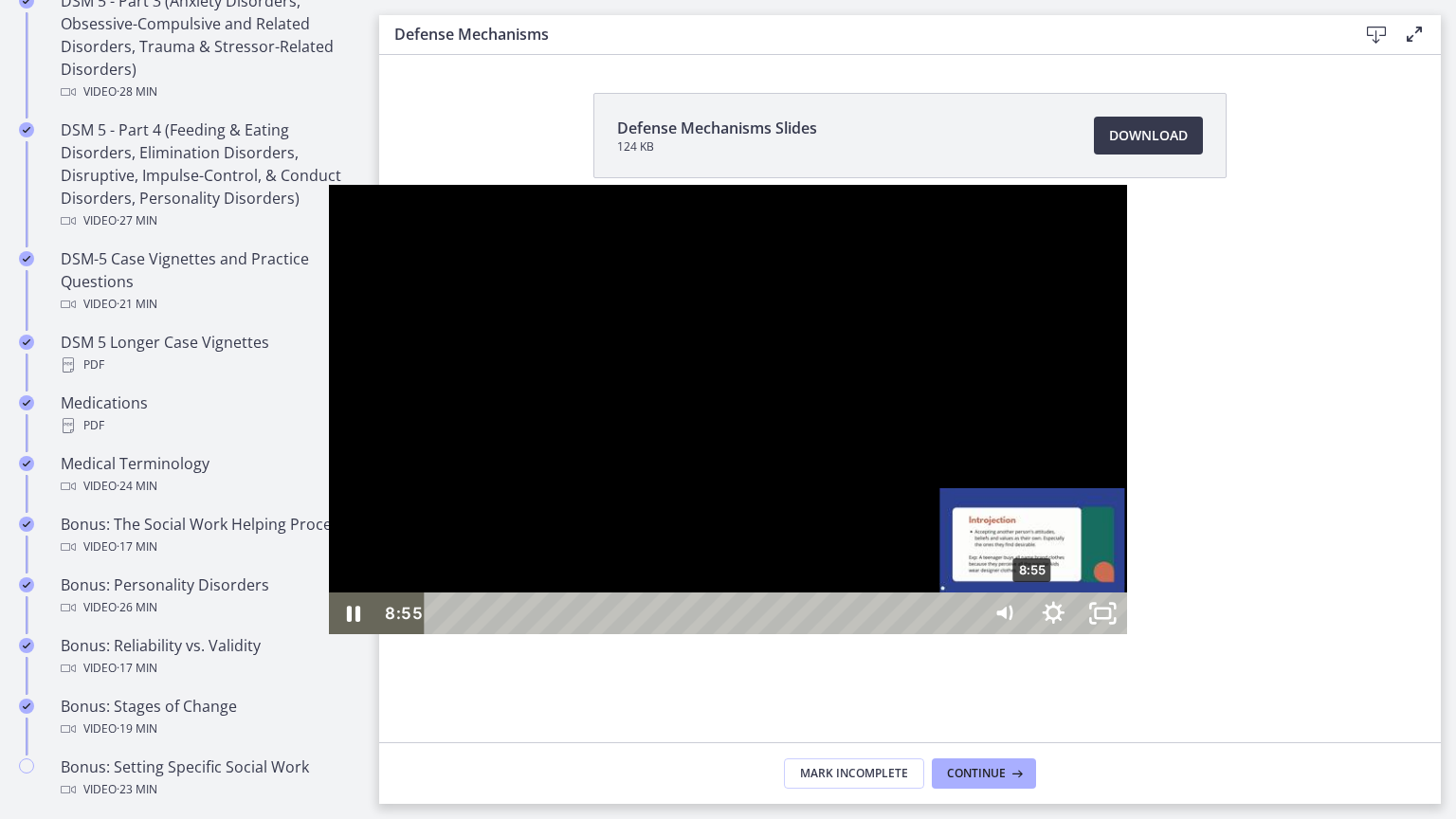 click on "8:55" at bounding box center [705, 613] 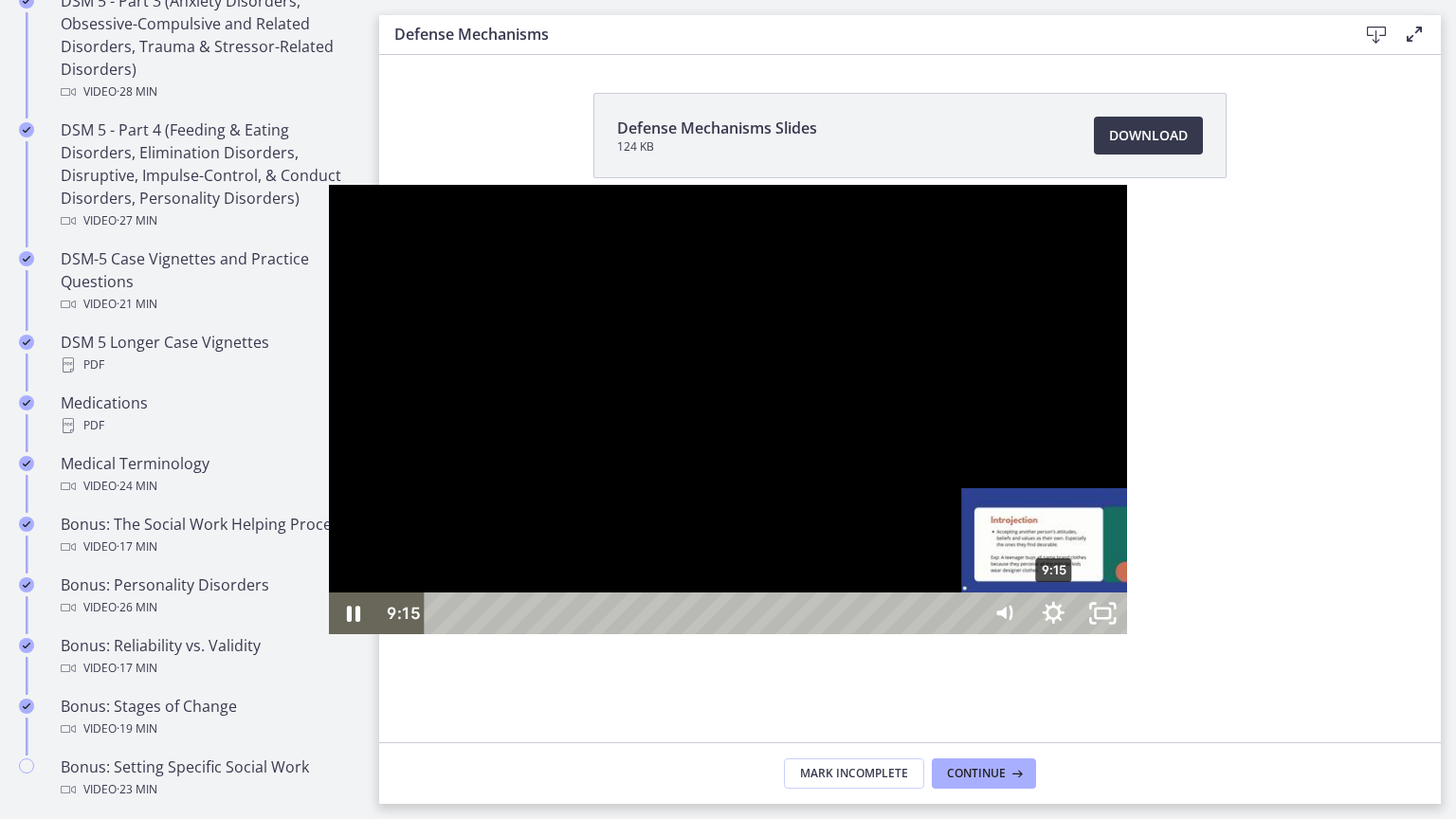 click on "9:15" at bounding box center [705, 613] 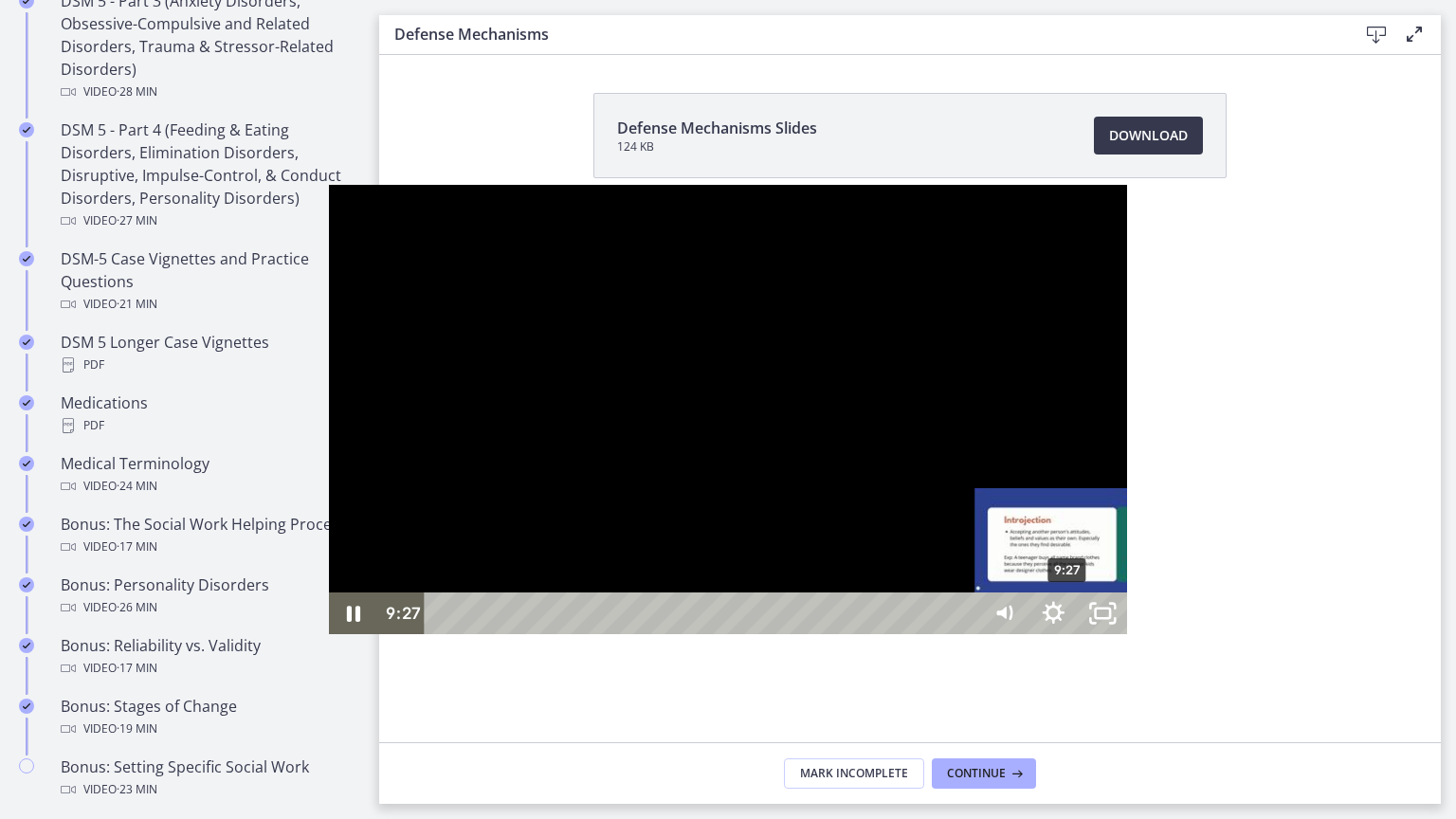 click on "9:27" at bounding box center [705, 613] 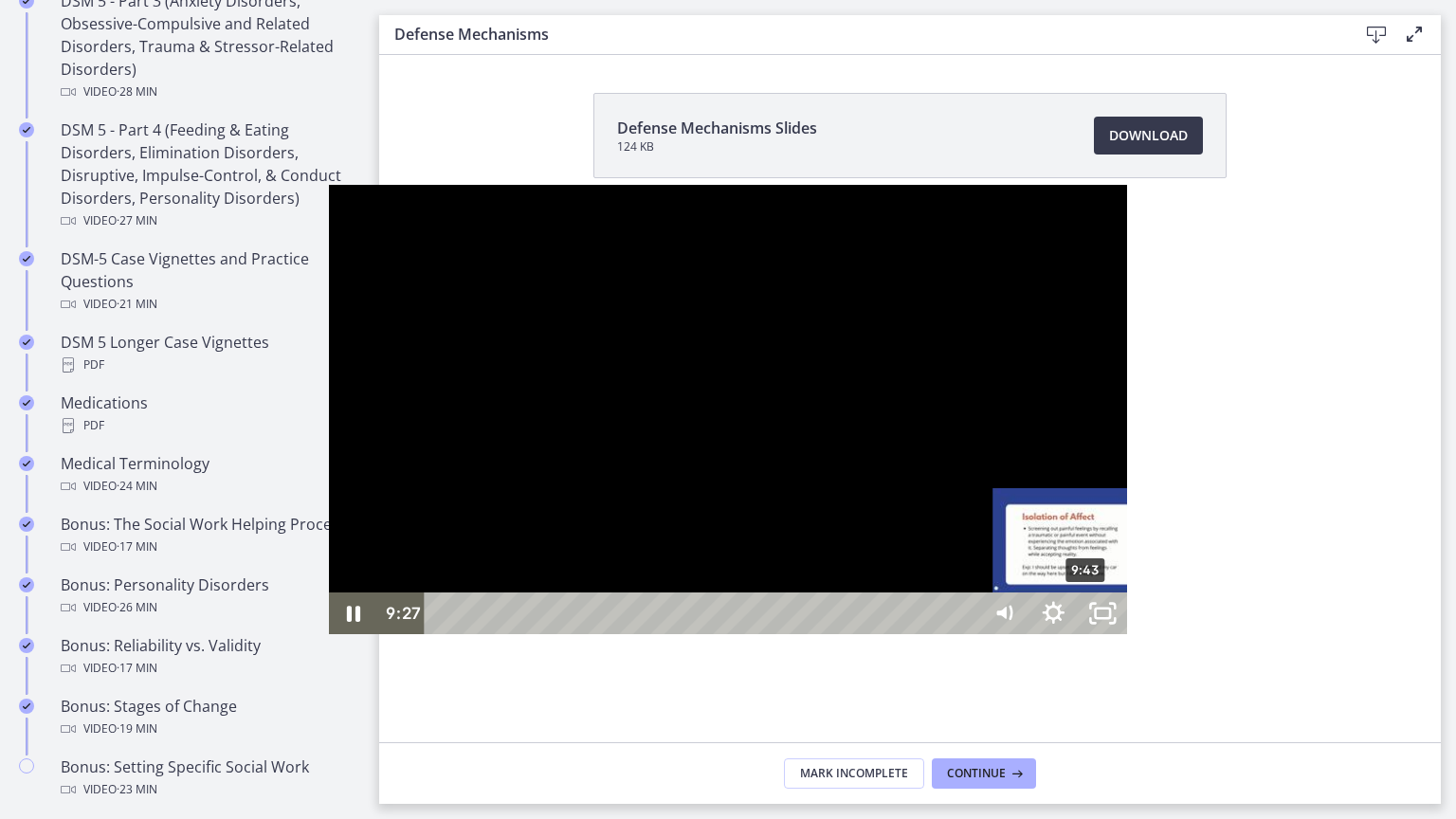 click on "9:43" at bounding box center [705, 613] 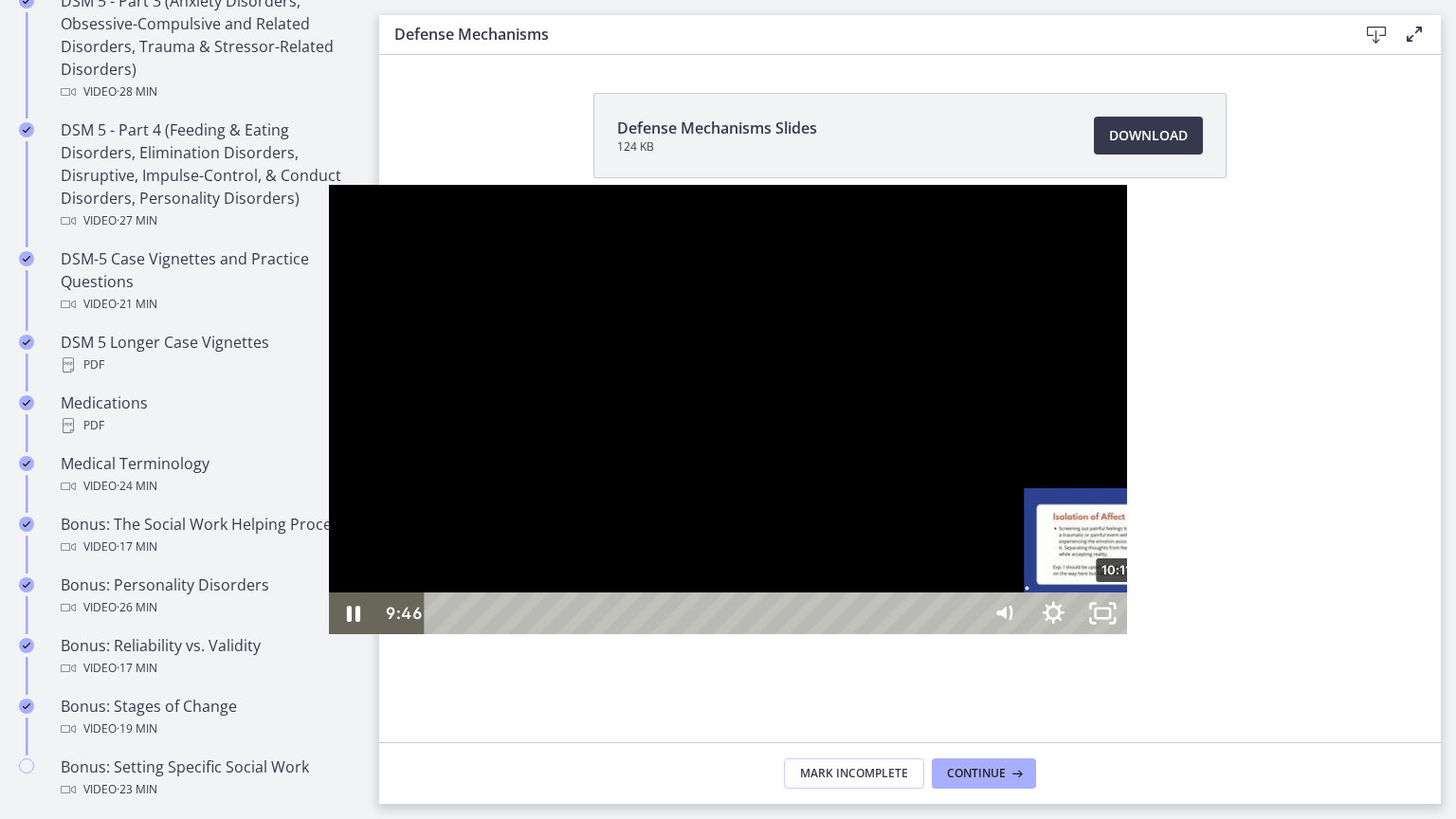 click on "10:11" at bounding box center [705, 613] 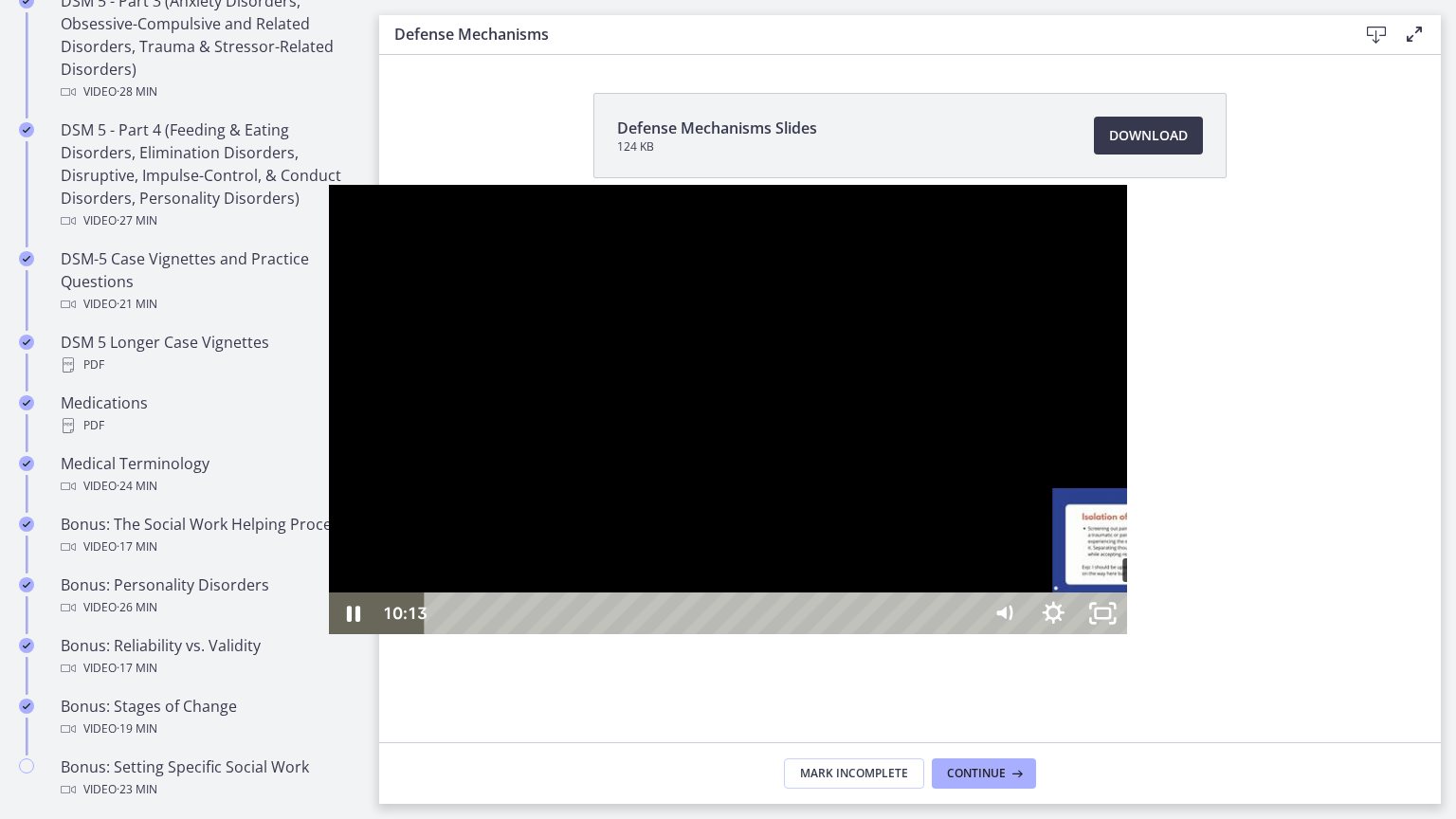 click on "10:37" at bounding box center [705, 613] 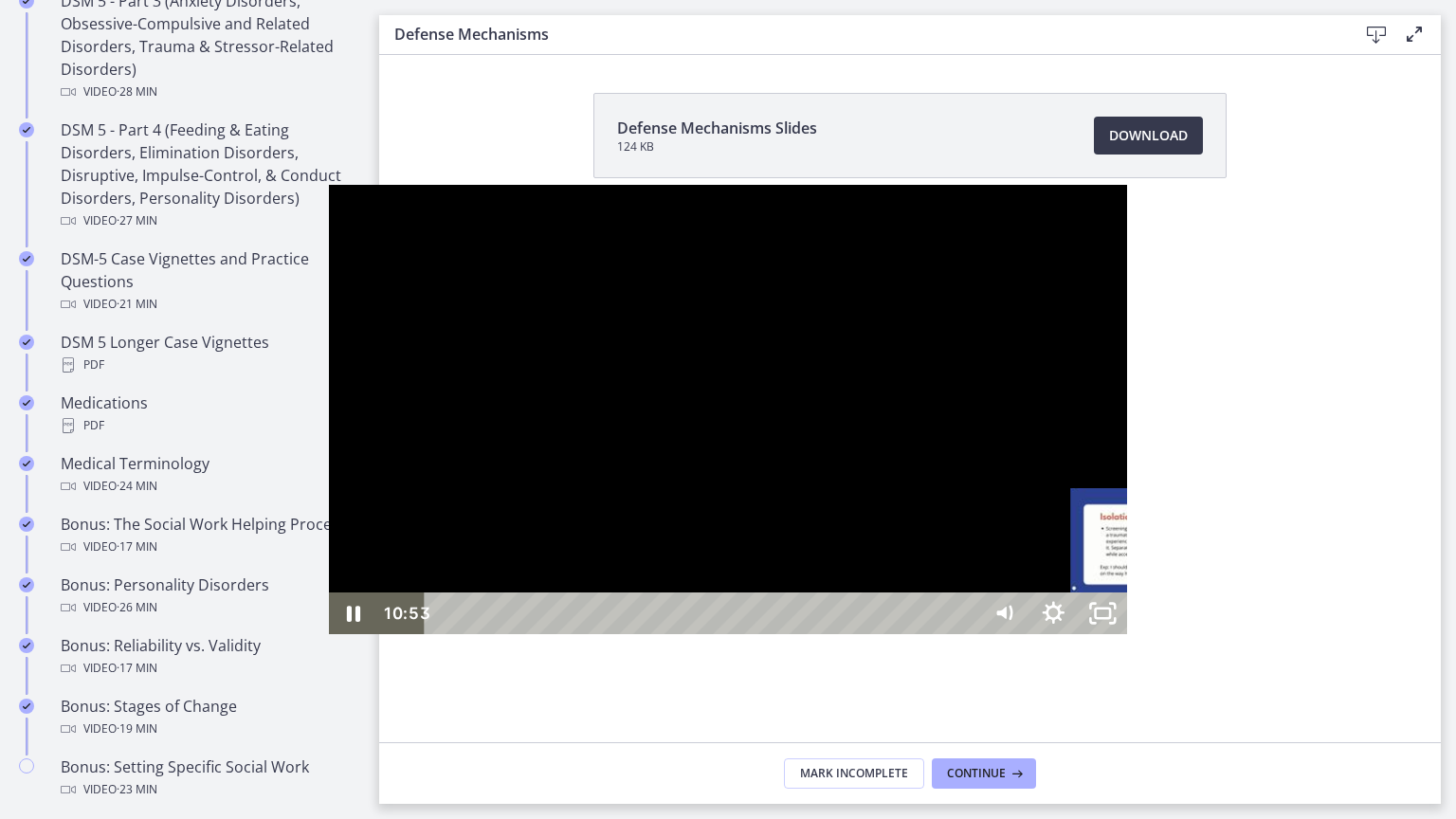 click on "10:53" at bounding box center (705, 613) 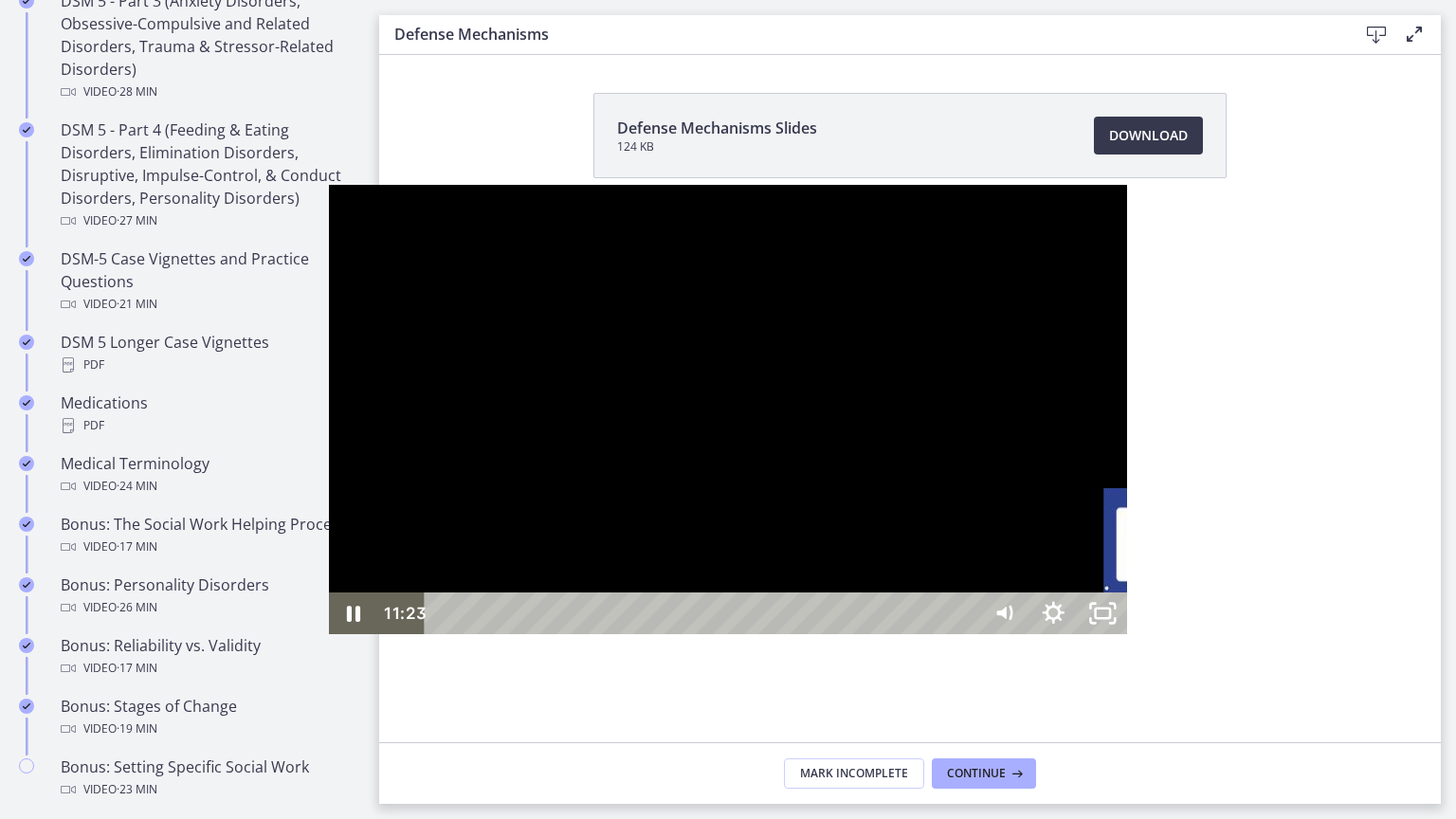 click on "11:23" at bounding box center [705, 613] 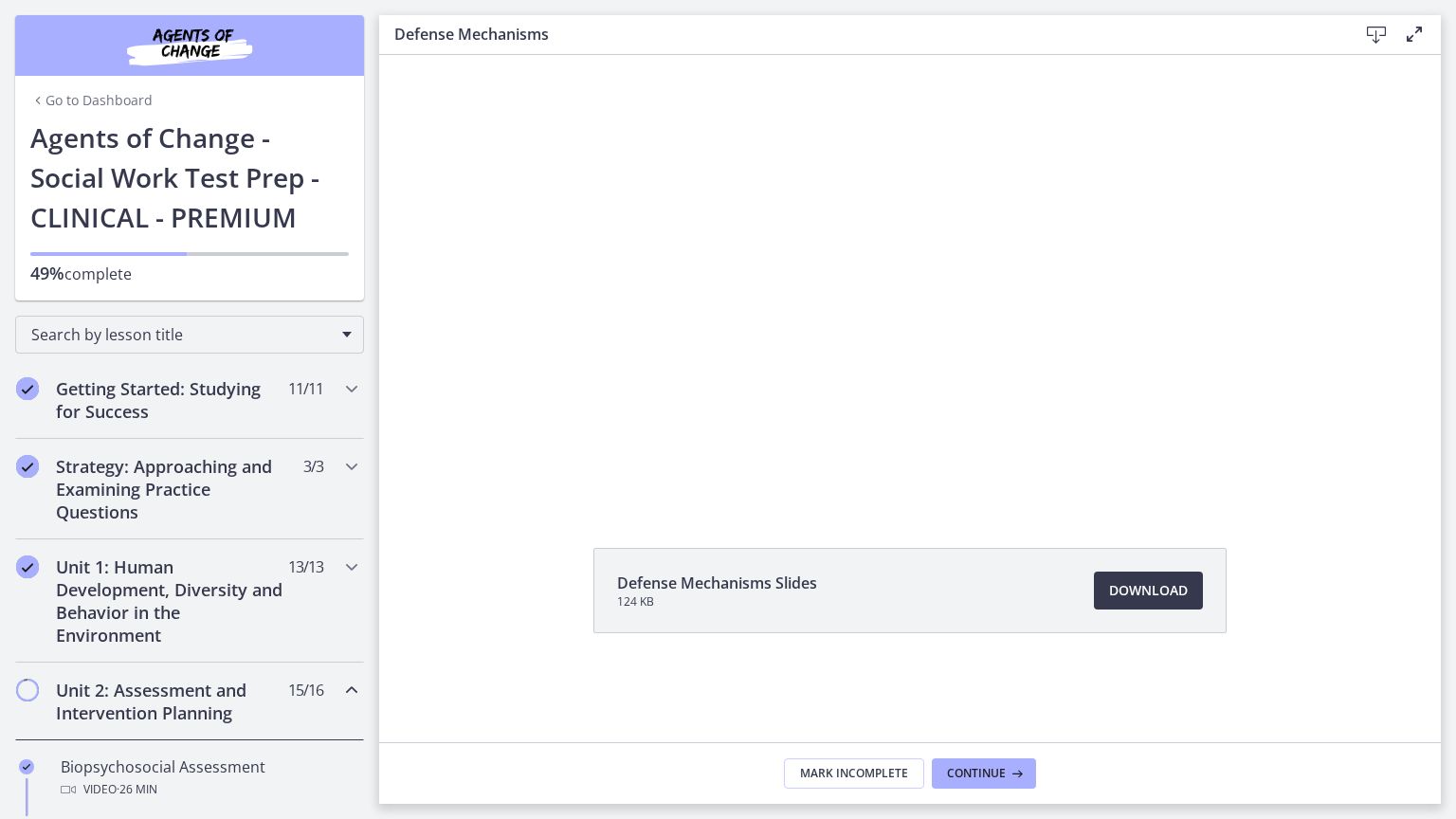 scroll, scrollTop: 0, scrollLeft: 0, axis: both 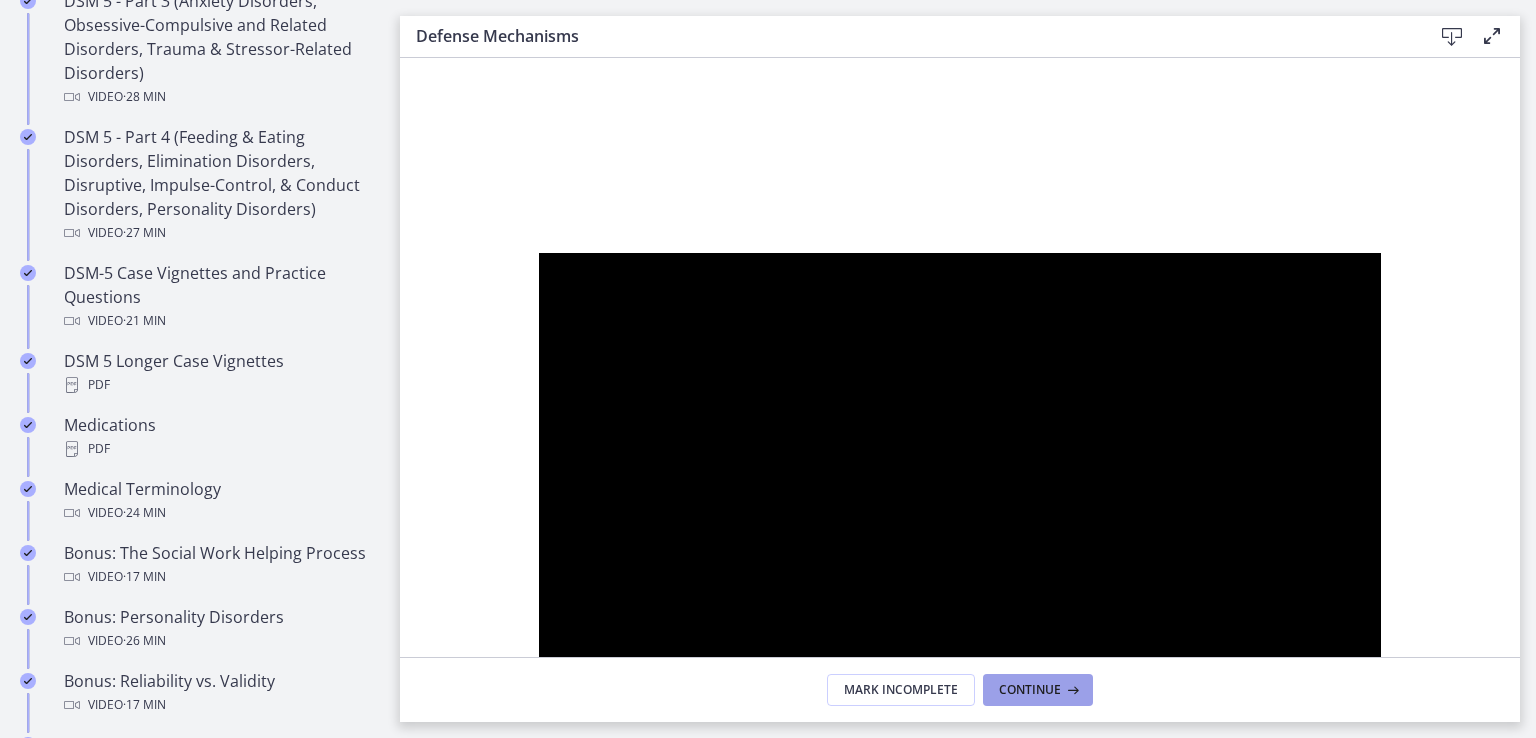 click on "Continue" at bounding box center [1038, 690] 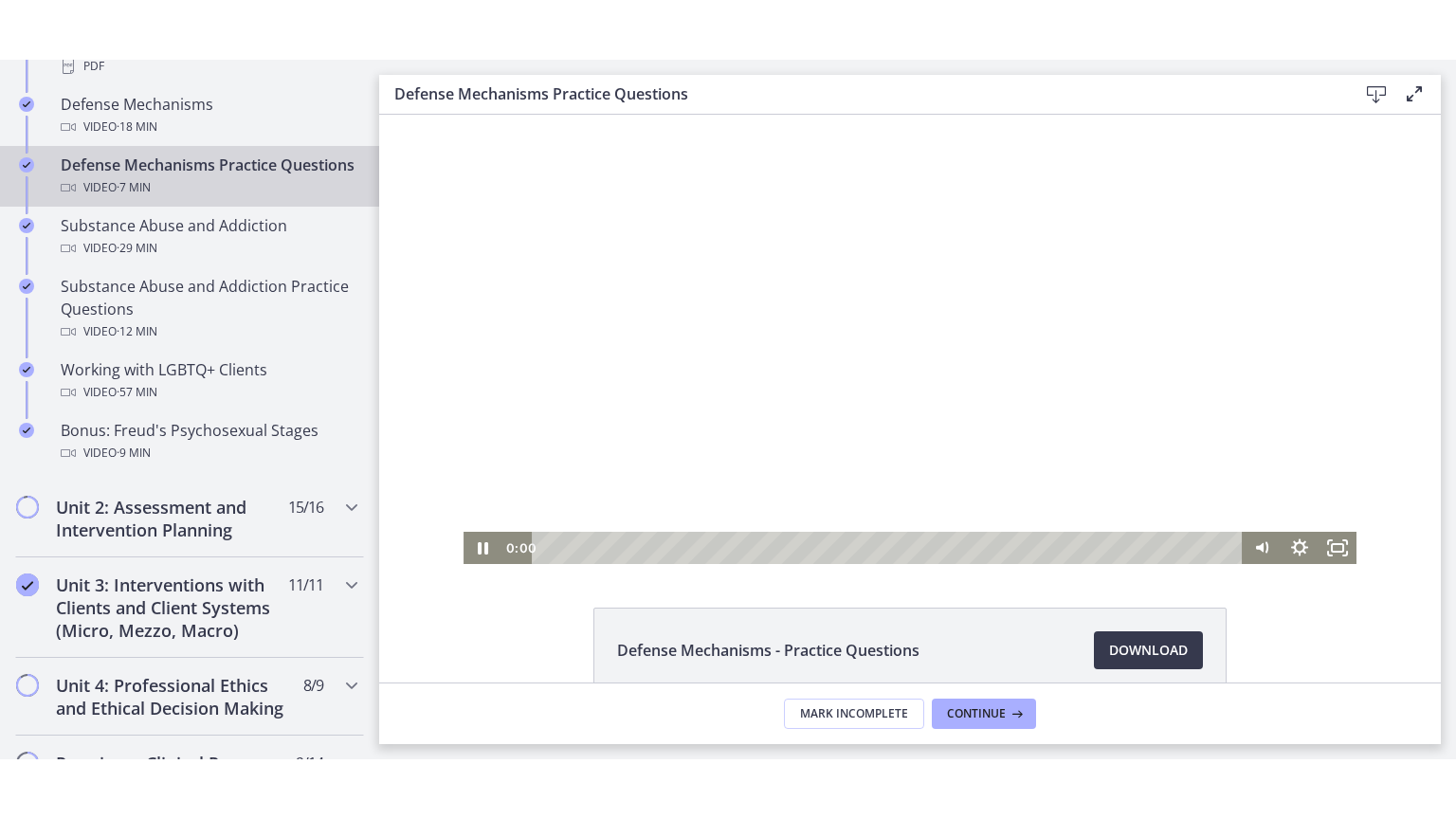 scroll, scrollTop: 0, scrollLeft: 0, axis: both 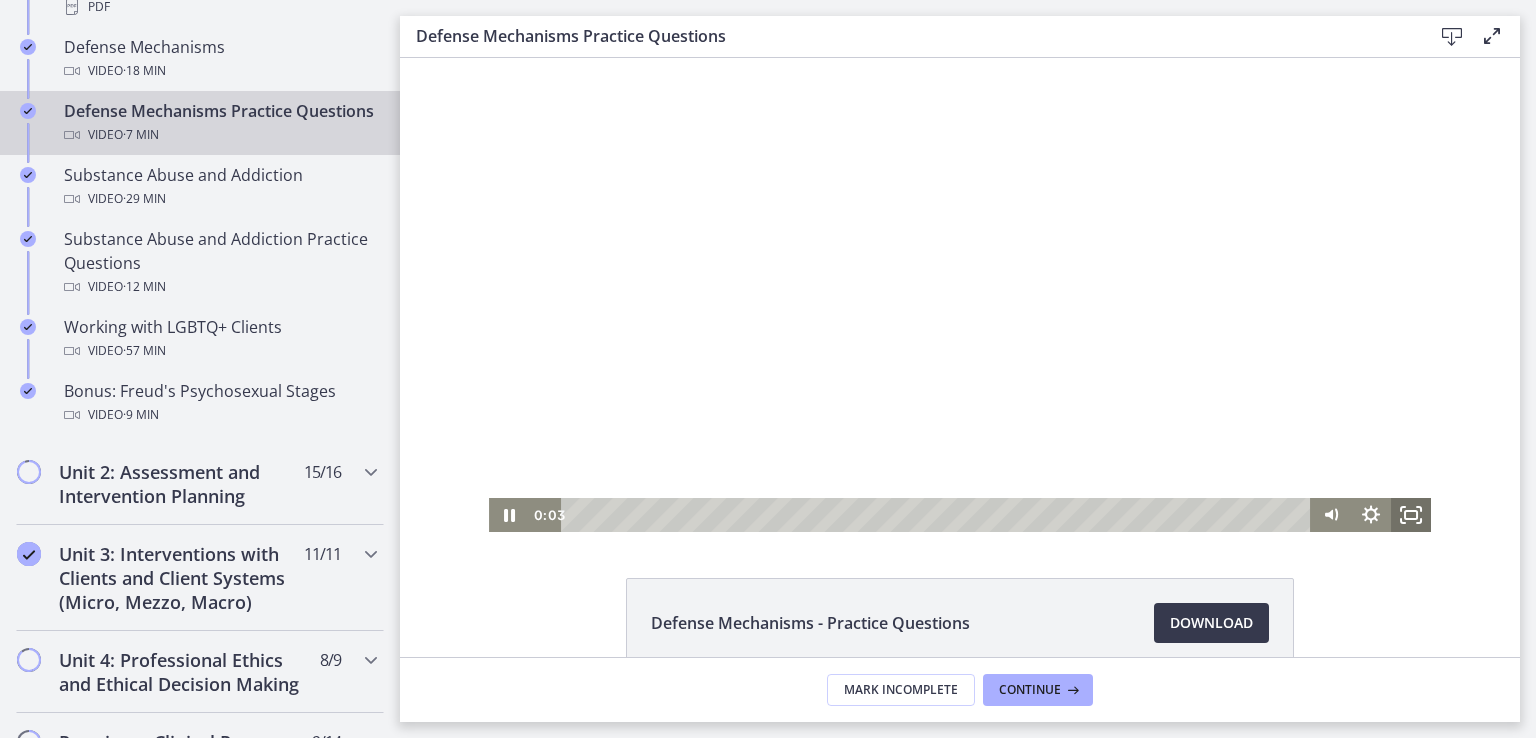 click 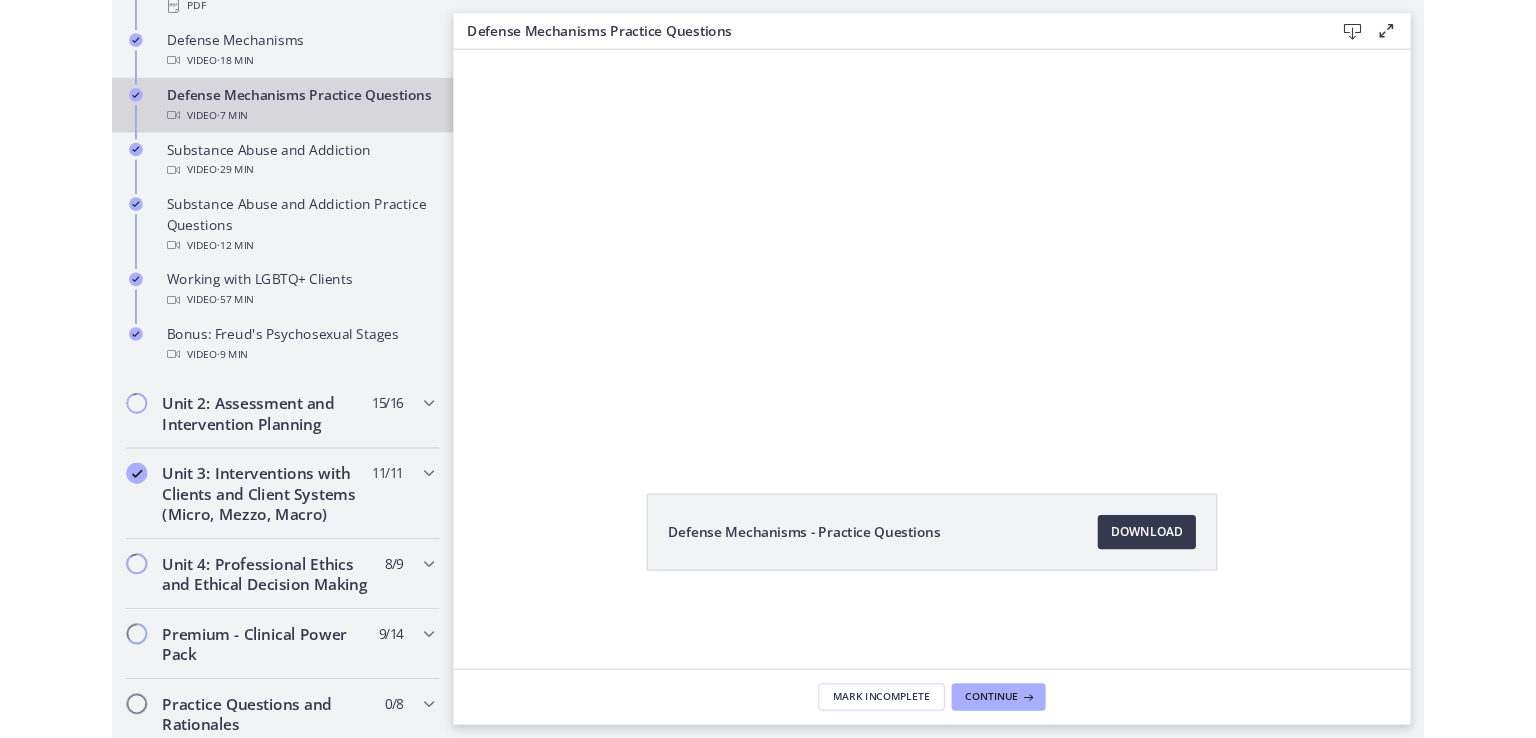 scroll, scrollTop: 0, scrollLeft: 0, axis: both 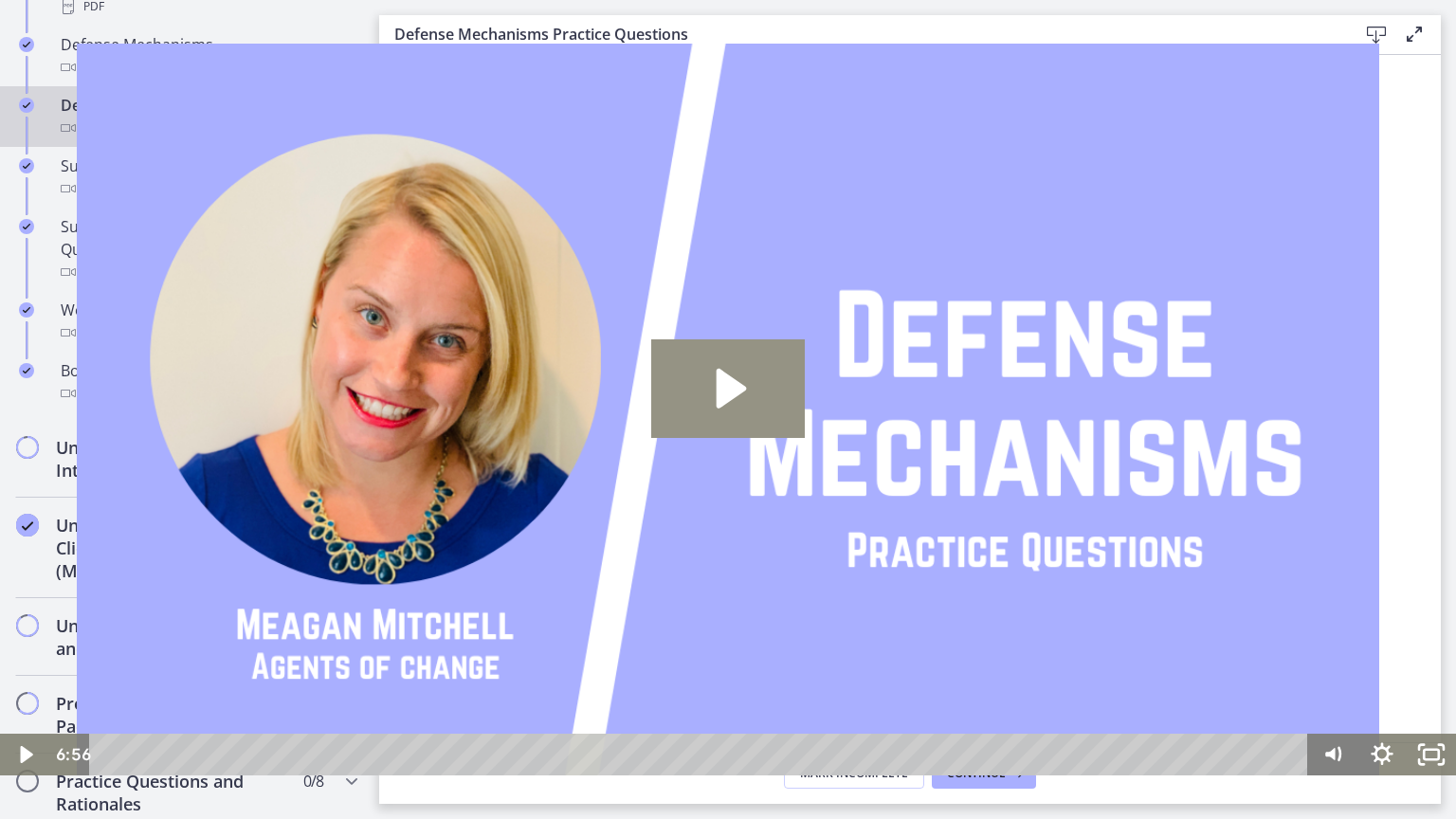 click 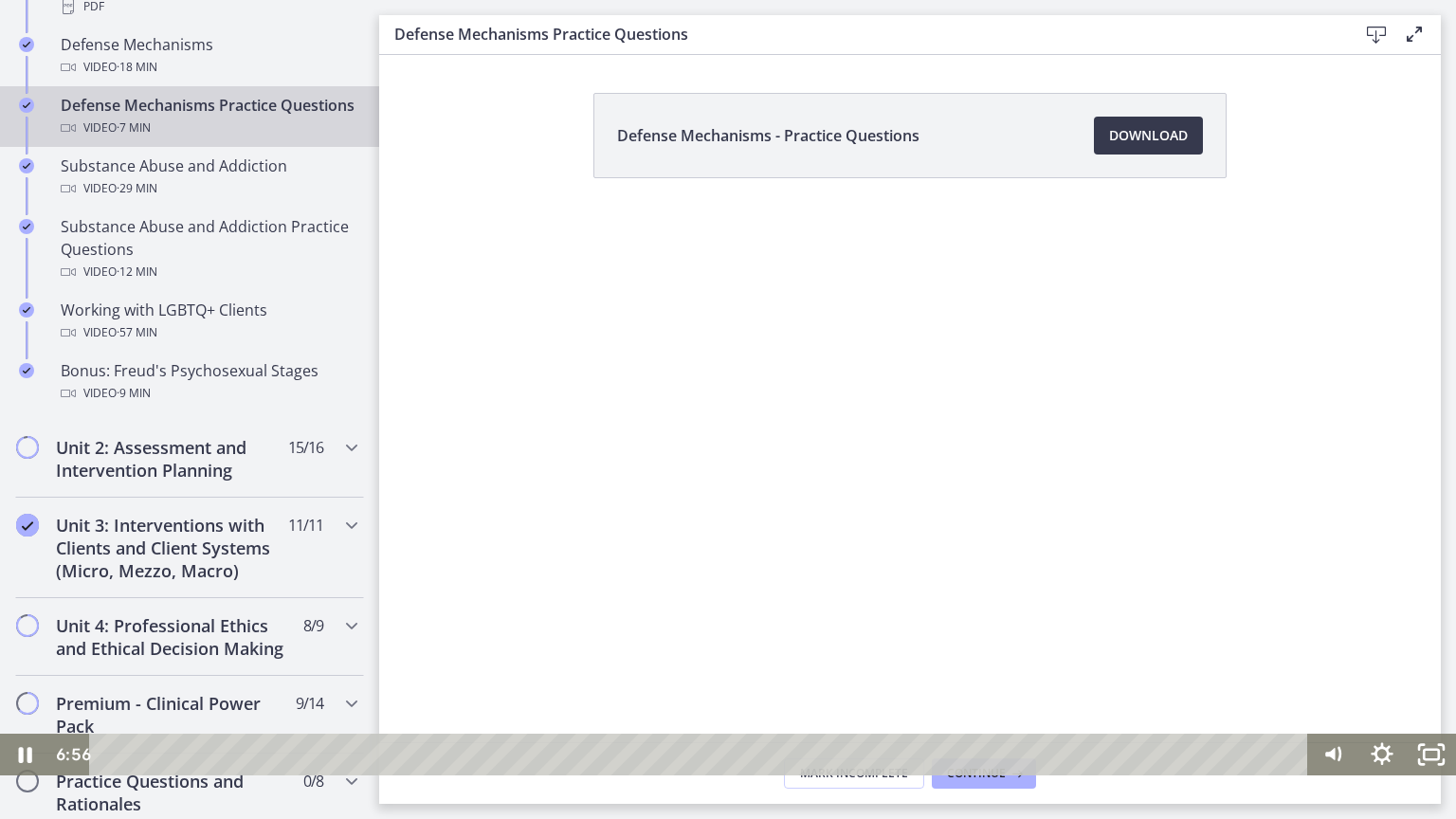 click at bounding box center (701, 755) 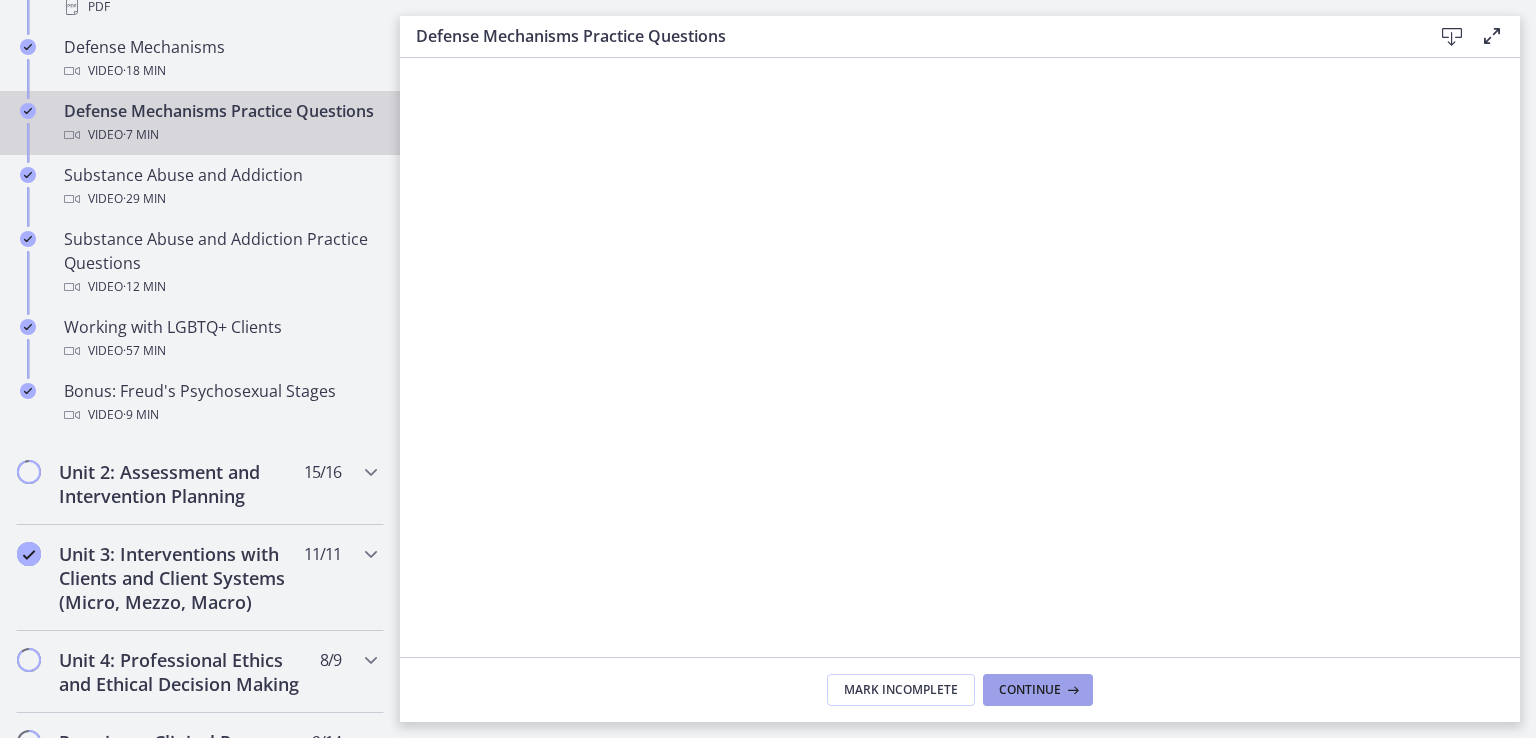 click on "Continue" at bounding box center [1030, 690] 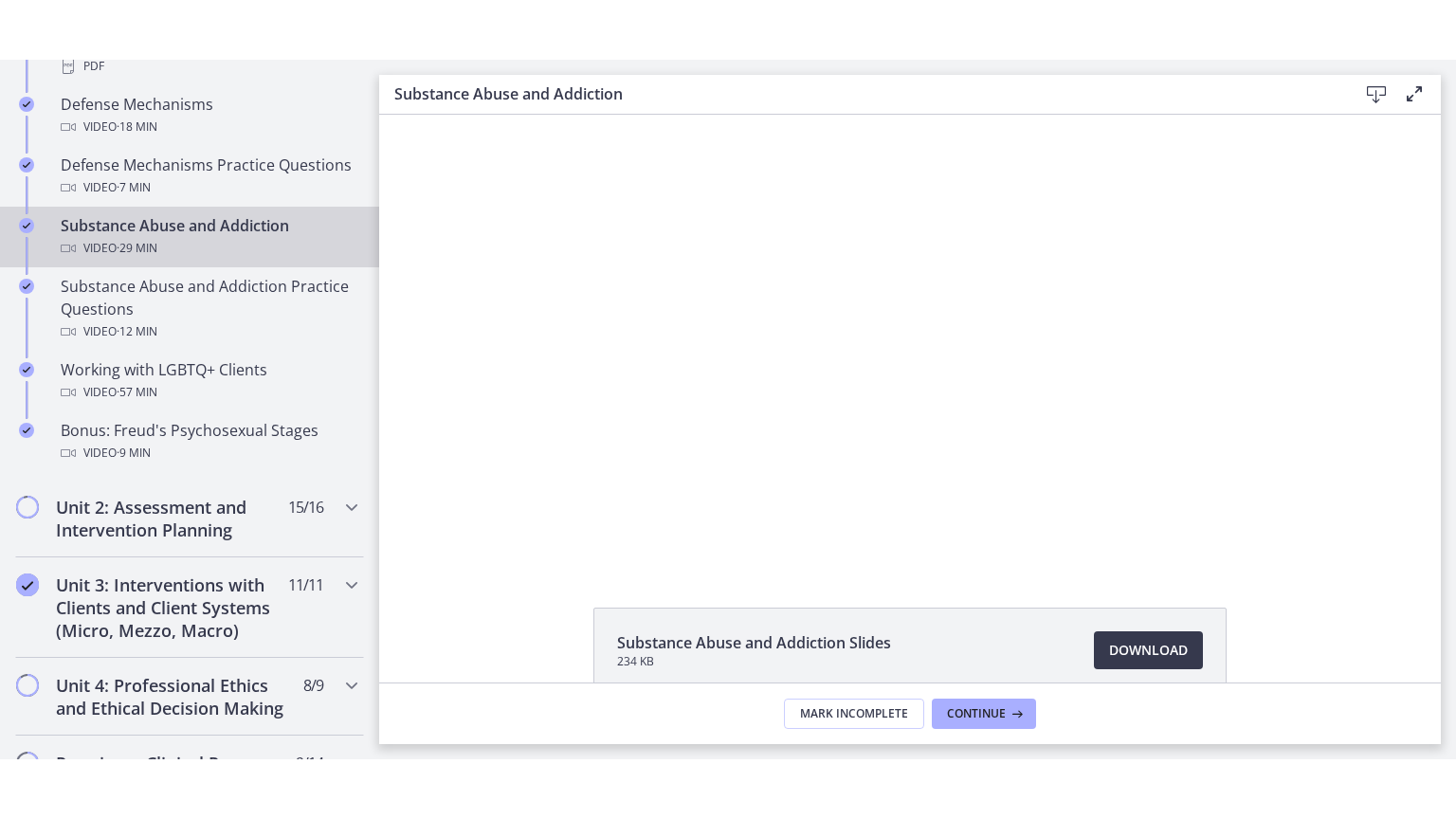 scroll, scrollTop: 0, scrollLeft: 0, axis: both 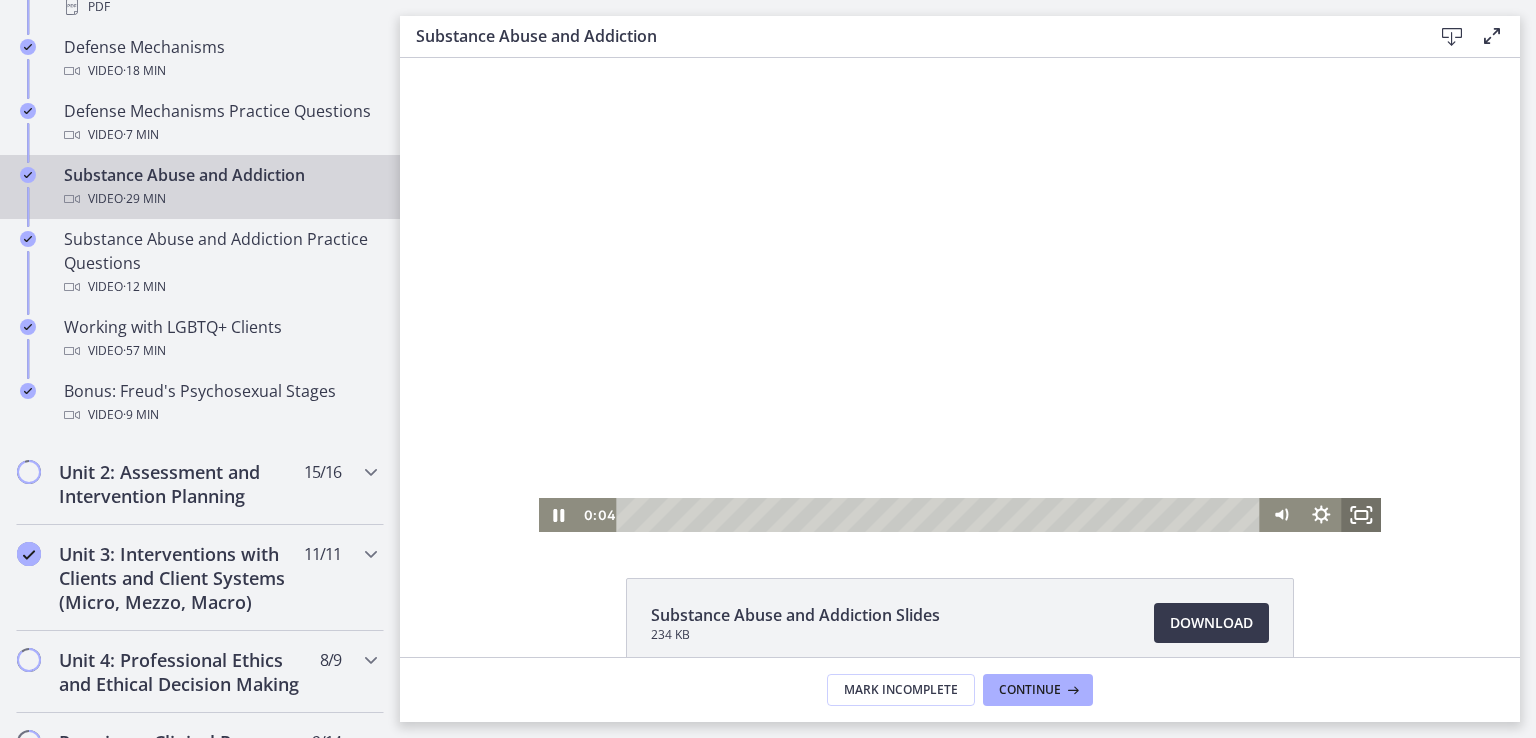 click 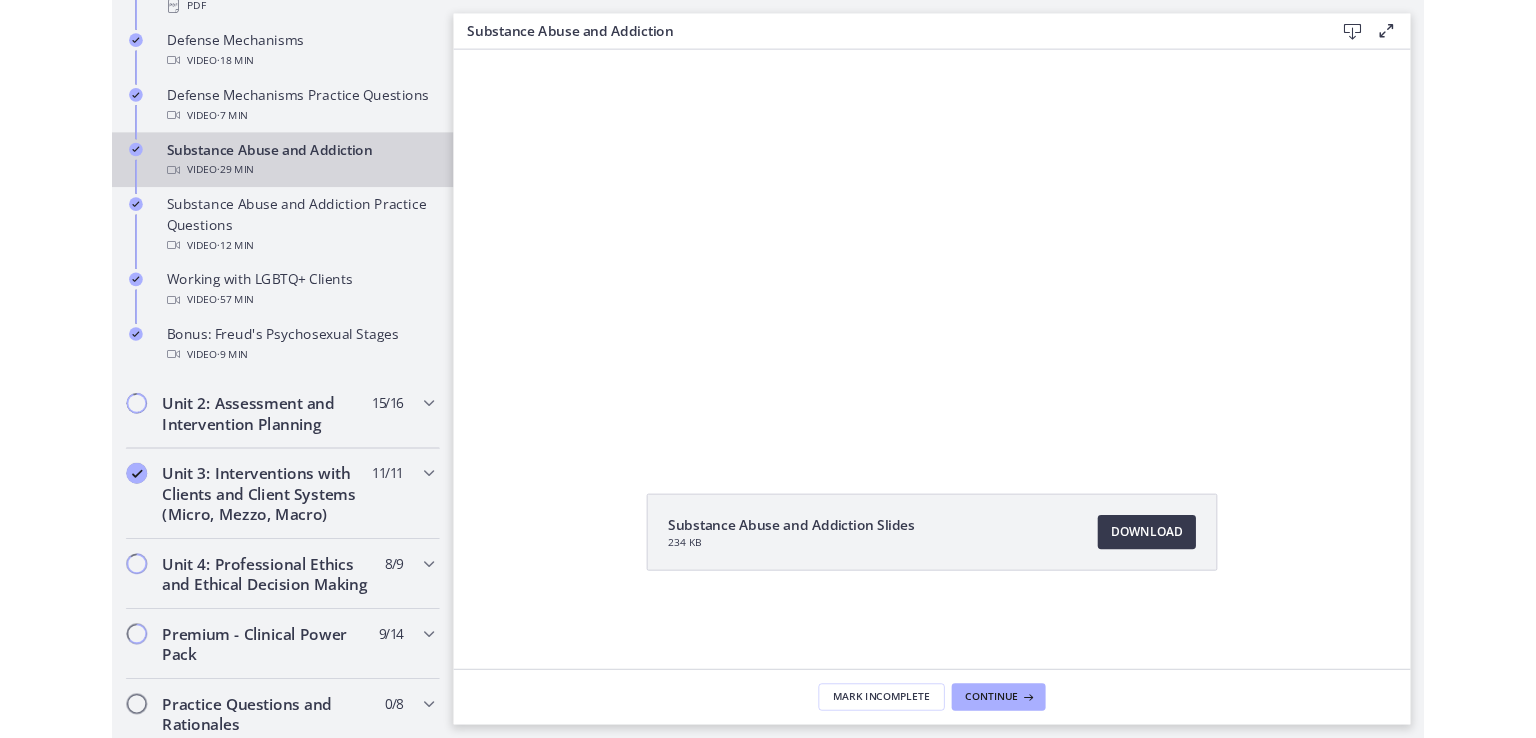 scroll, scrollTop: 0, scrollLeft: 0, axis: both 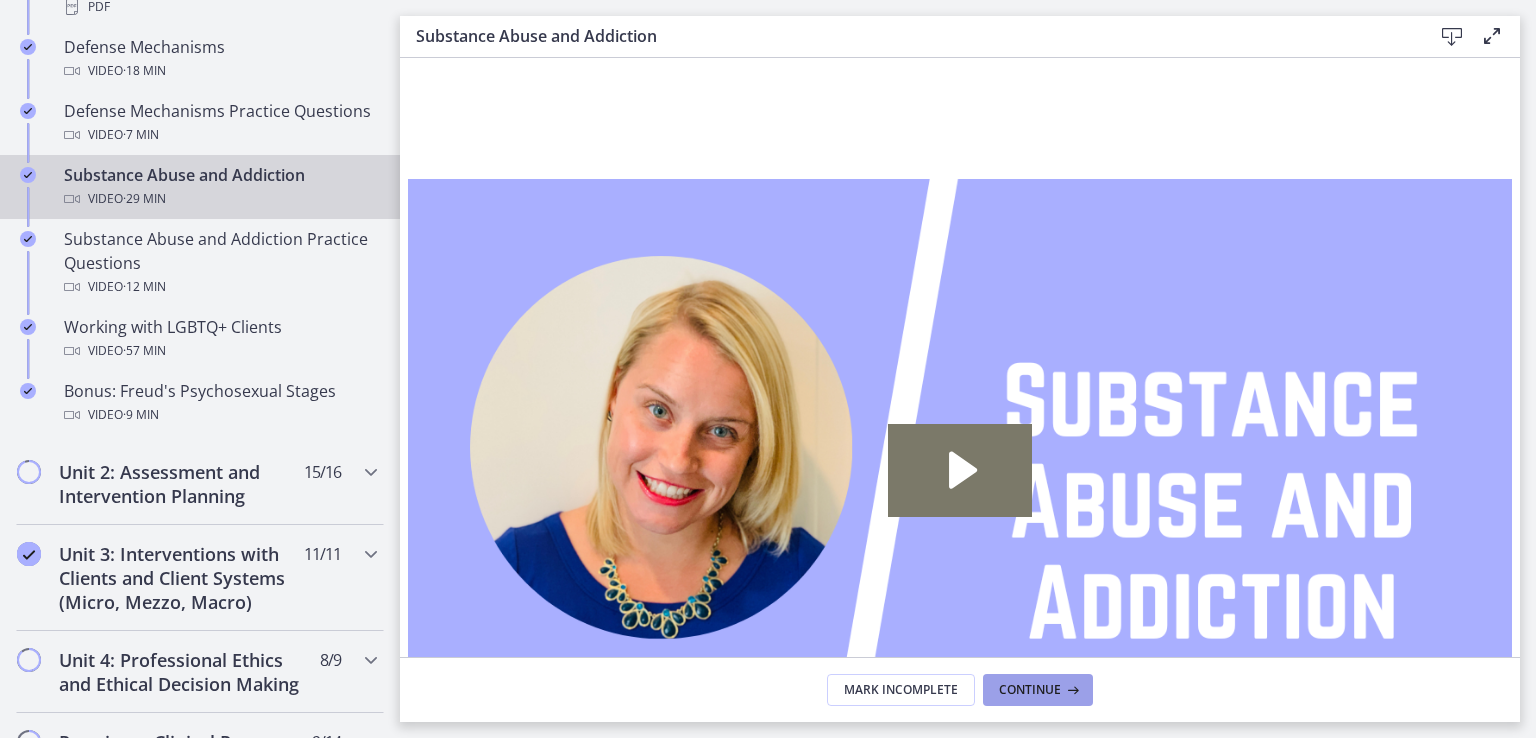 click on "Continue" at bounding box center [1030, 690] 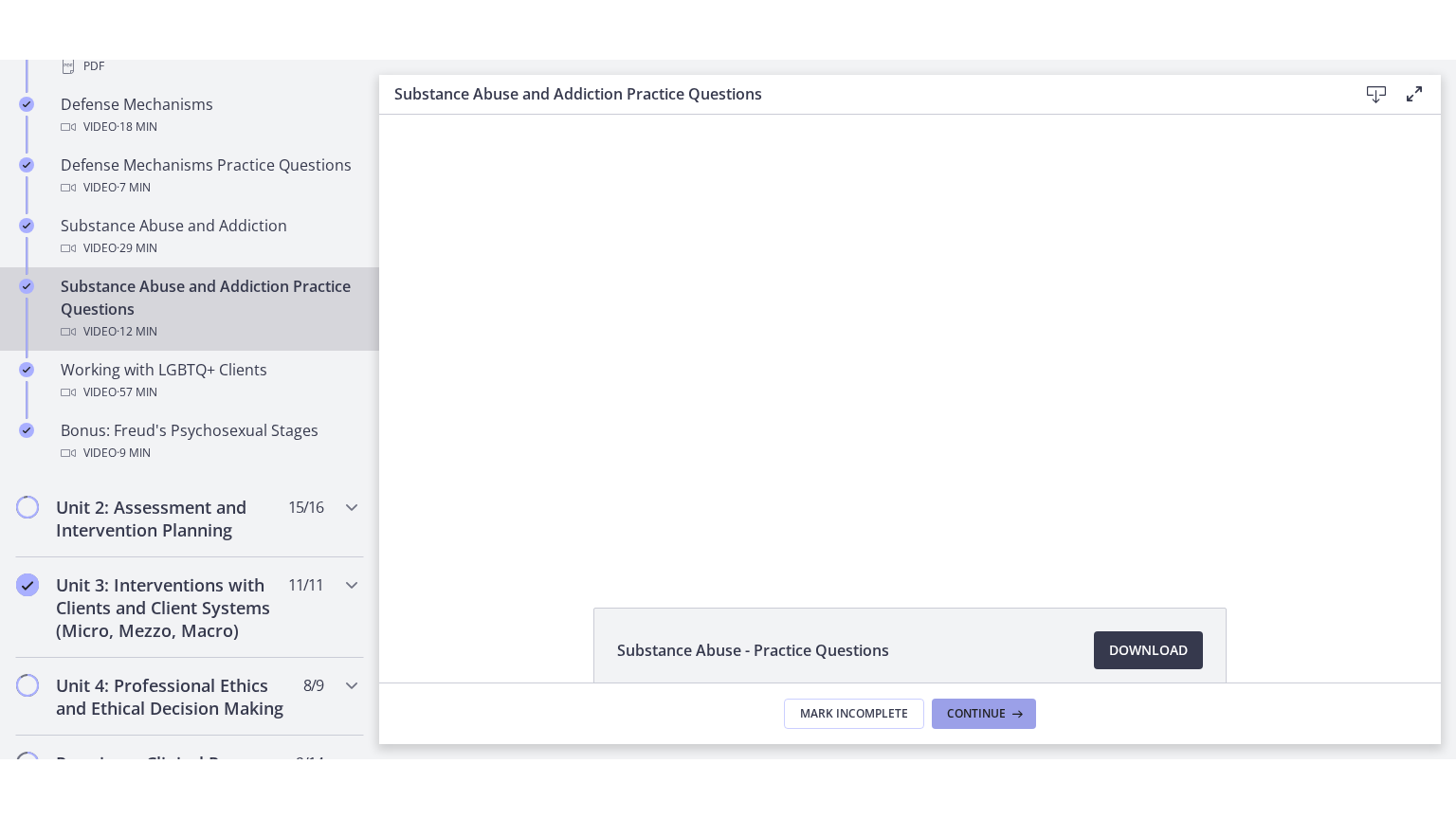scroll, scrollTop: 0, scrollLeft: 0, axis: both 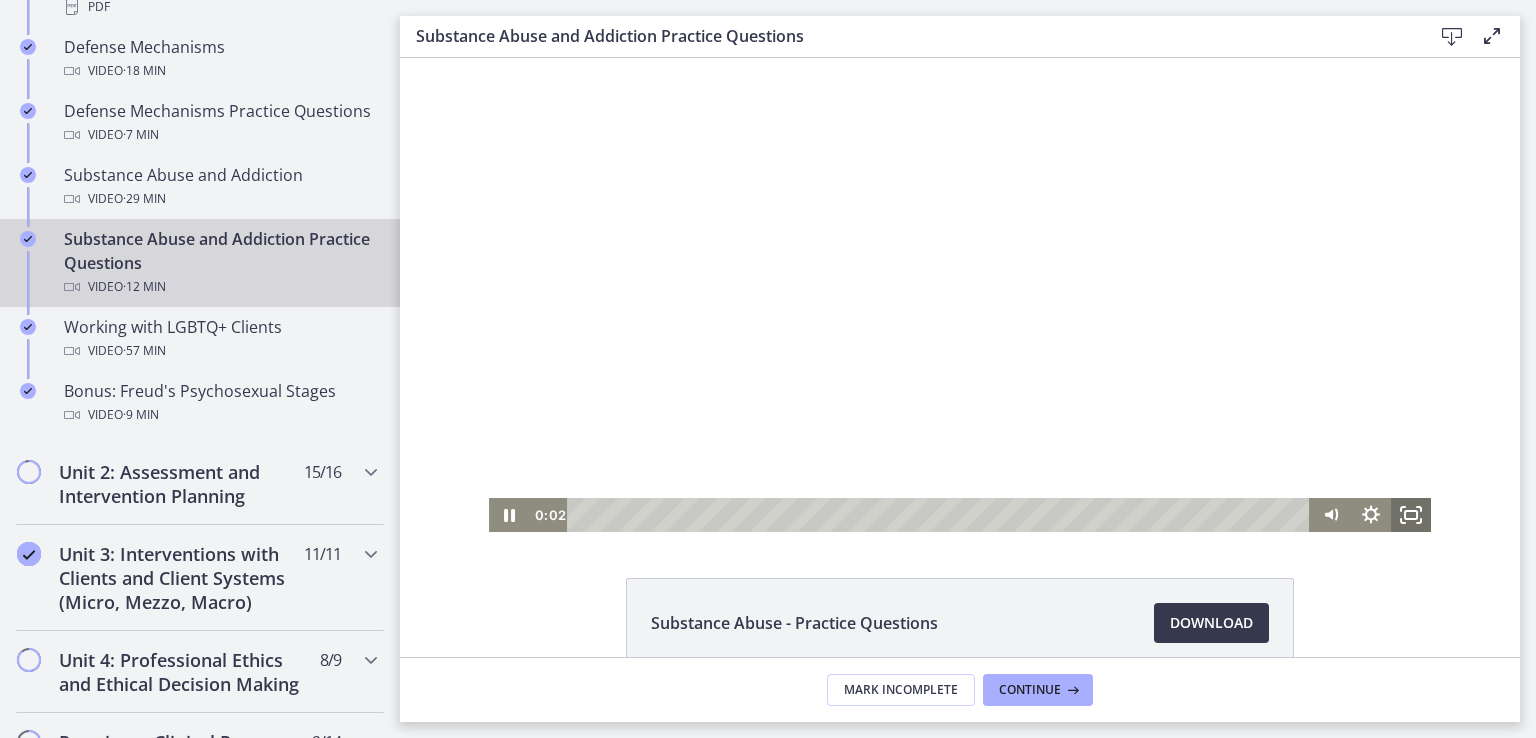 click 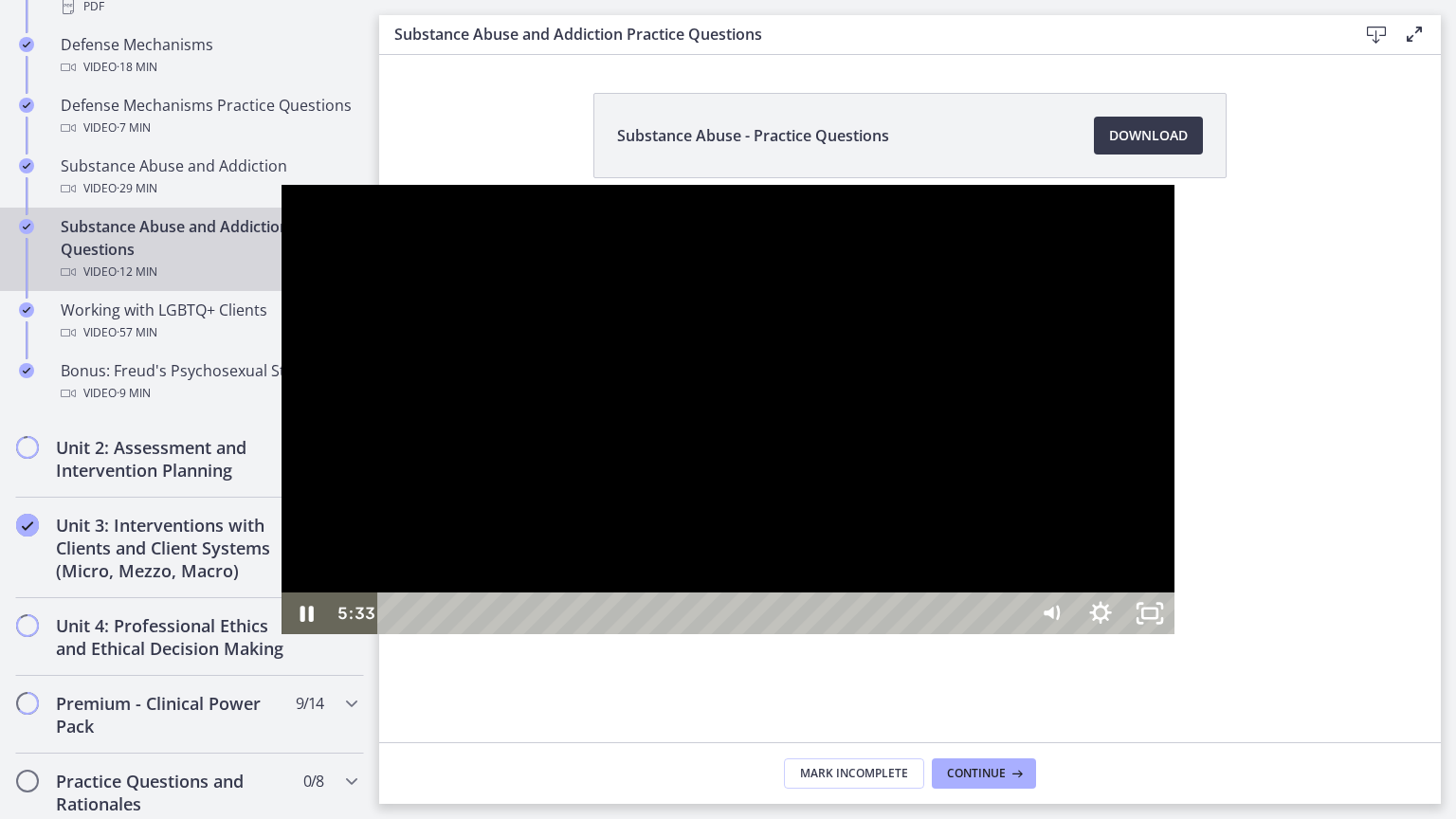 click at bounding box center (728, 410) 